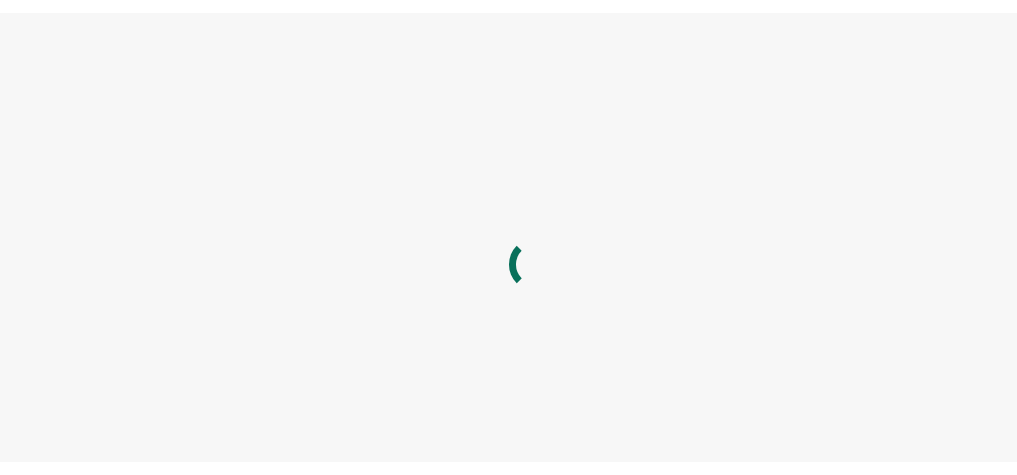 scroll, scrollTop: 0, scrollLeft: 0, axis: both 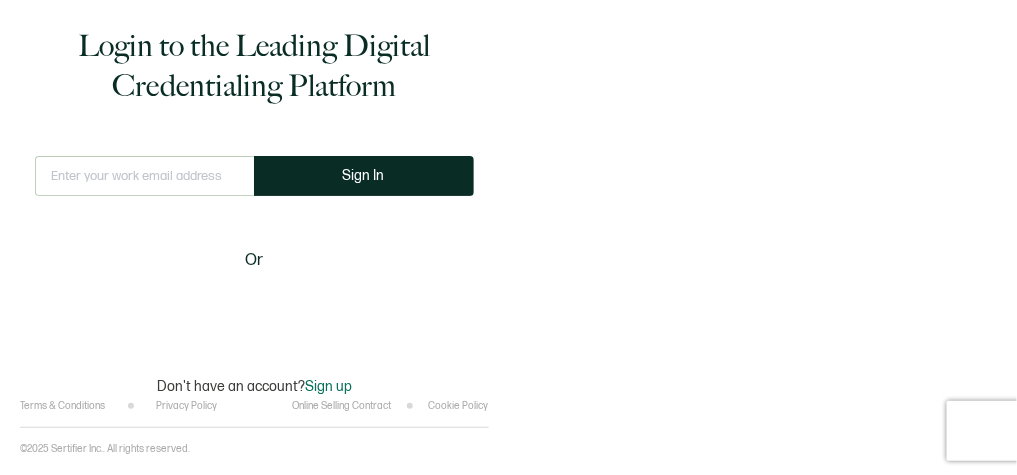 click on "Login to the Leading Digital Credentialing Platform     This doesn't look like a valid email.
Sign In
Or
Don't have an account?
Sign up" at bounding box center (254, 210) 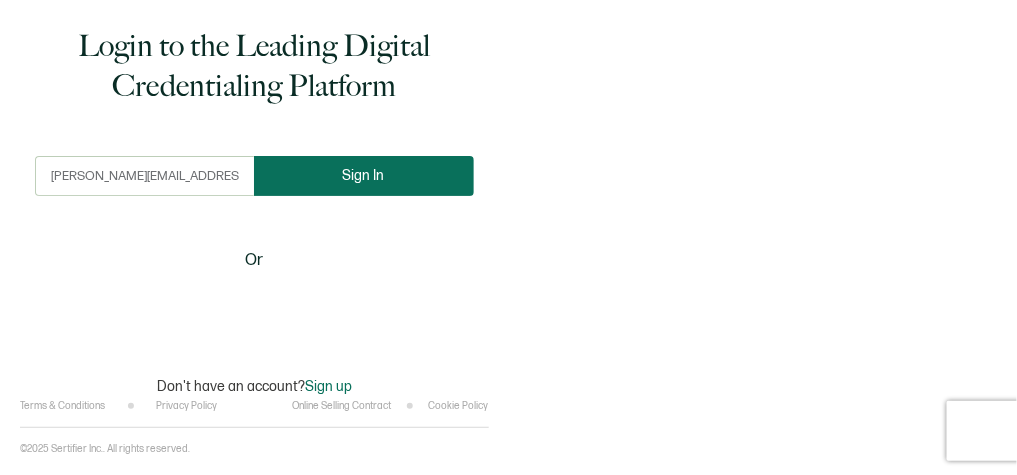 click on "Sign In" at bounding box center (364, 175) 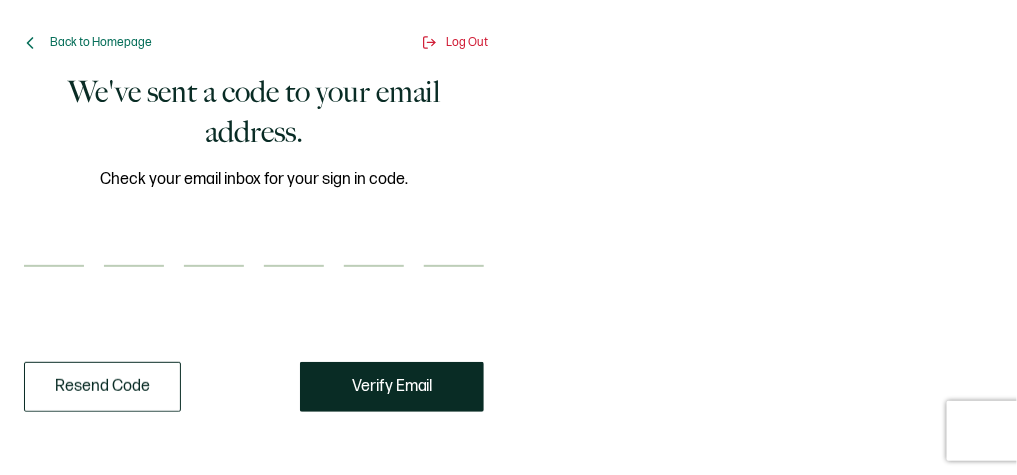 click at bounding box center (54, 247) 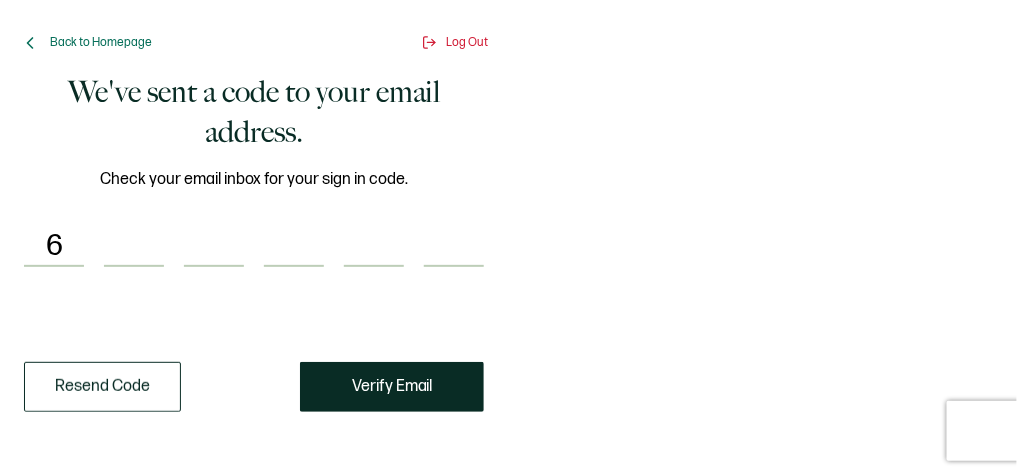 type on "0" 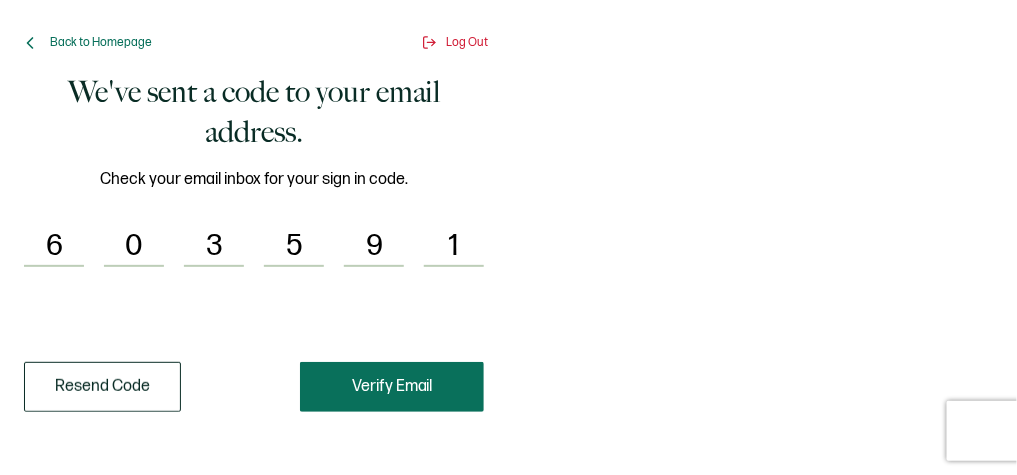 click on "Verify Email" at bounding box center [392, 387] 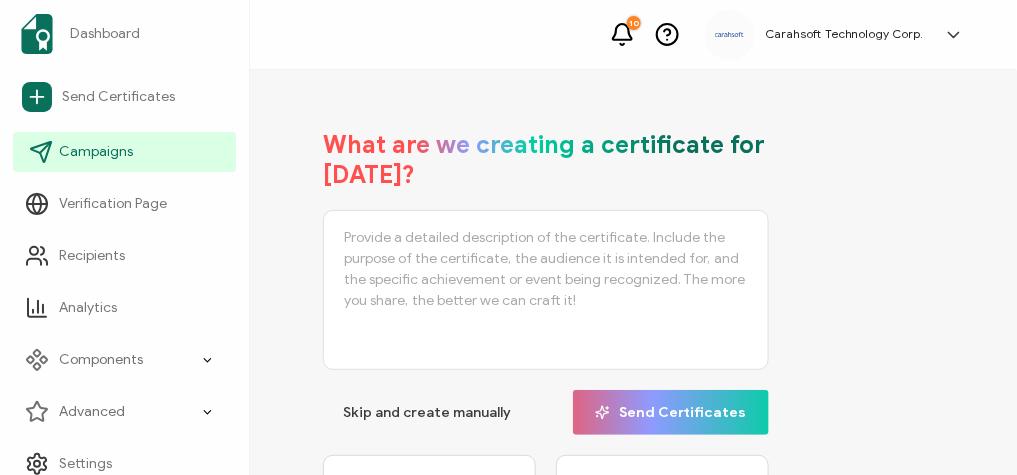 click on "Campaigns" at bounding box center [96, 152] 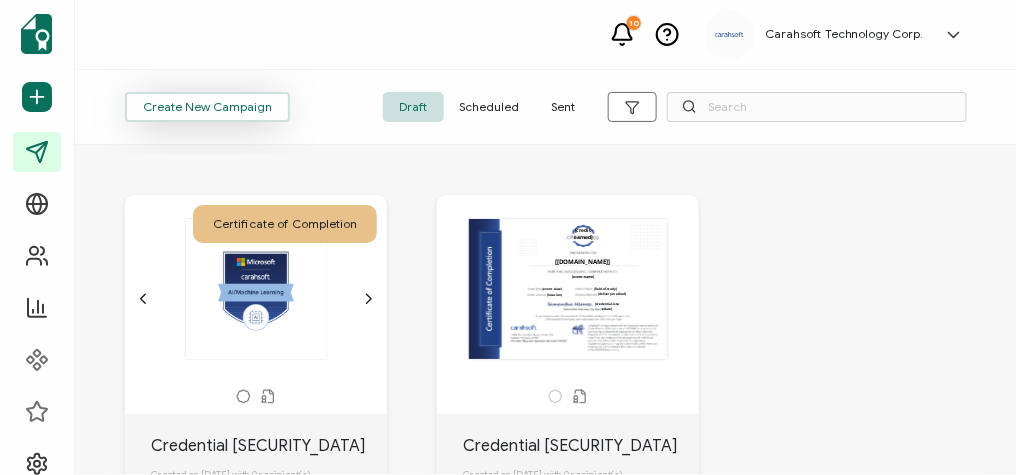 click on "Create New Campaign" at bounding box center [207, 107] 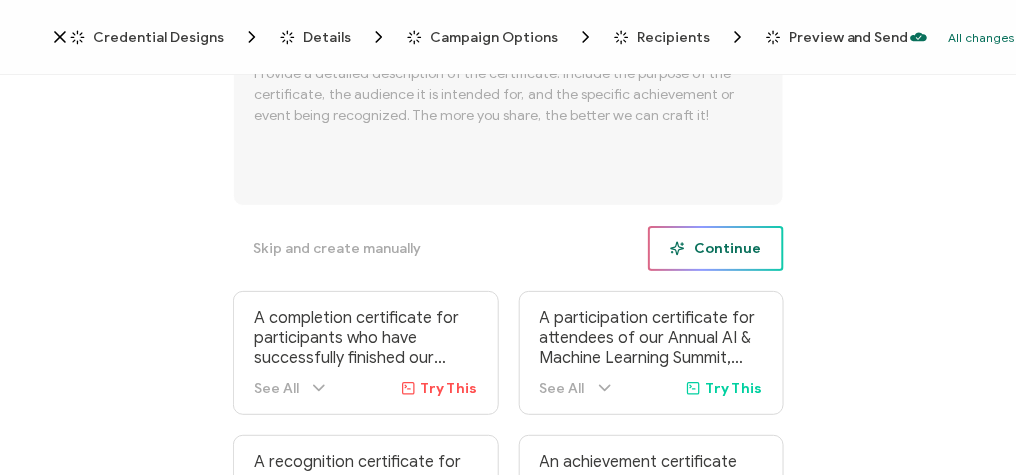 click on "Continue" at bounding box center [716, 248] 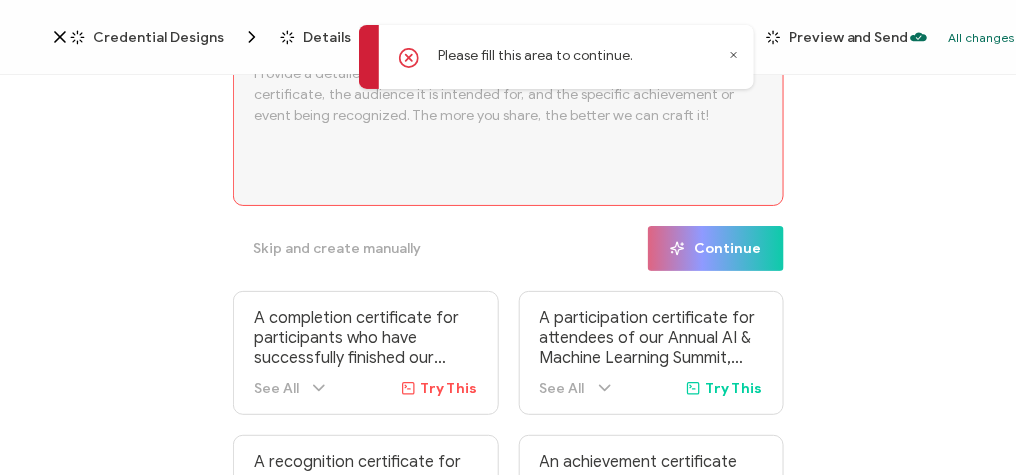 click at bounding box center (508, 126) 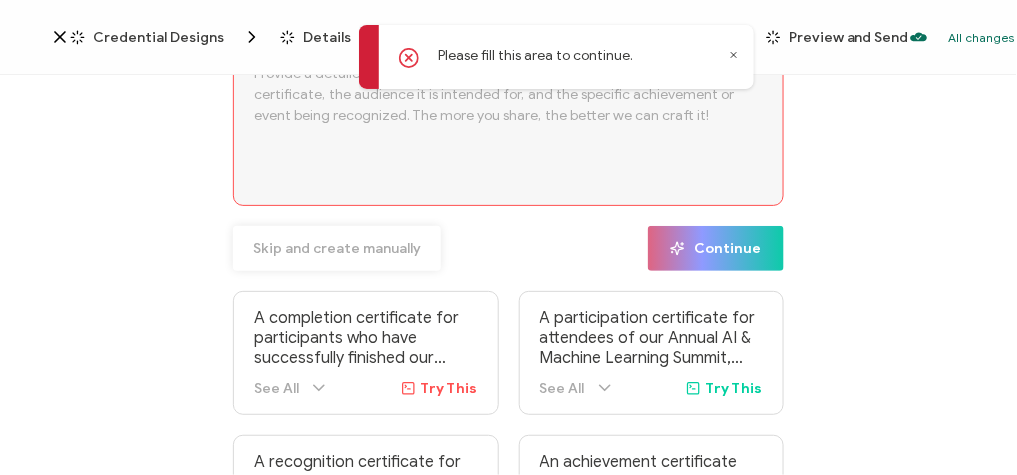 click on "Skip and create manually" at bounding box center (337, 249) 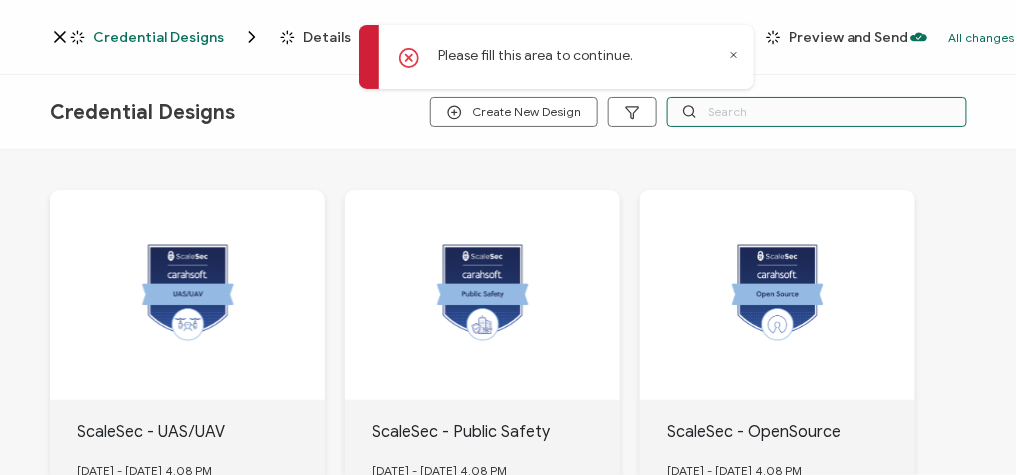 click at bounding box center (817, 112) 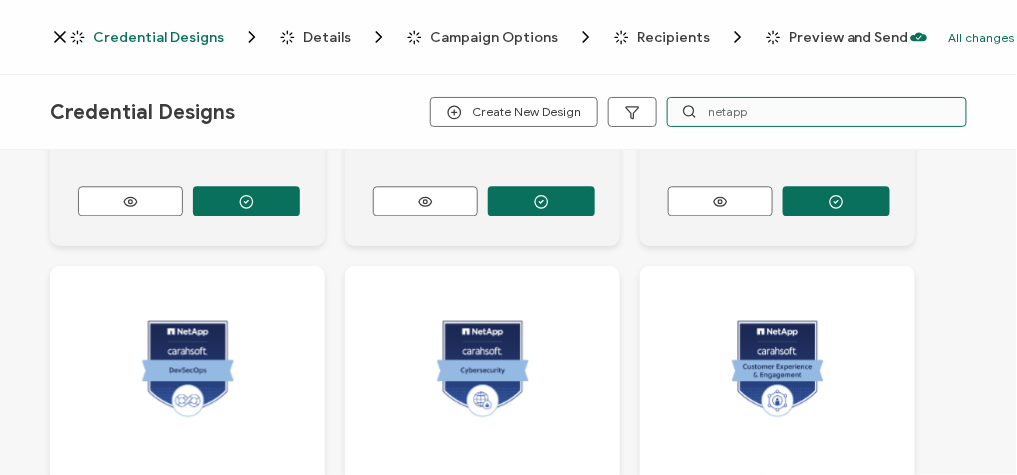 scroll, scrollTop: 1402, scrollLeft: 0, axis: vertical 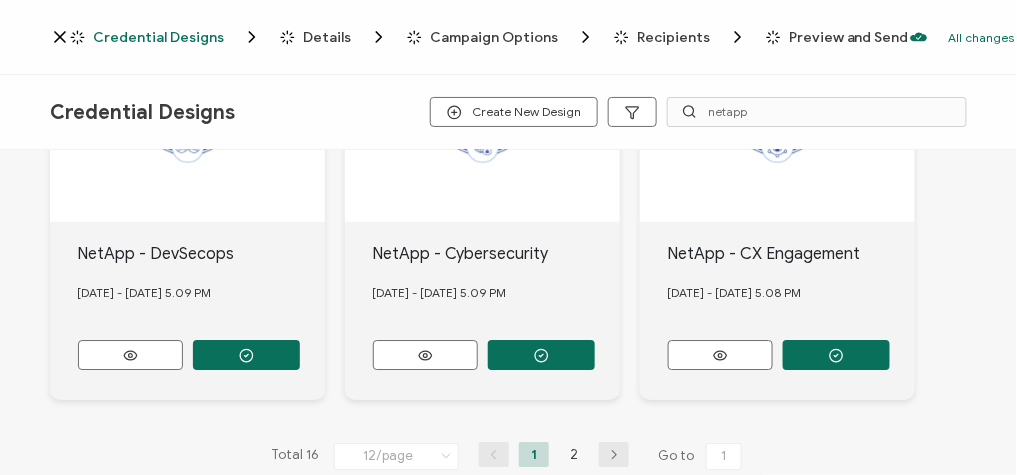 click at bounding box center [614, 455] 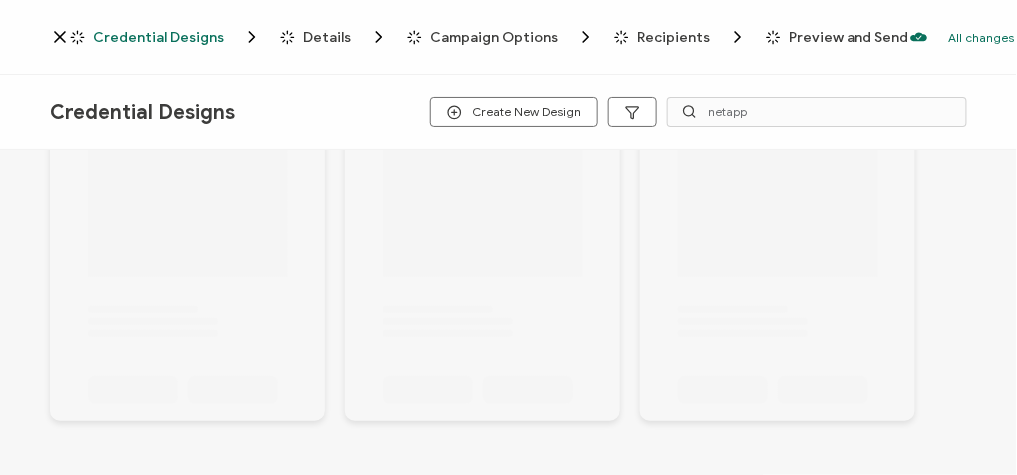 scroll, scrollTop: 620, scrollLeft: 0, axis: vertical 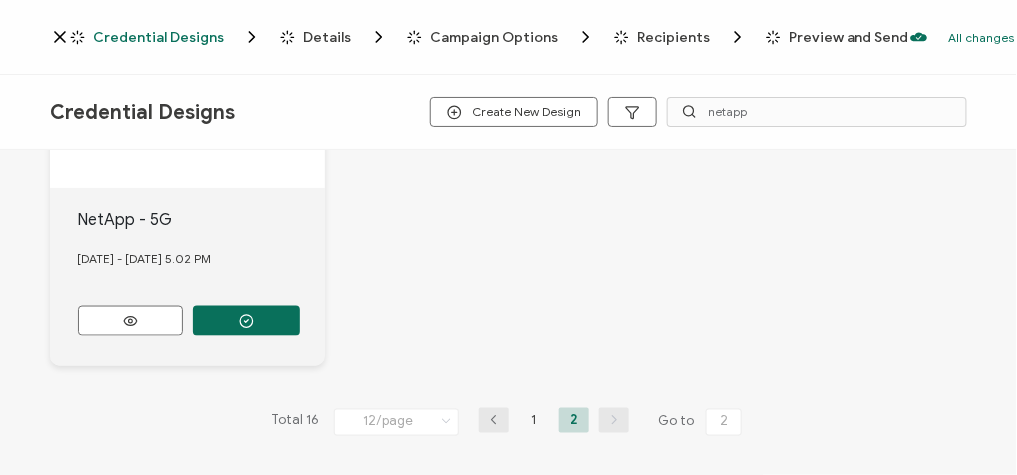 click at bounding box center (494, 421) 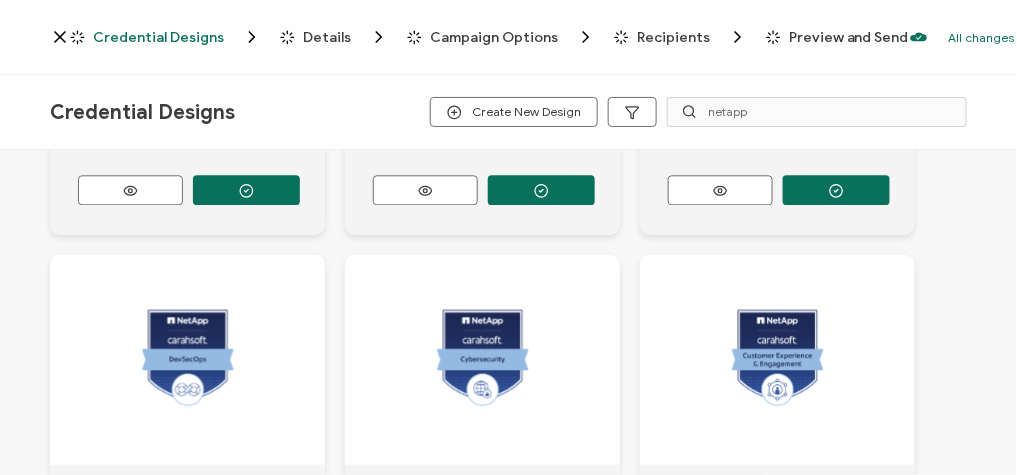 scroll, scrollTop: 1161, scrollLeft: 0, axis: vertical 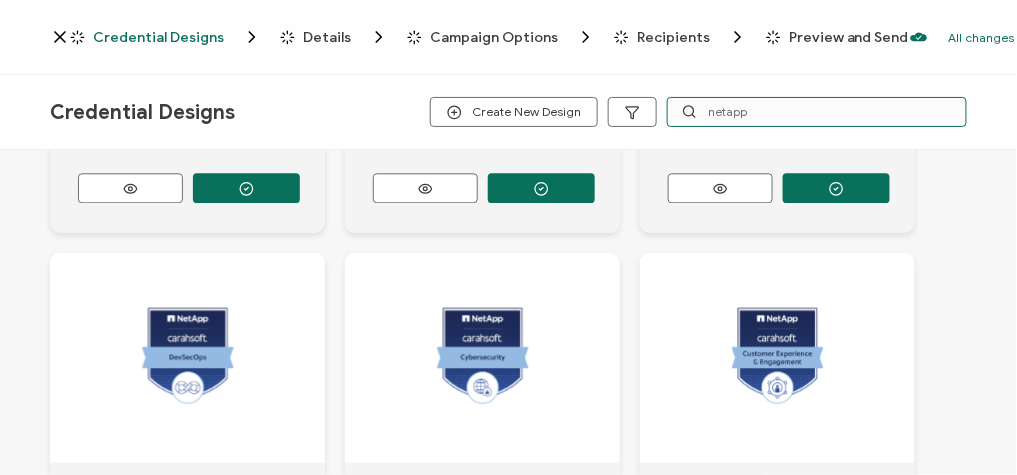 click on "netapp" at bounding box center [817, 112] 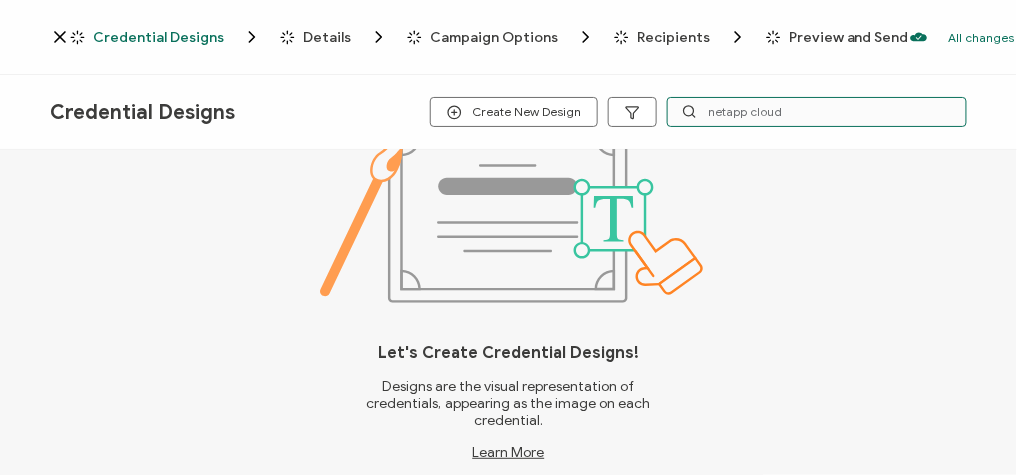 scroll, scrollTop: 0, scrollLeft: 0, axis: both 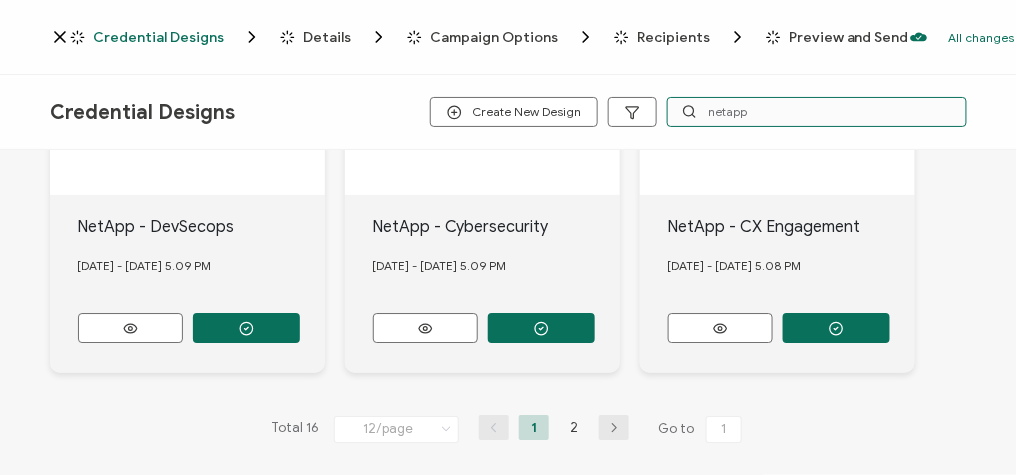 type on "netapp" 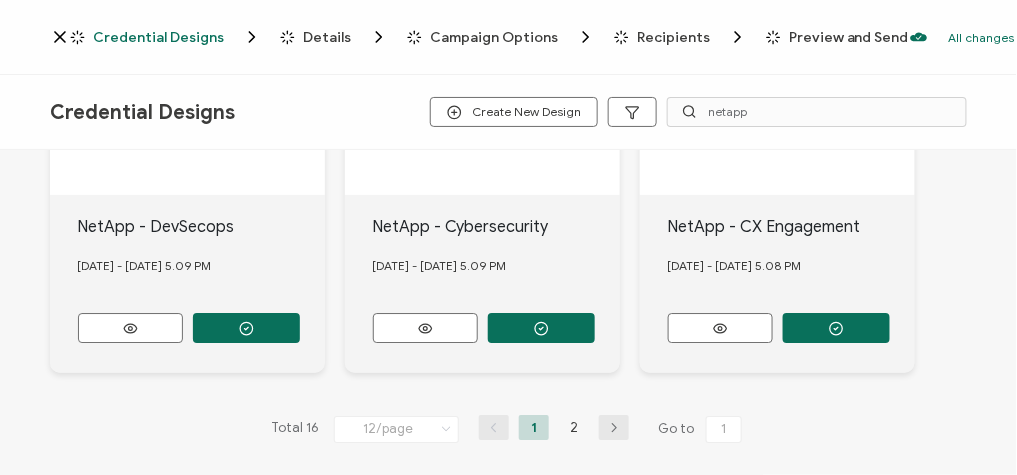 click at bounding box center [614, 428] 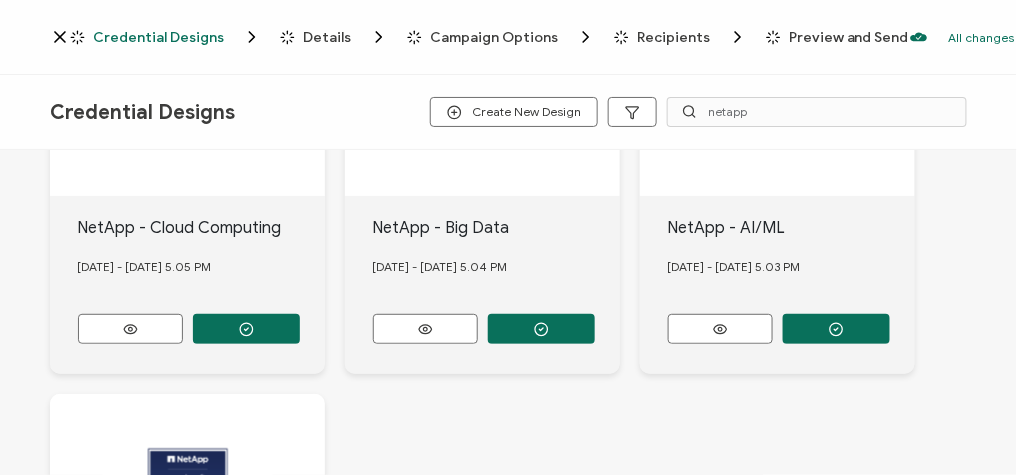 scroll, scrollTop: 209, scrollLeft: 0, axis: vertical 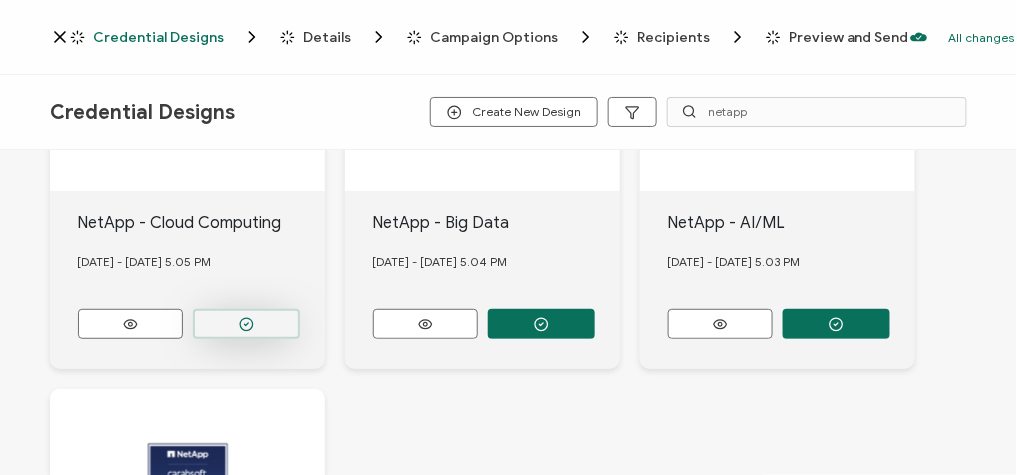 click at bounding box center (246, 324) 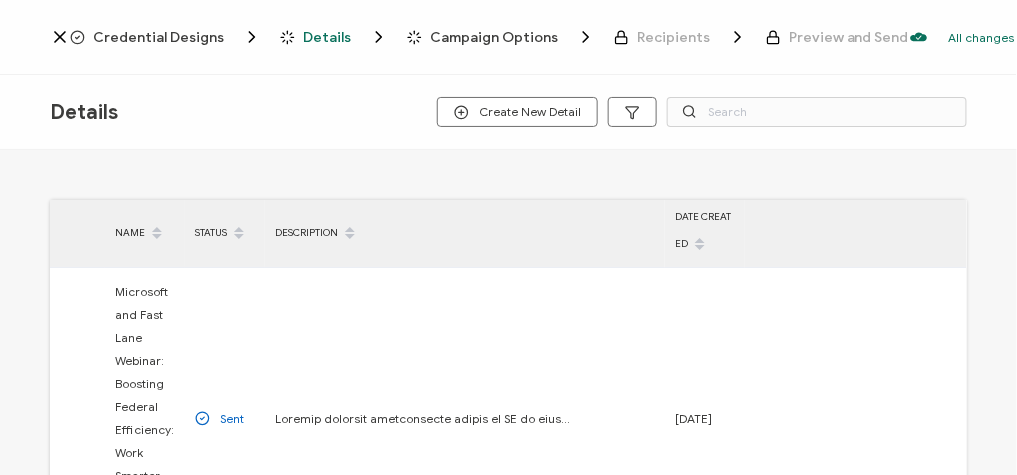 click on "Credential Designs" at bounding box center [158, 37] 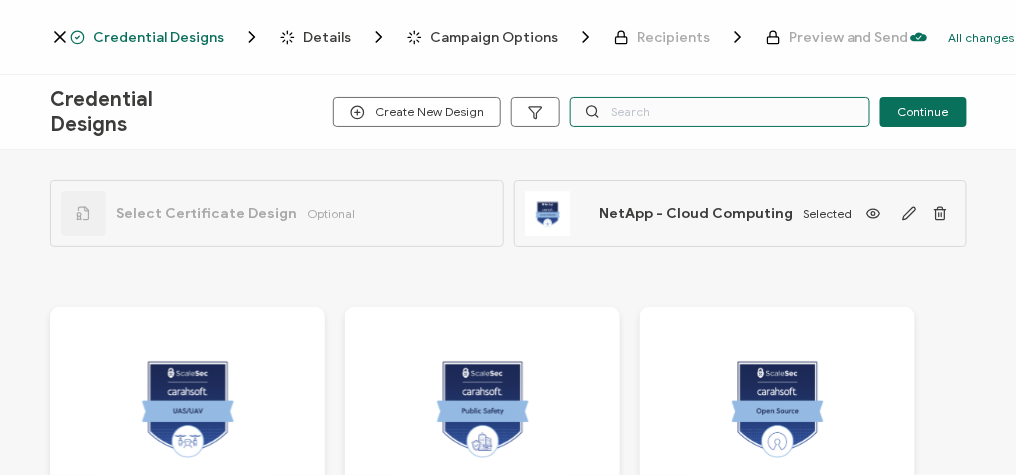 click at bounding box center (720, 112) 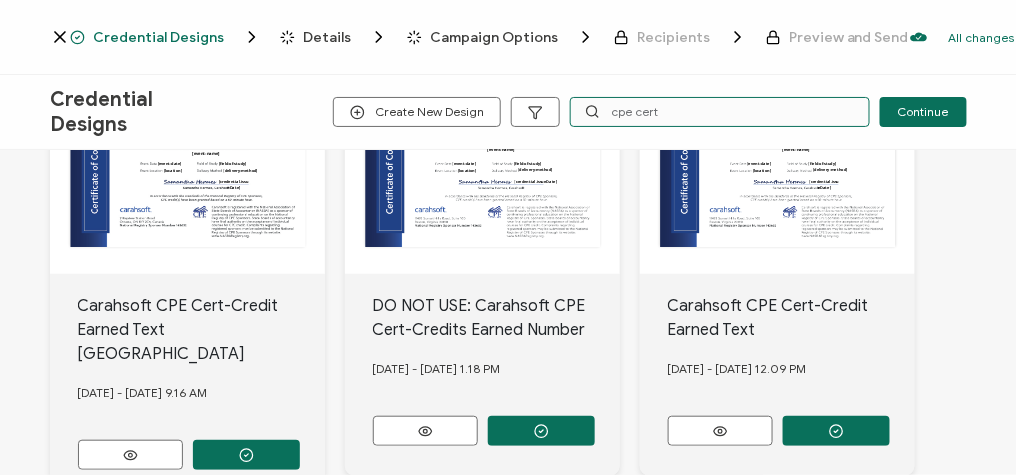 scroll, scrollTop: 242, scrollLeft: 0, axis: vertical 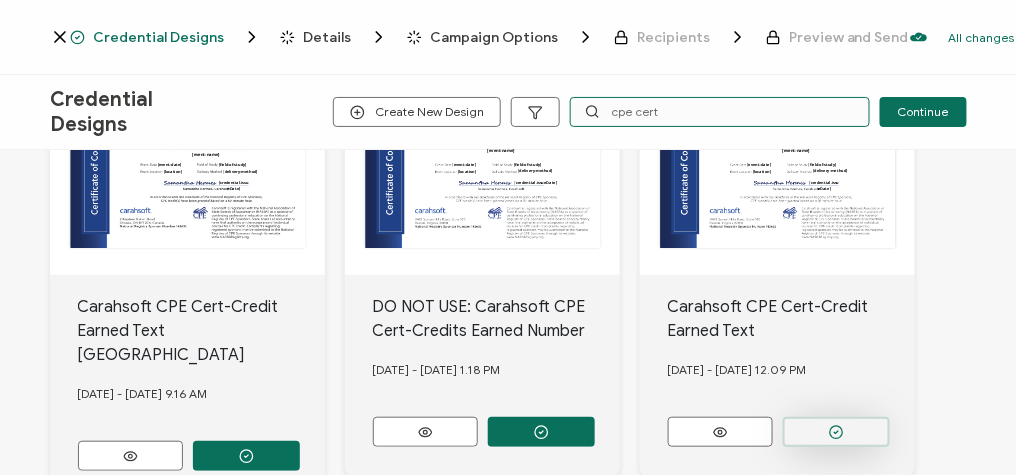 type on "cpe cert" 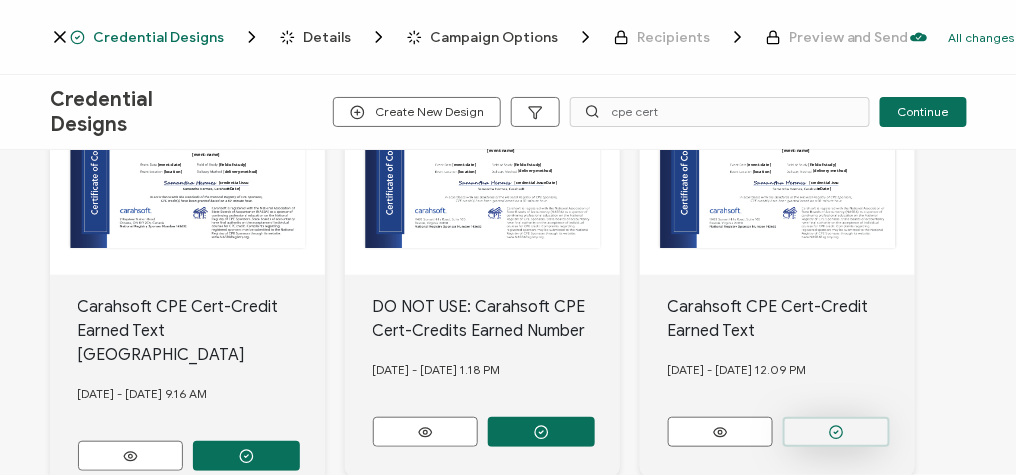 click 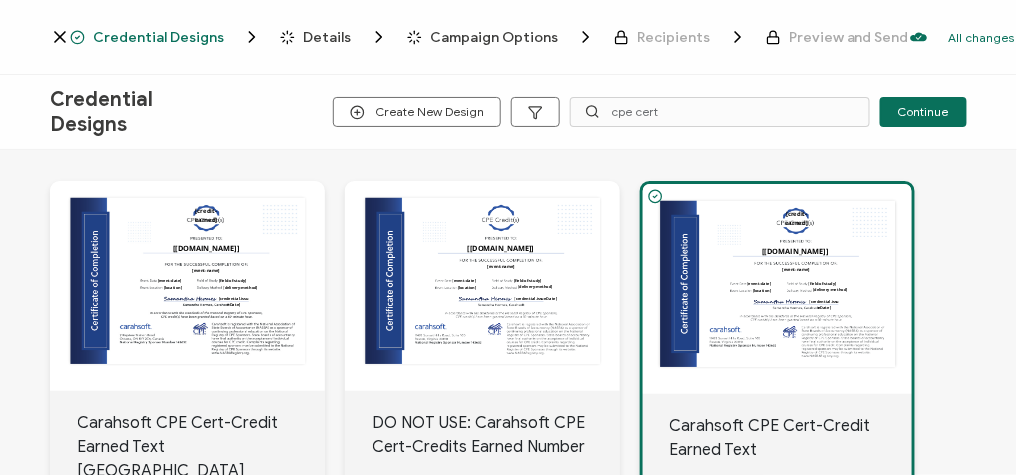scroll, scrollTop: 242, scrollLeft: 0, axis: vertical 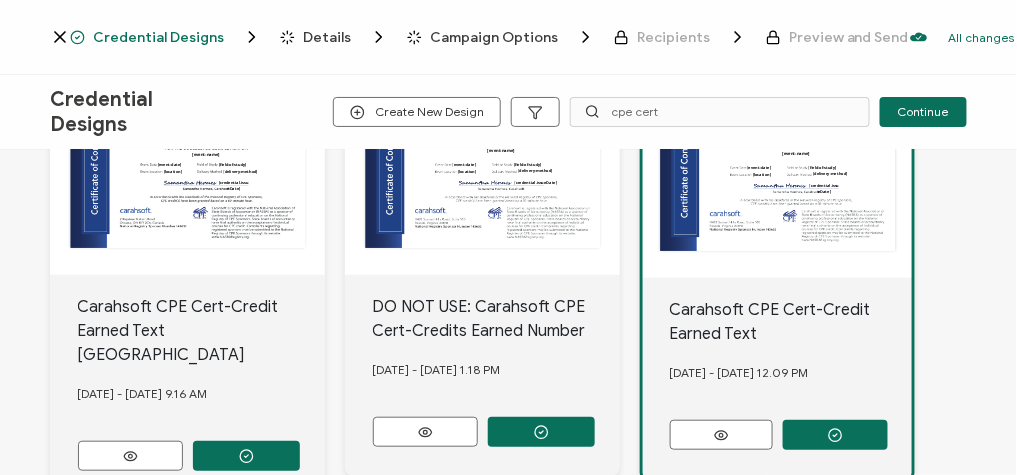 click on "Details" at bounding box center (327, 37) 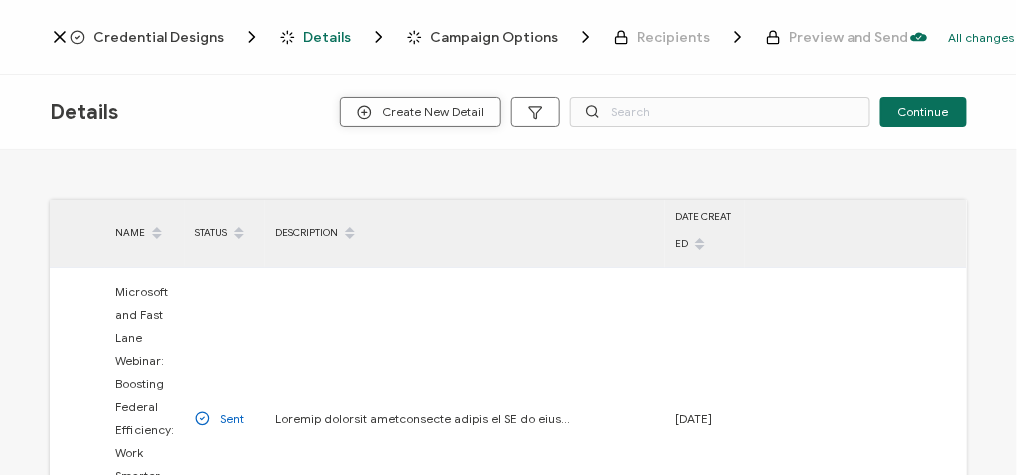 click on "Create New Detail" at bounding box center (420, 112) 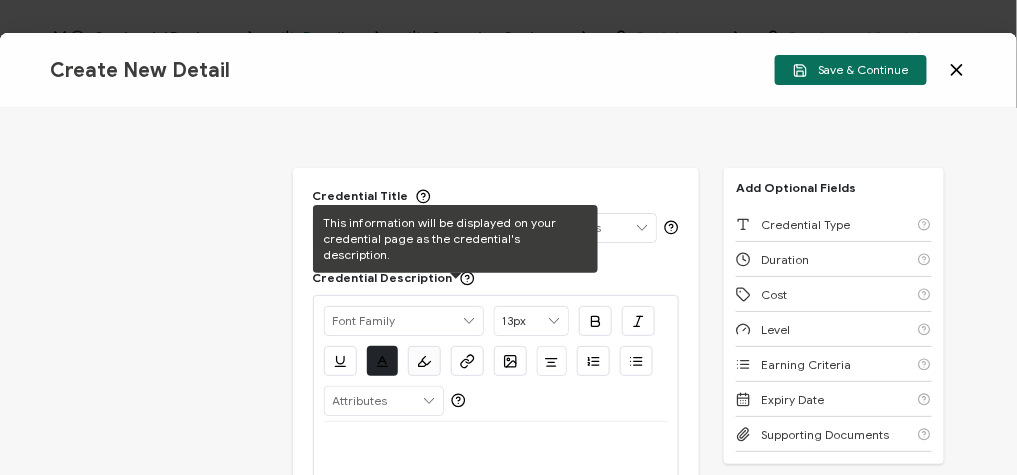 click on "This information will be displayed on your credential page as the credential's description." at bounding box center (455, 239) 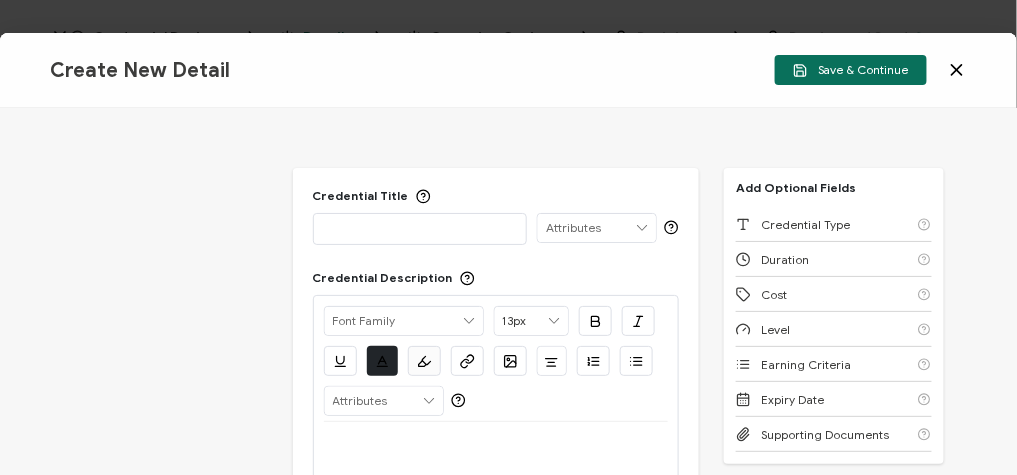 click at bounding box center [420, 228] 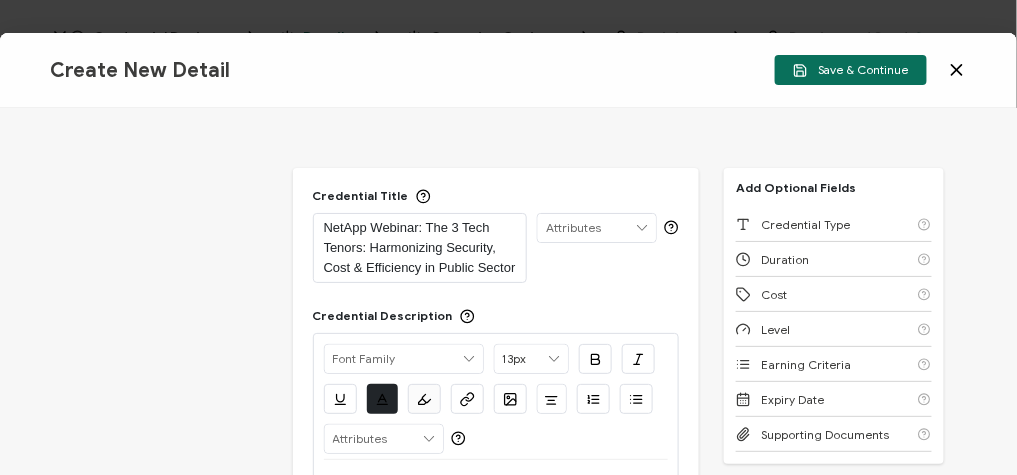 scroll, scrollTop: 0, scrollLeft: 0, axis: both 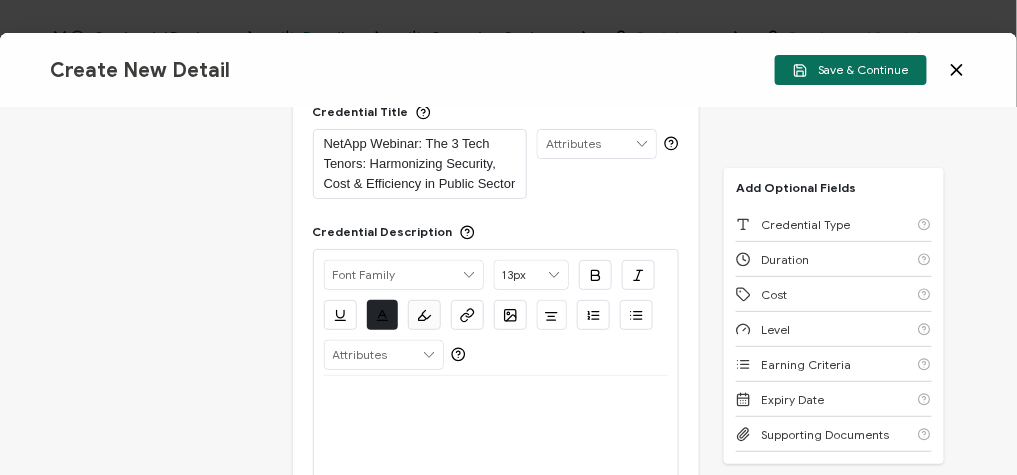 click at bounding box center (496, 400) 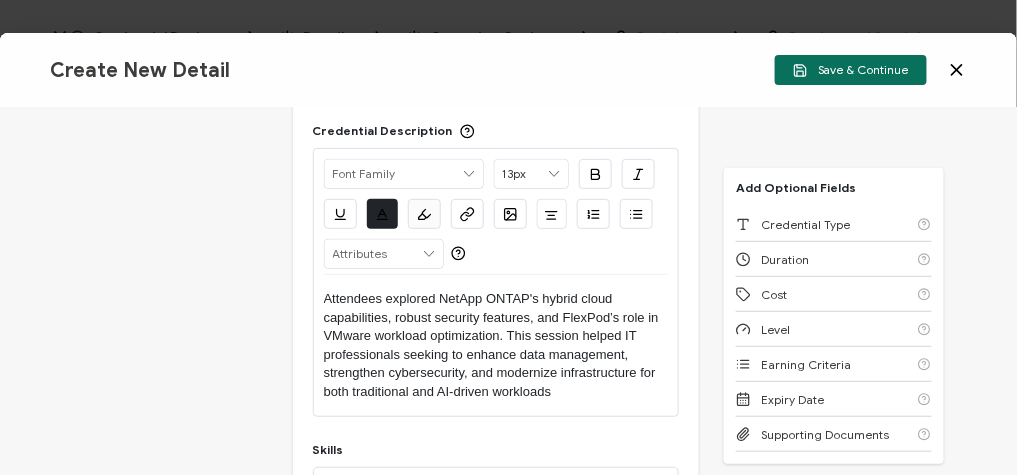 scroll, scrollTop: 186, scrollLeft: 0, axis: vertical 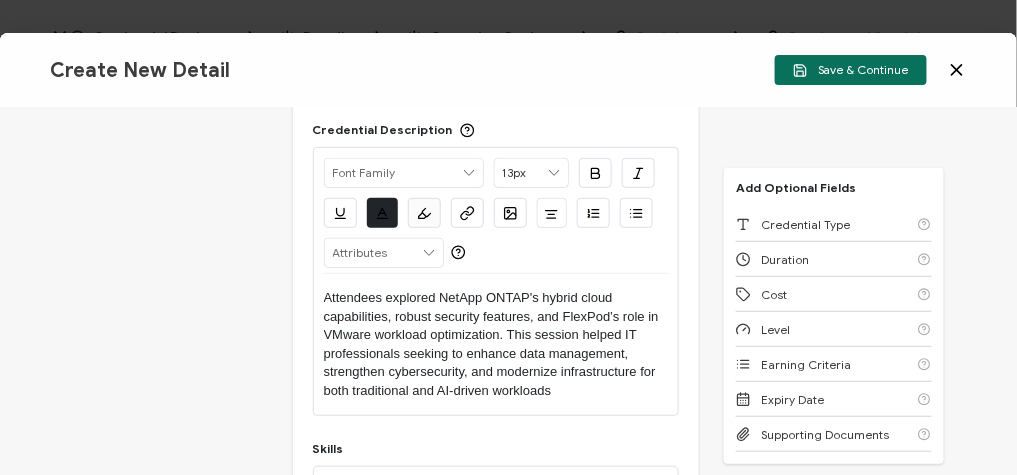 type 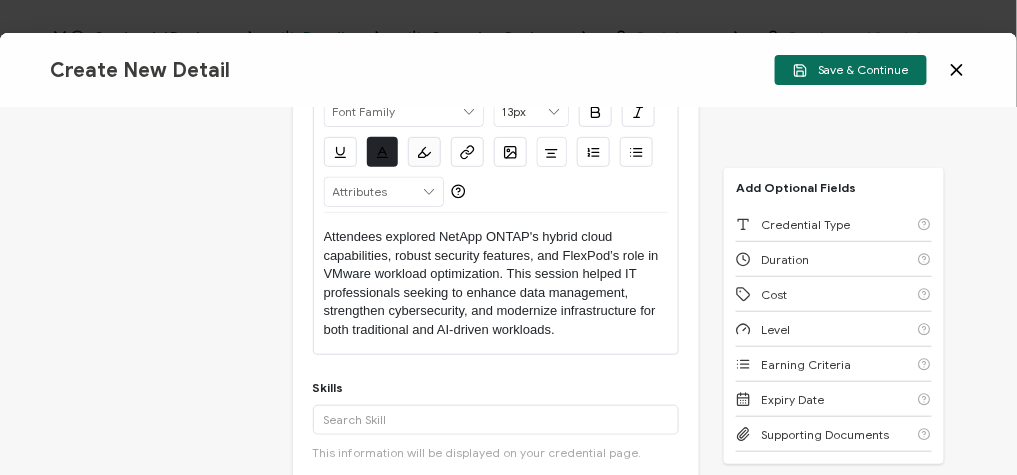 scroll, scrollTop: 302, scrollLeft: 0, axis: vertical 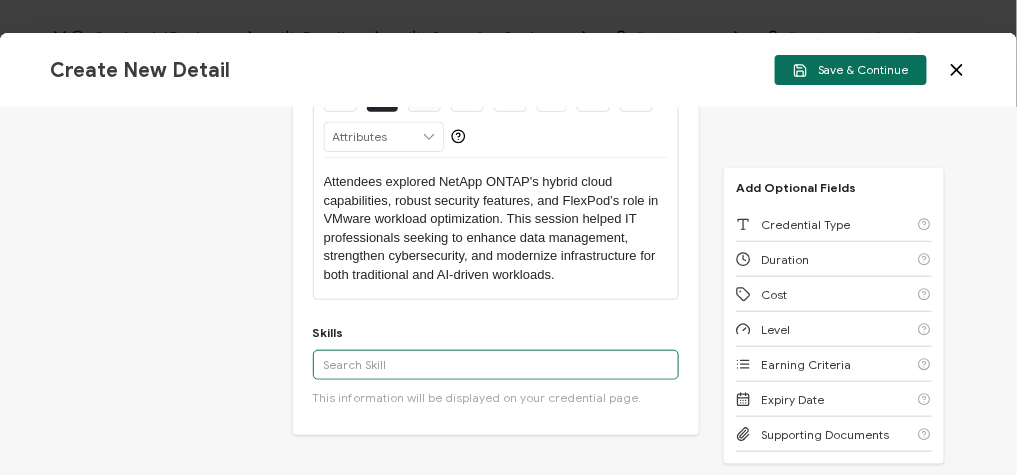 click at bounding box center [496, 365] 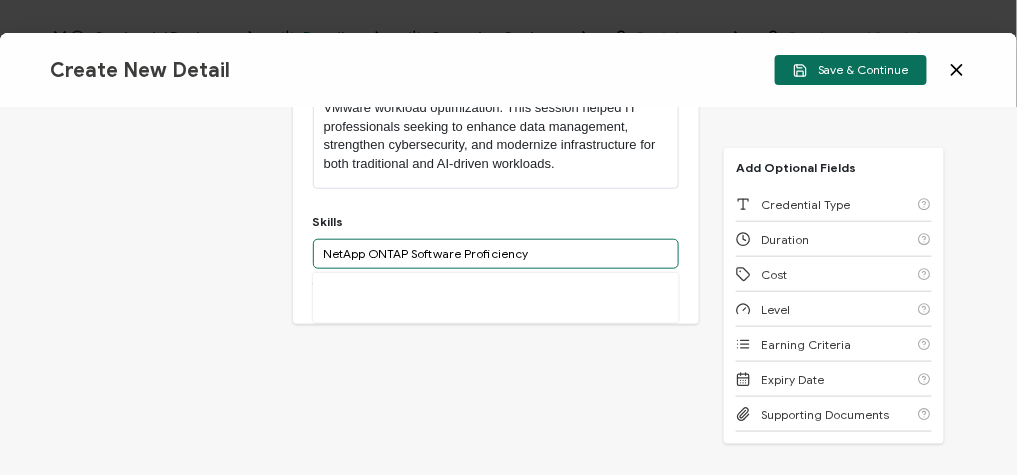 scroll, scrollTop: 414, scrollLeft: 0, axis: vertical 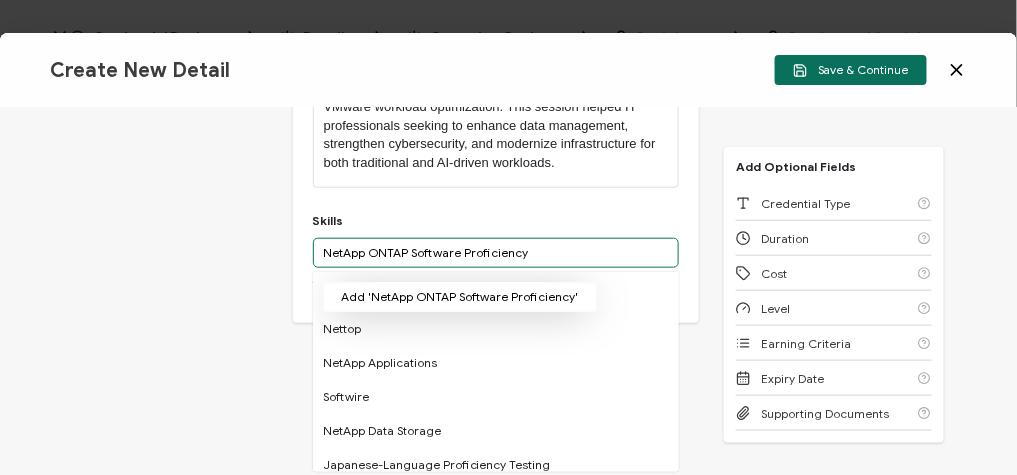 type on "NetApp ONTAP Software Proficiency" 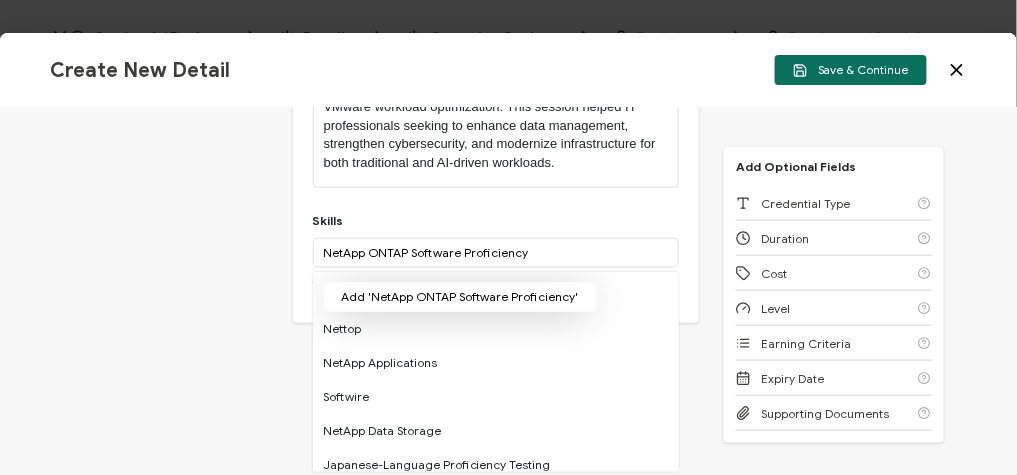 click on "Add 'NetApp ONTAP Software Proficiency'" at bounding box center [460, 297] 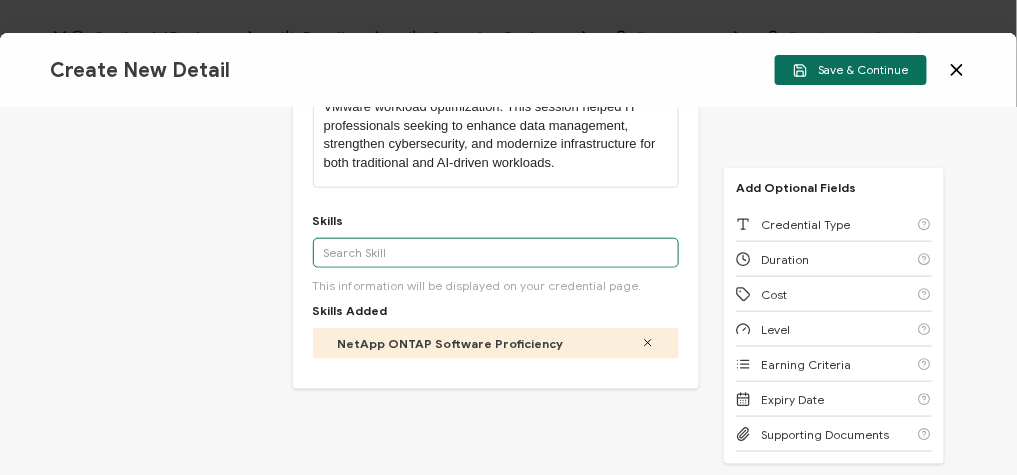 click at bounding box center (496, 253) 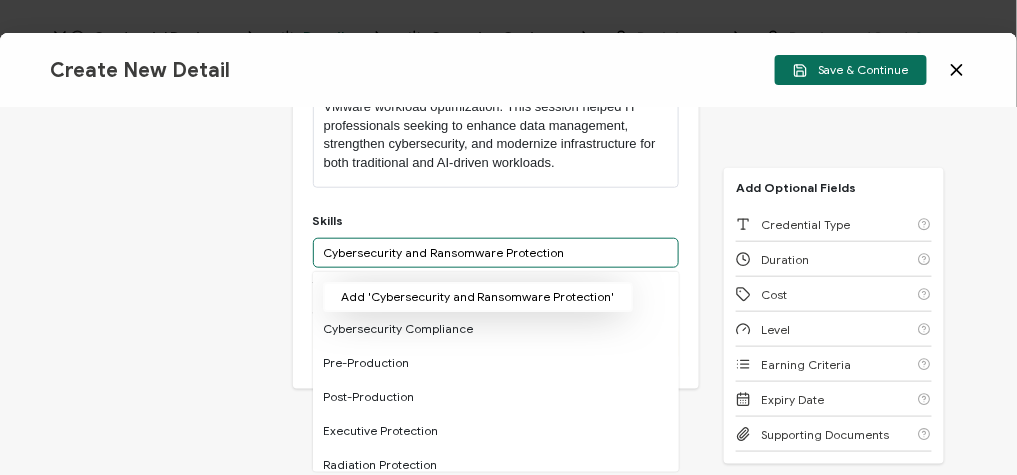 type on "Cybersecurity and Ransomware Protection" 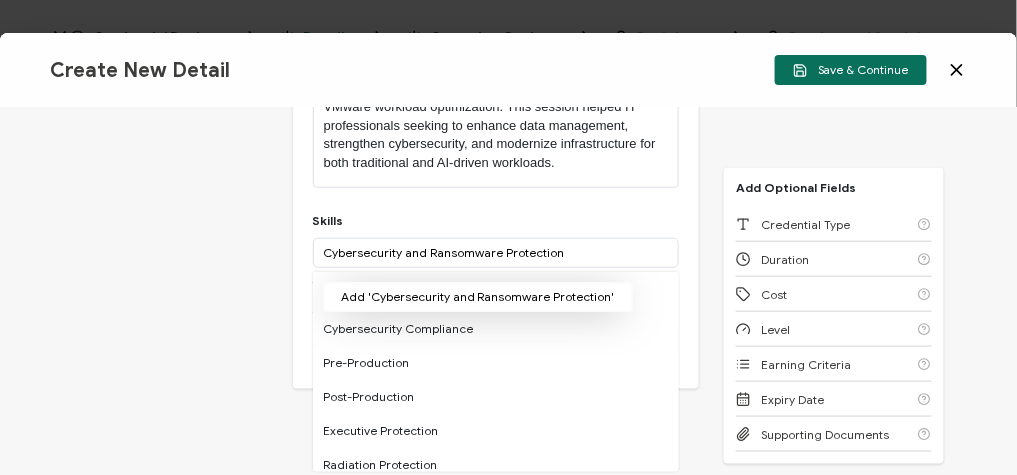 click on "Add 'Cybersecurity and Ransomware Protection'" at bounding box center (478, 297) 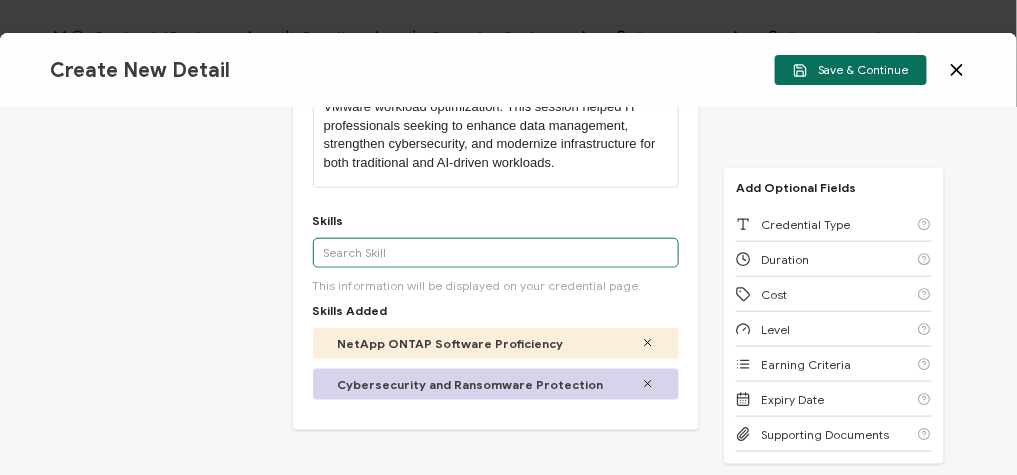 click at bounding box center (496, 253) 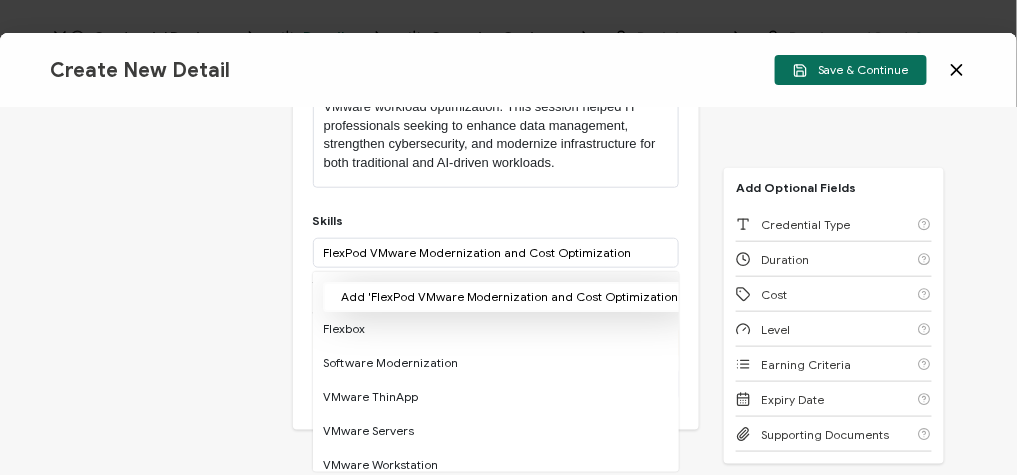 click on "Add 'FlexPod VMware Modernization and Cost Optimization'" at bounding box center [511, 297] 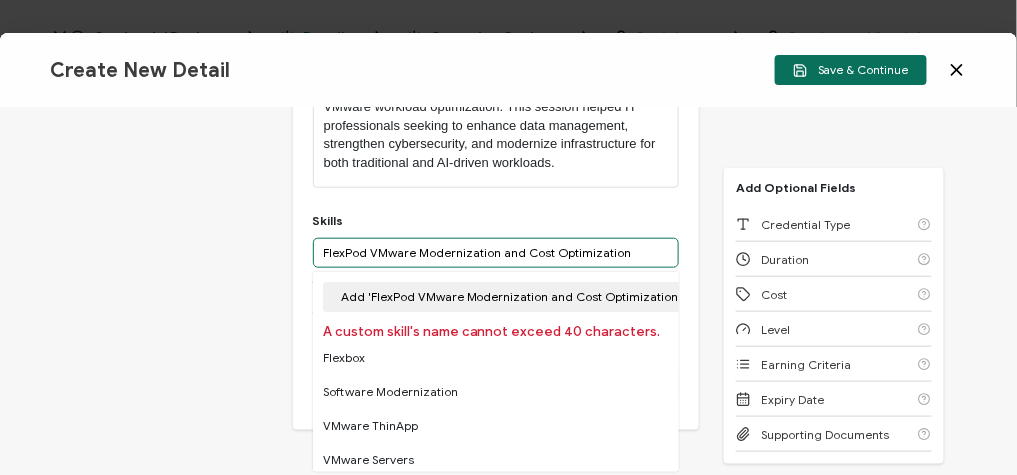 drag, startPoint x: 413, startPoint y: 271, endPoint x: 240, endPoint y: 280, distance: 173.23395 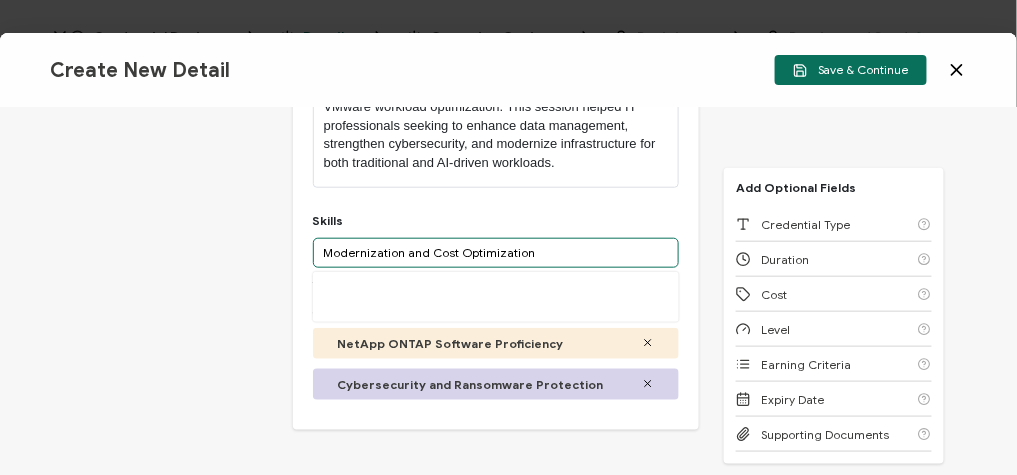 click on "Modernization and Cost Optimization" at bounding box center (496, 253) 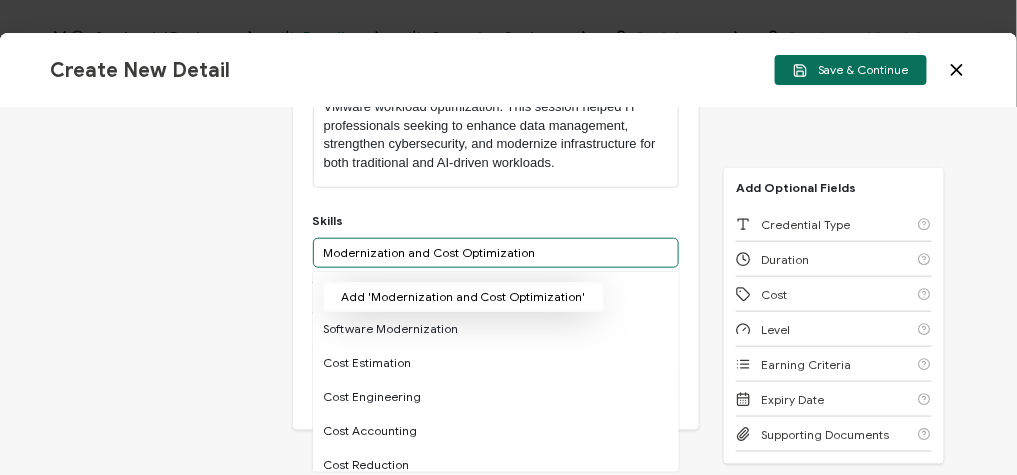 type on "Modernization and Cost Optimization" 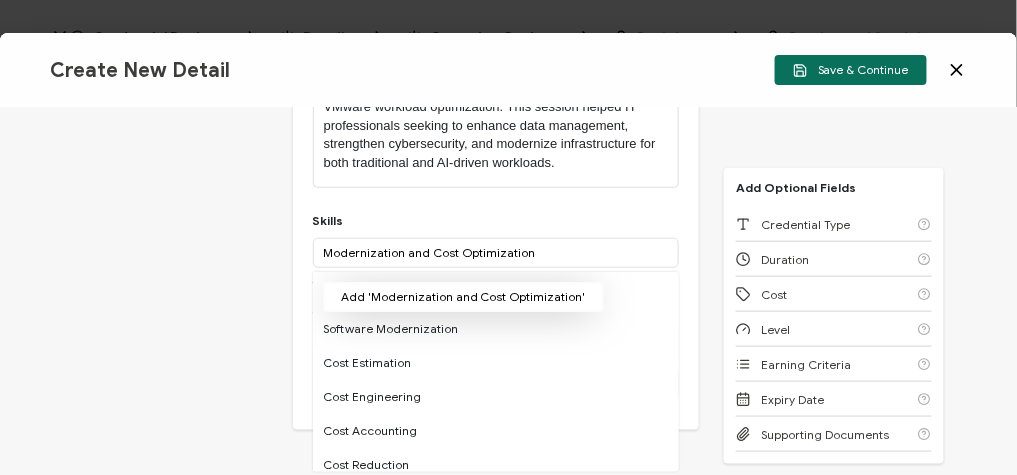 click on "Add 'Modernization and Cost Optimization'" at bounding box center [463, 297] 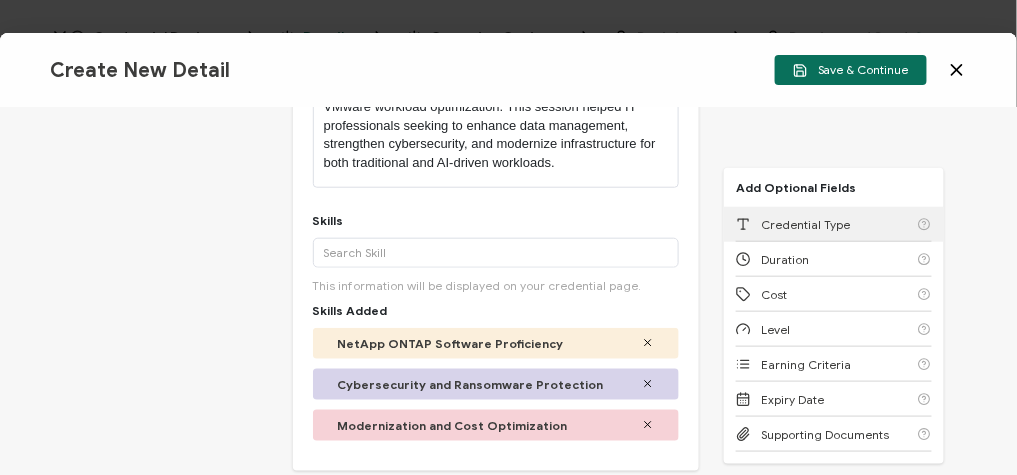 click on "Credential Type" at bounding box center [805, 224] 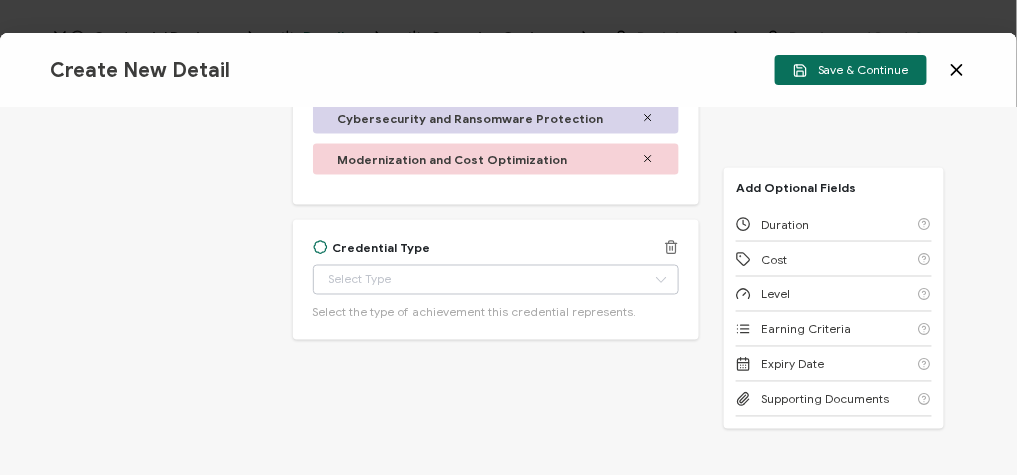 scroll, scrollTop: 682, scrollLeft: 0, axis: vertical 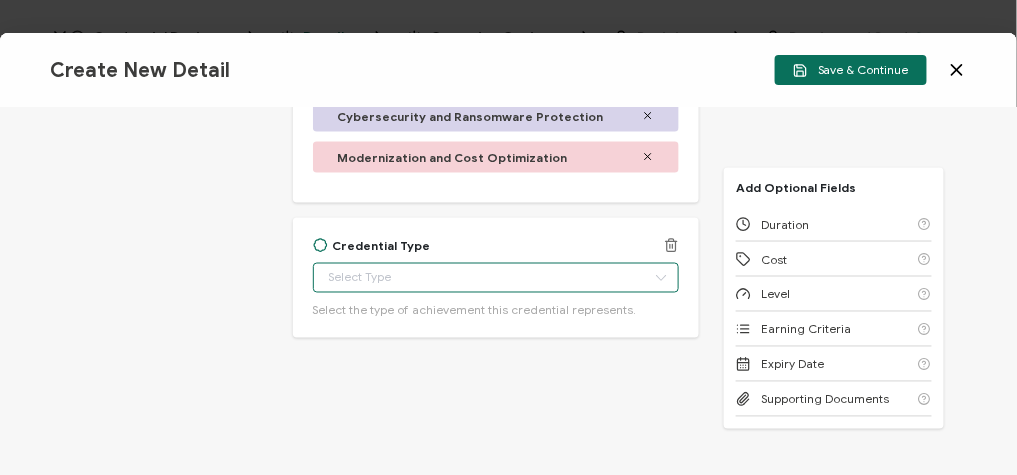click at bounding box center [496, 278] 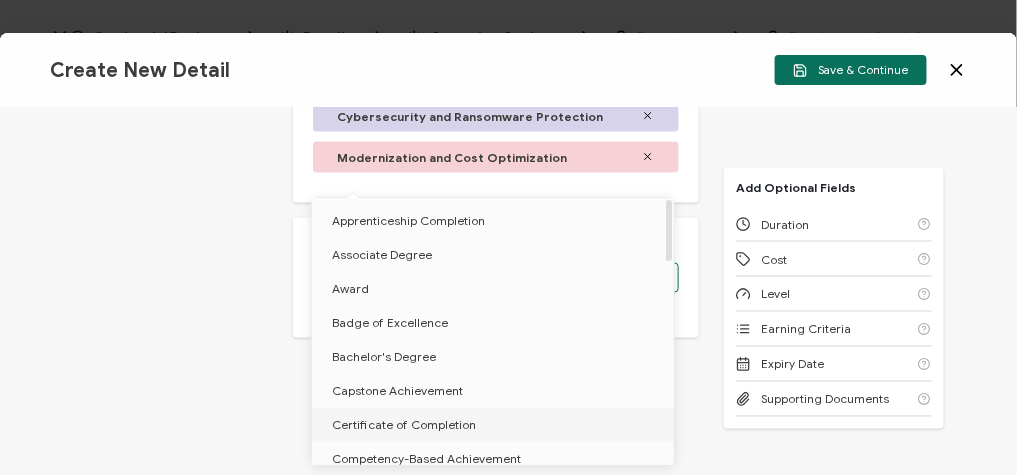 click on "Certificate of Completion" at bounding box center (404, 424) 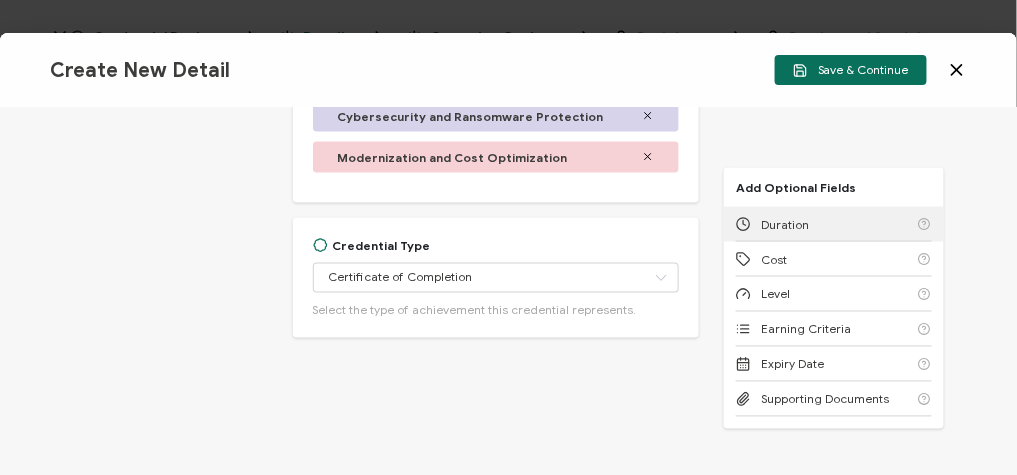 click on "Duration" at bounding box center [834, 224] 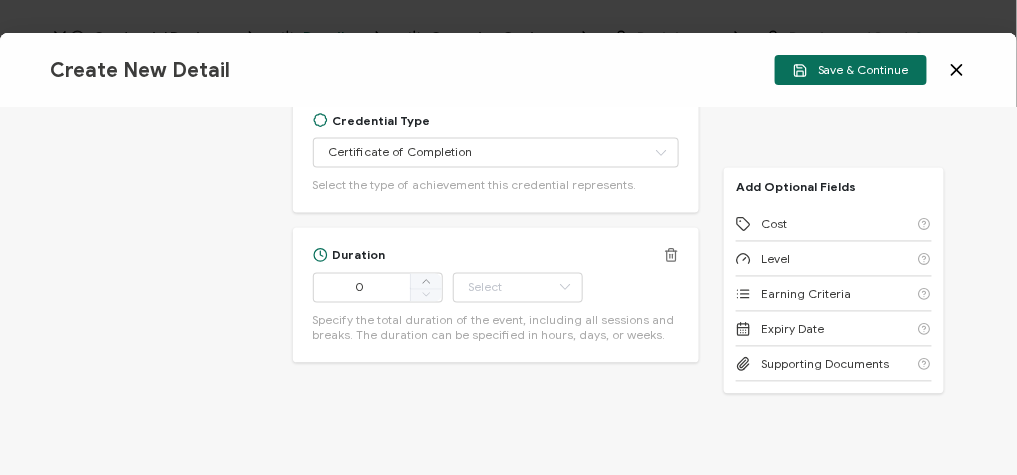 scroll, scrollTop: 832, scrollLeft: 0, axis: vertical 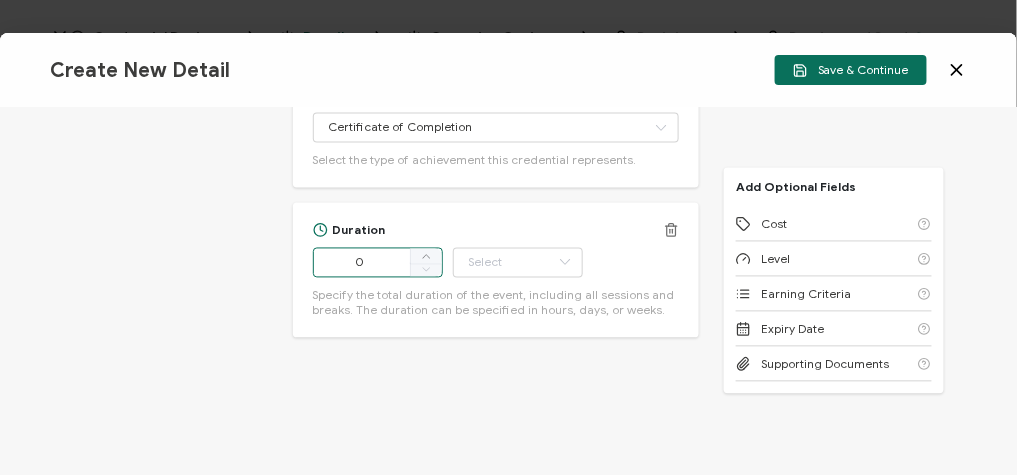 click on "0" at bounding box center [378, 263] 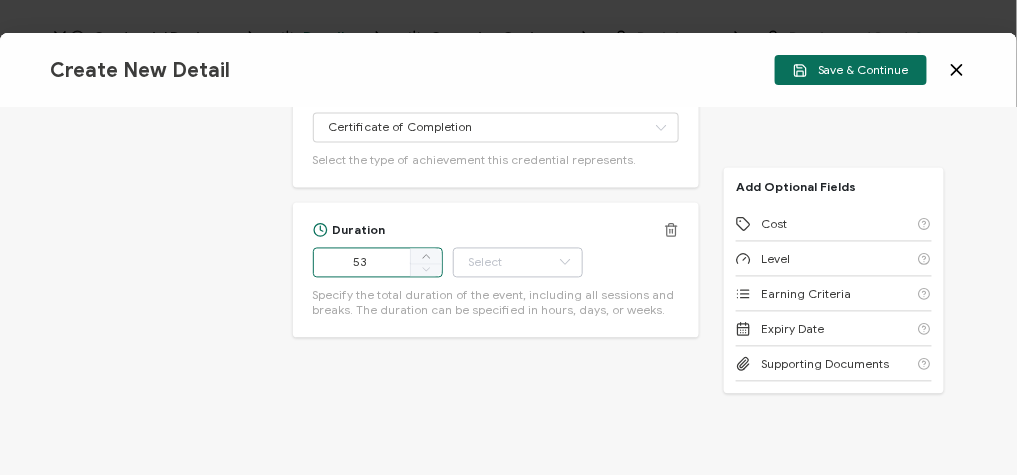 type on "53" 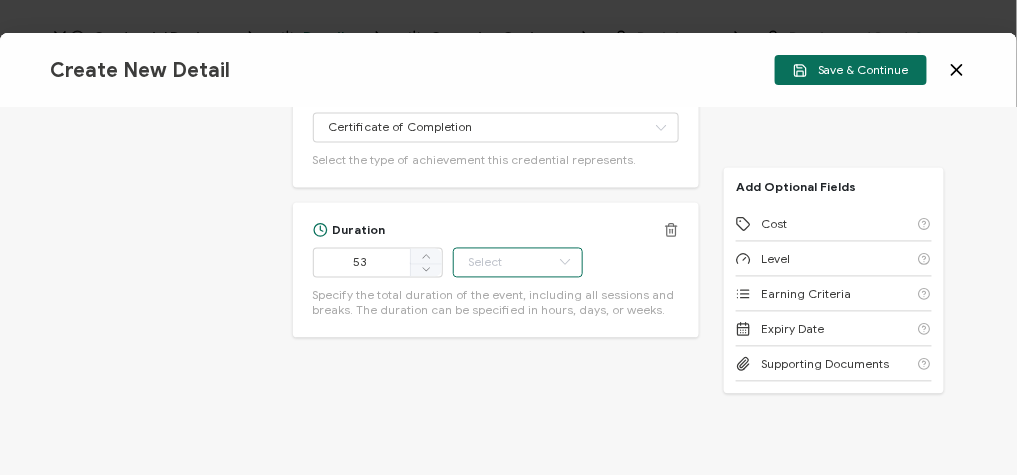 click at bounding box center (518, 263) 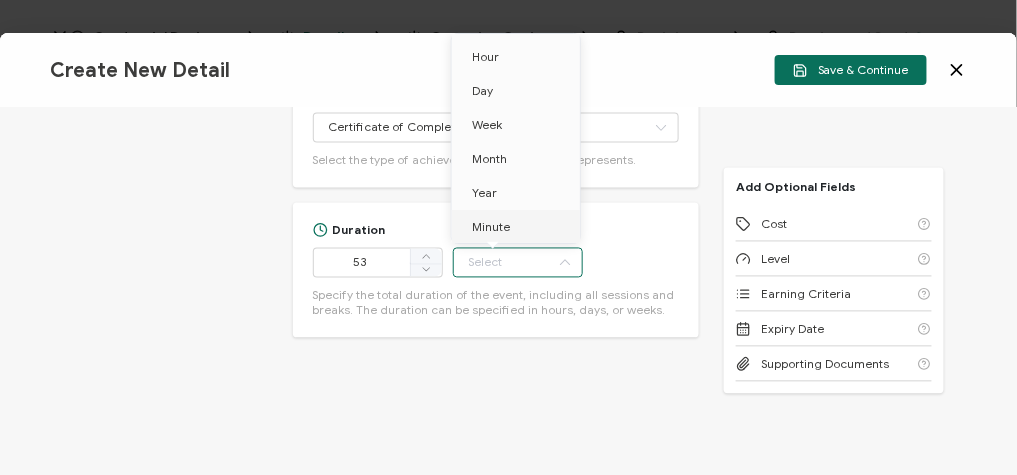 click on "Minute" at bounding box center [519, 227] 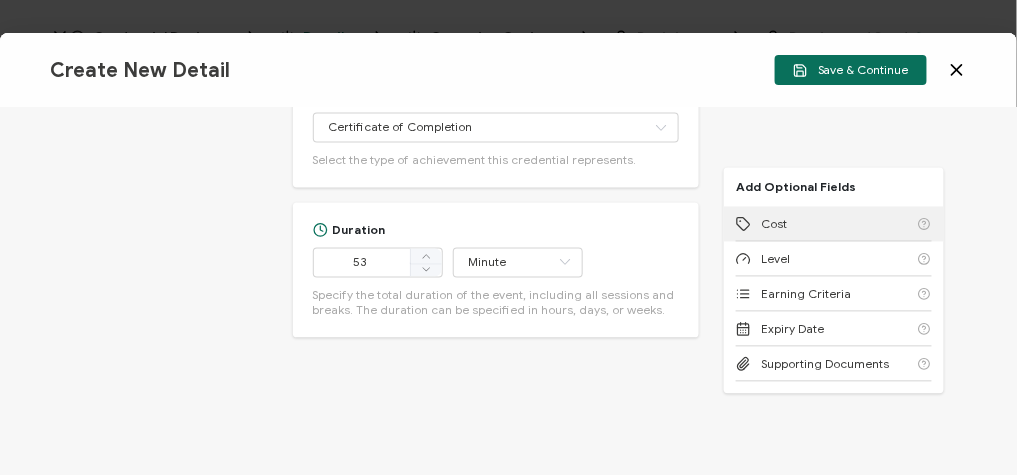 click on "Cost" at bounding box center [774, 224] 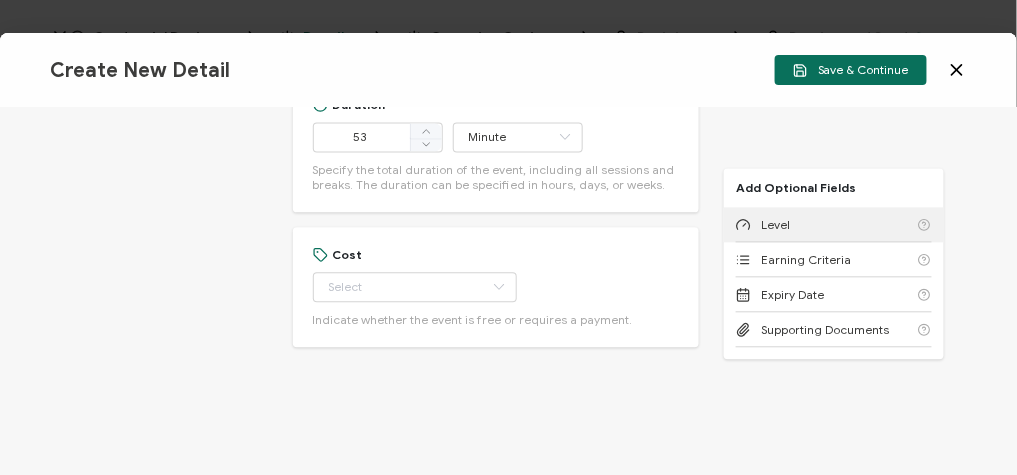 scroll, scrollTop: 967, scrollLeft: 0, axis: vertical 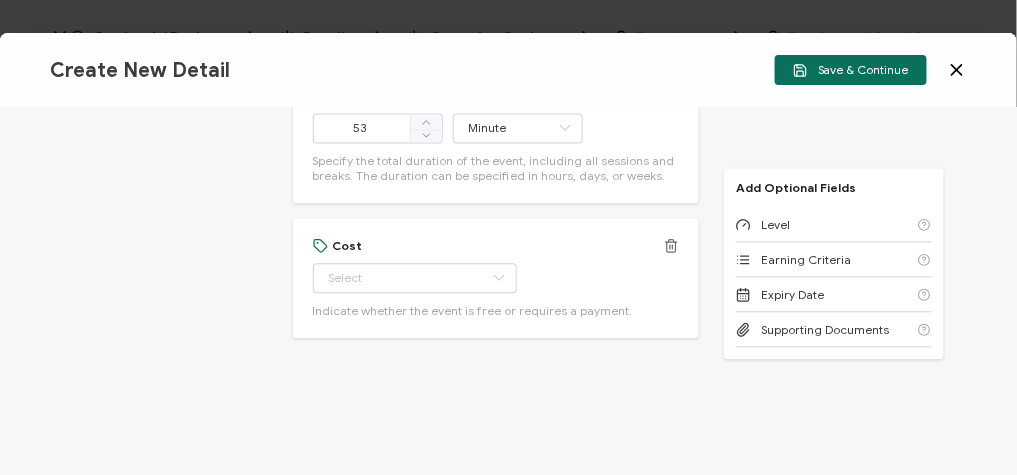 click on "Cost
Free Paid   Indicate whether the event is free or requires a payment." at bounding box center (496, 278) 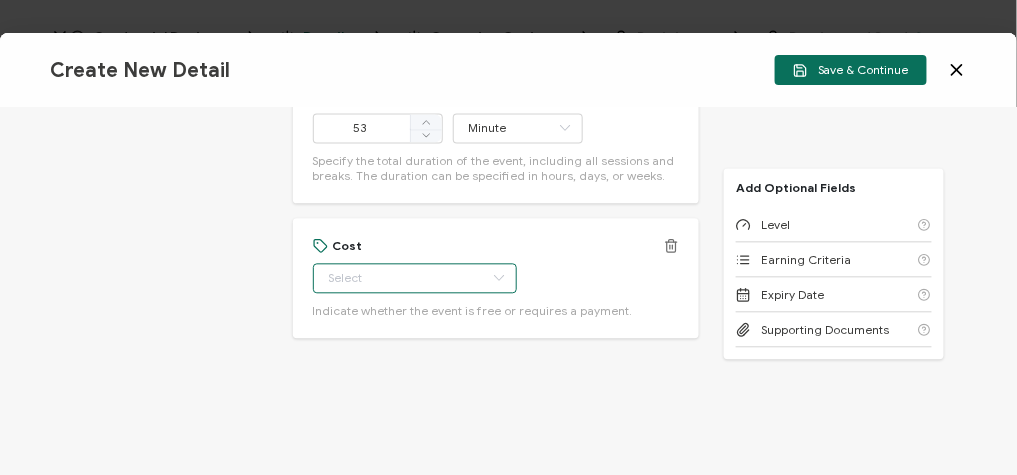 click at bounding box center (415, 278) 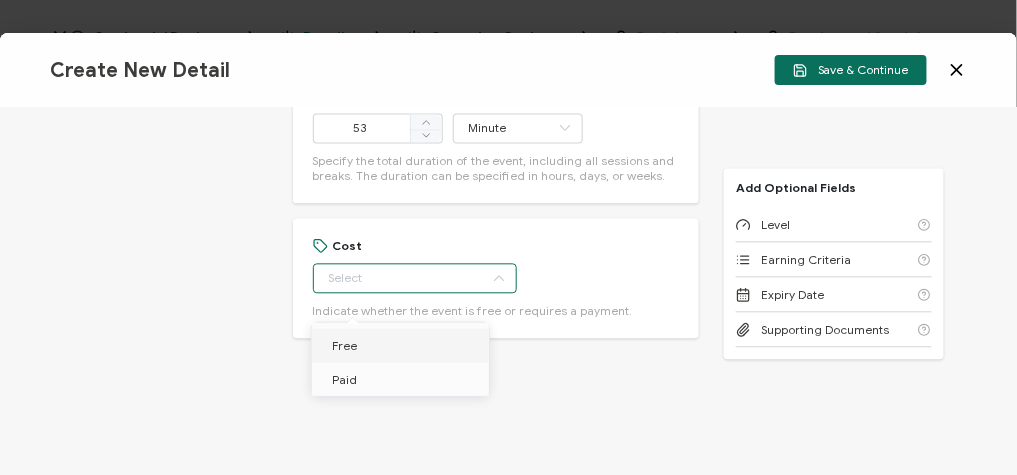 click on "Free" at bounding box center [404, 346] 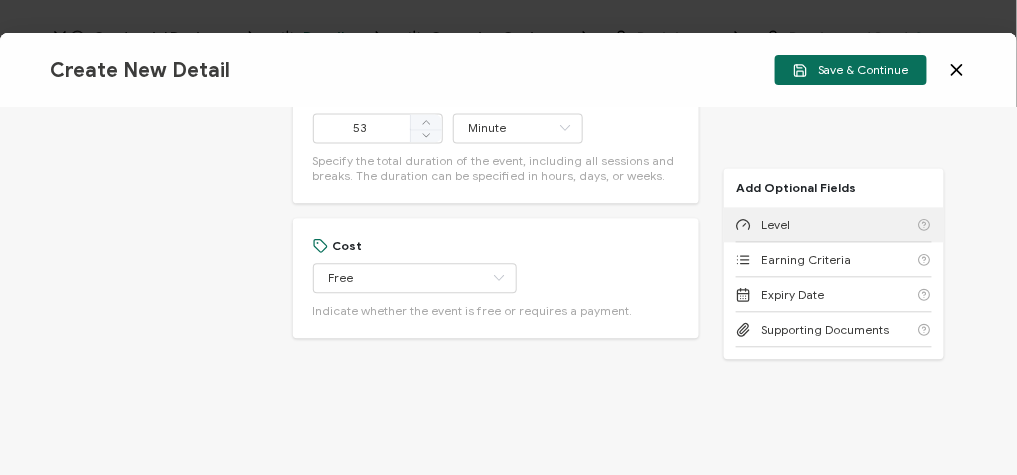 click on "Level" at bounding box center (834, 224) 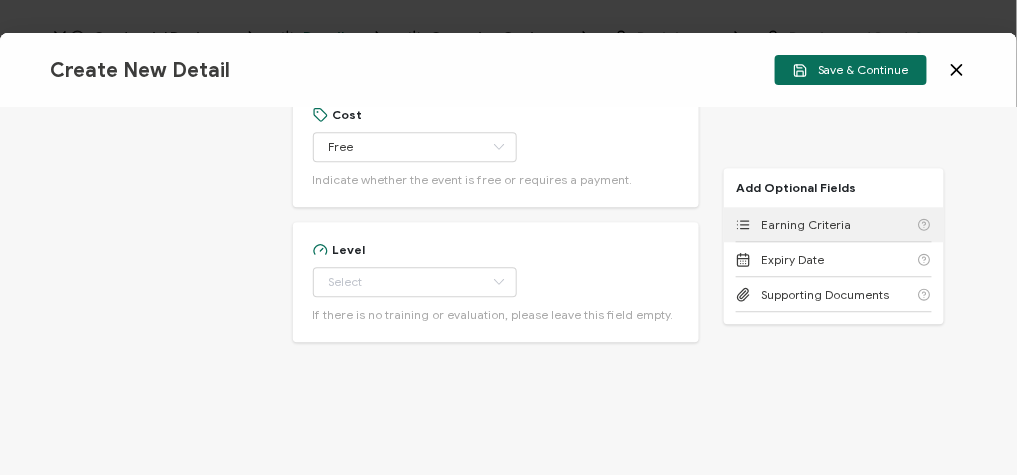 scroll, scrollTop: 1102, scrollLeft: 0, axis: vertical 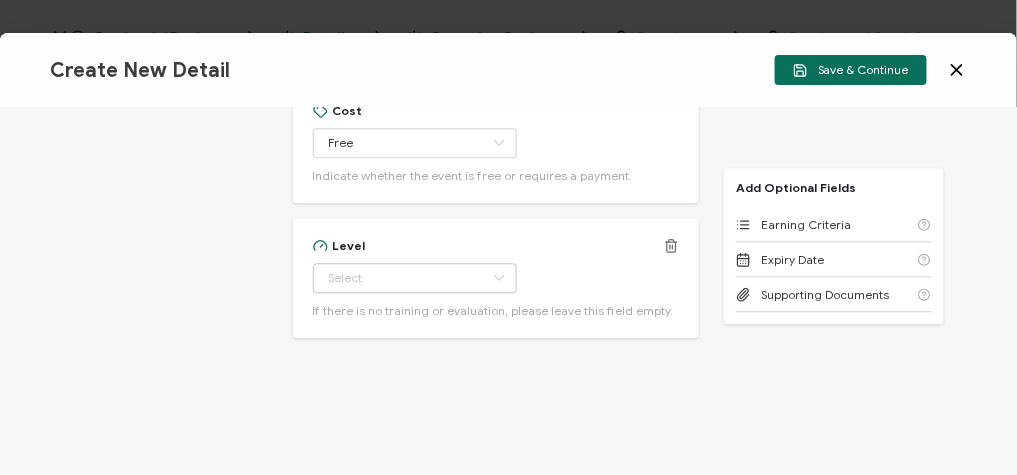 click at bounding box center [499, 278] 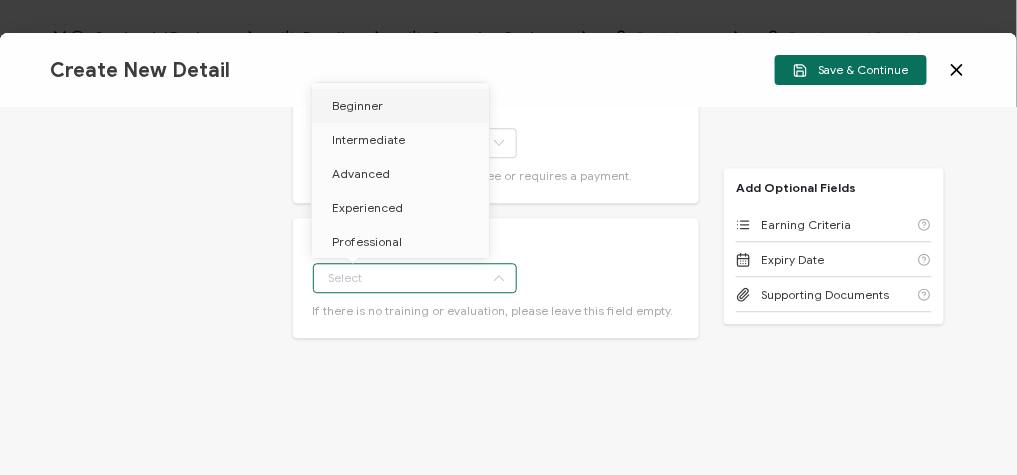 click on "Beginner" at bounding box center (404, 106) 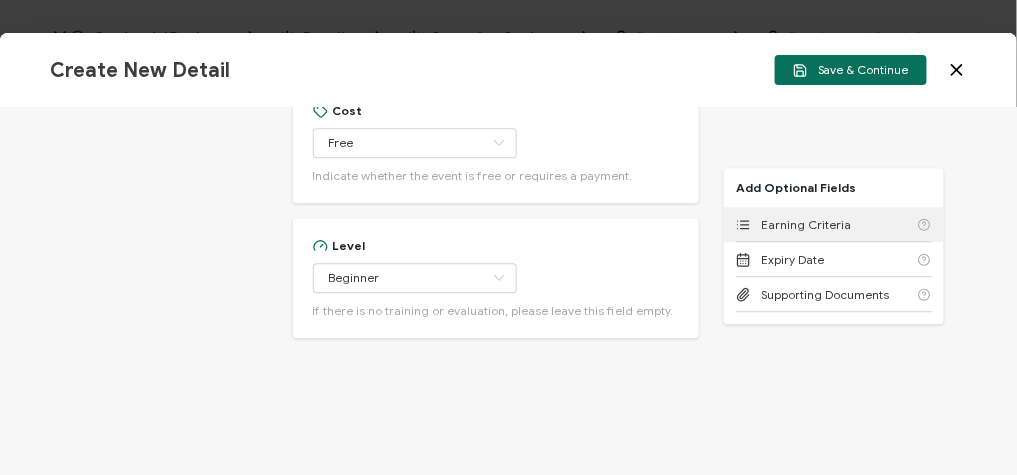 click on "Earning Criteria" at bounding box center [806, 224] 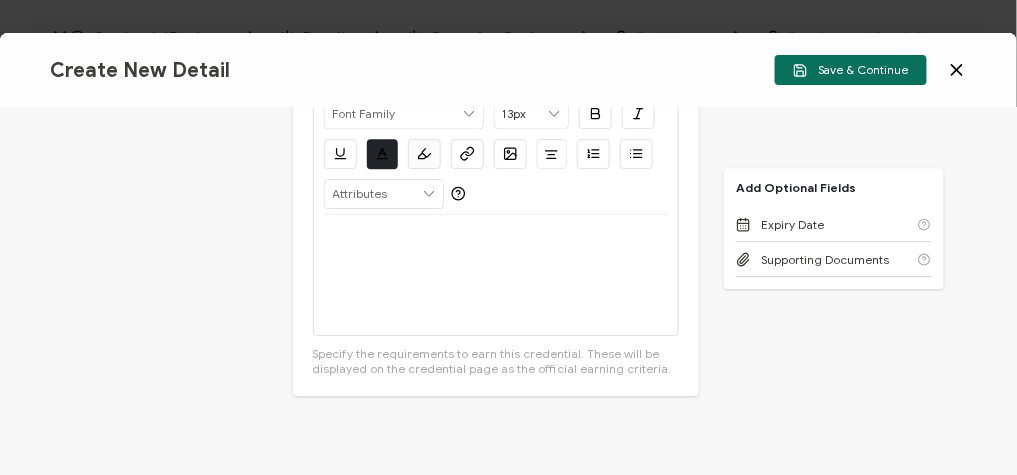scroll, scrollTop: 1469, scrollLeft: 0, axis: vertical 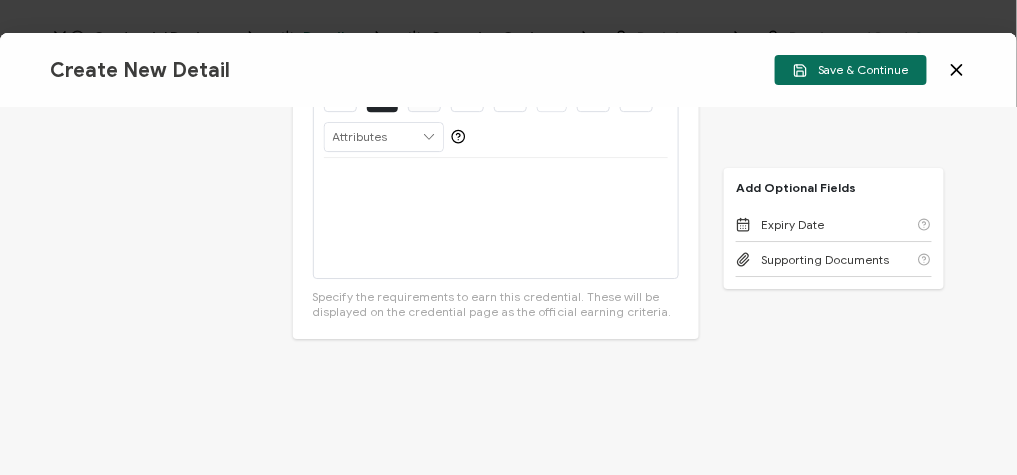 click at bounding box center (496, 218) 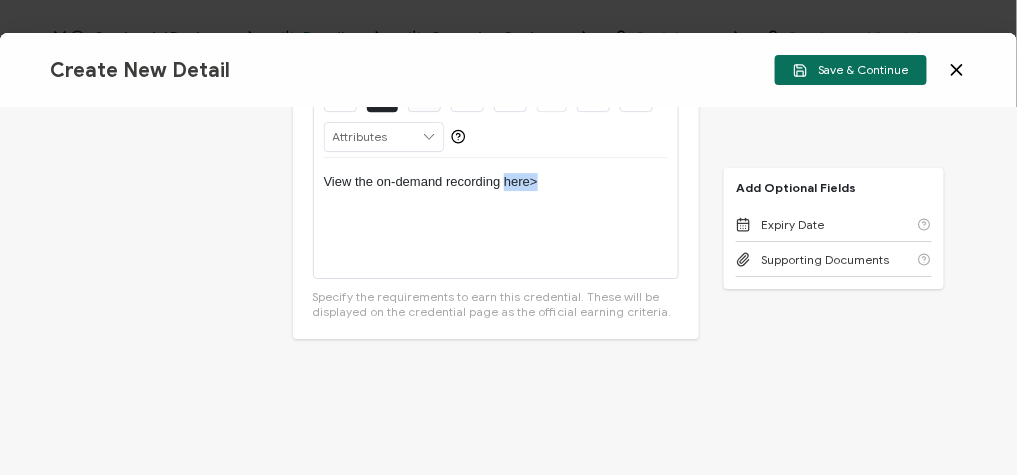 drag, startPoint x: 553, startPoint y: 200, endPoint x: 500, endPoint y: 198, distance: 53.037724 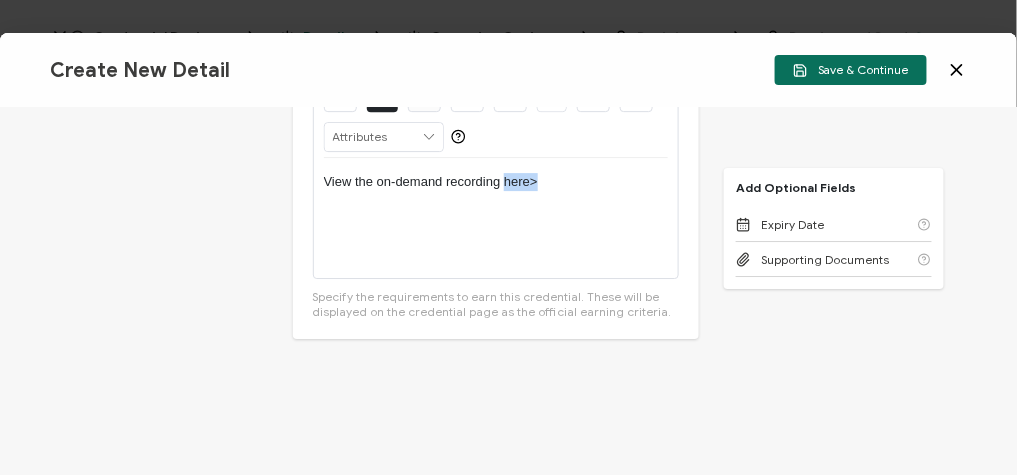 click on "View the on-demand recording here>" at bounding box center (496, 182) 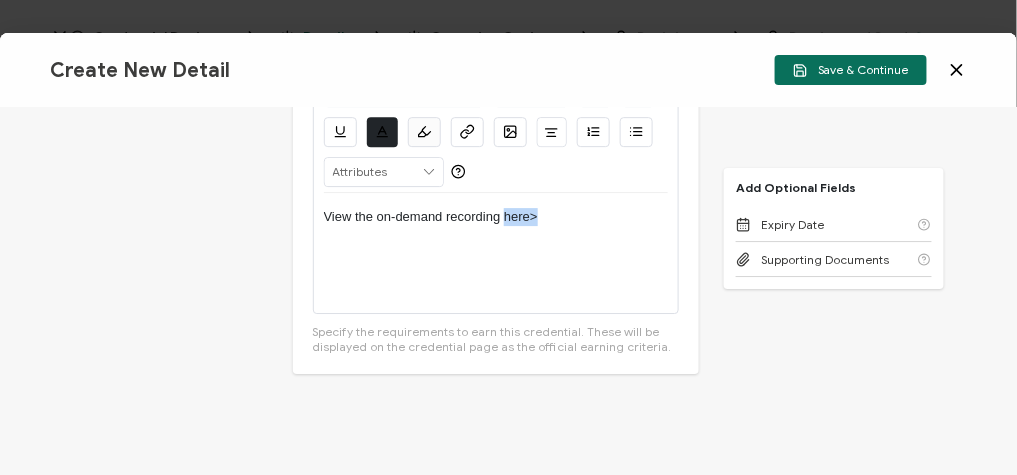 click 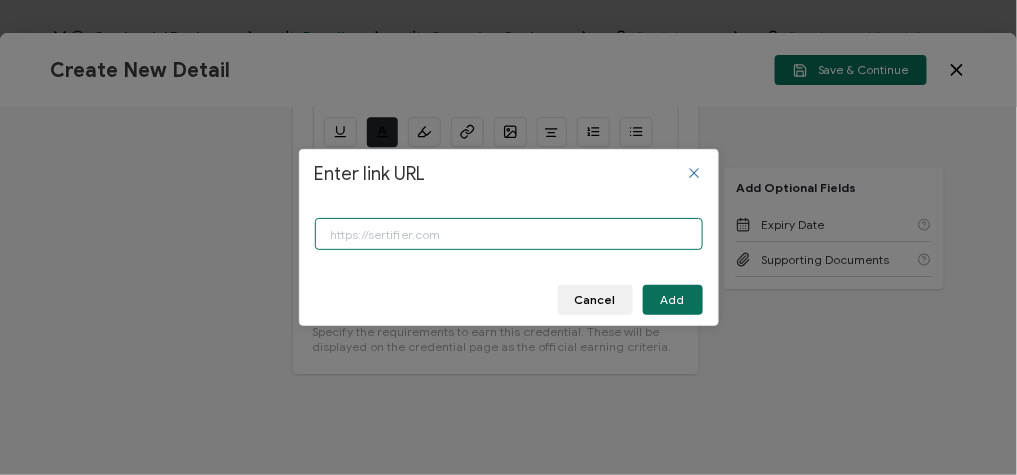 type on "V" 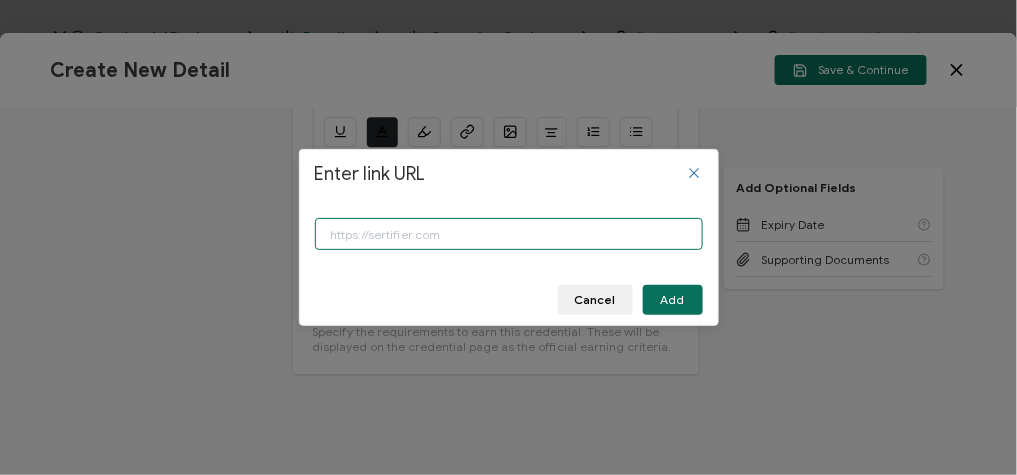 paste on "https://www.carahsoft.com/learn/event/68436-the-3-tech-tenors-harmonizing-security-cost-&-efficiency-in-public-sector" 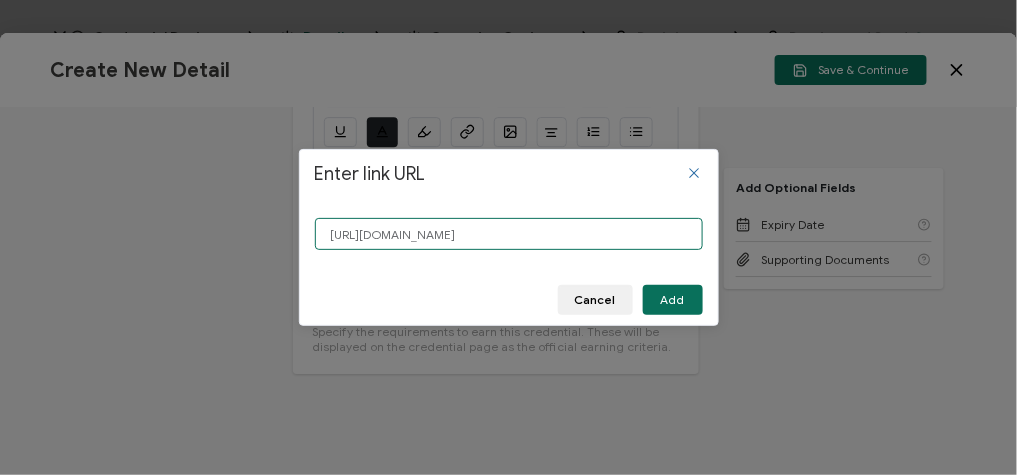scroll, scrollTop: 0, scrollLeft: 312, axis: horizontal 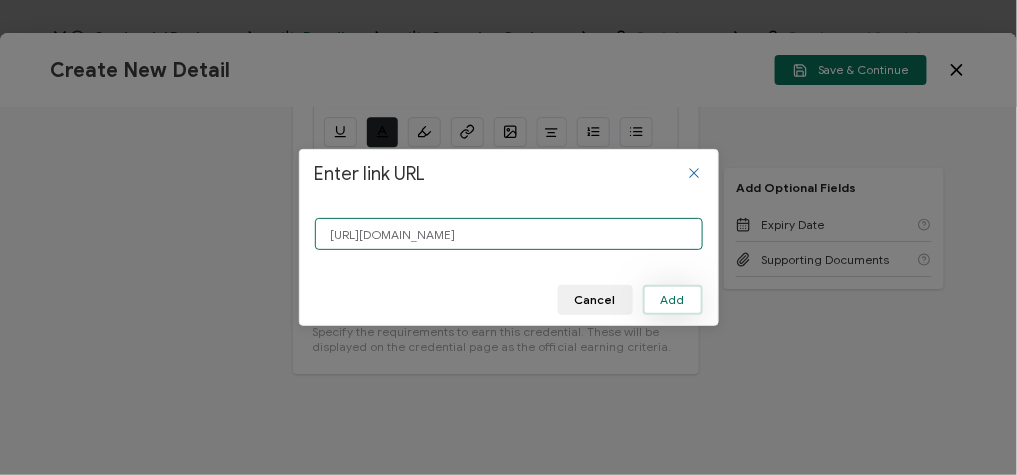 type on "https://www.carahsoft.com/learn/event/68436-the-3-tech-tenors-harmonizing-security-cost-&-efficiency-in-public-sector" 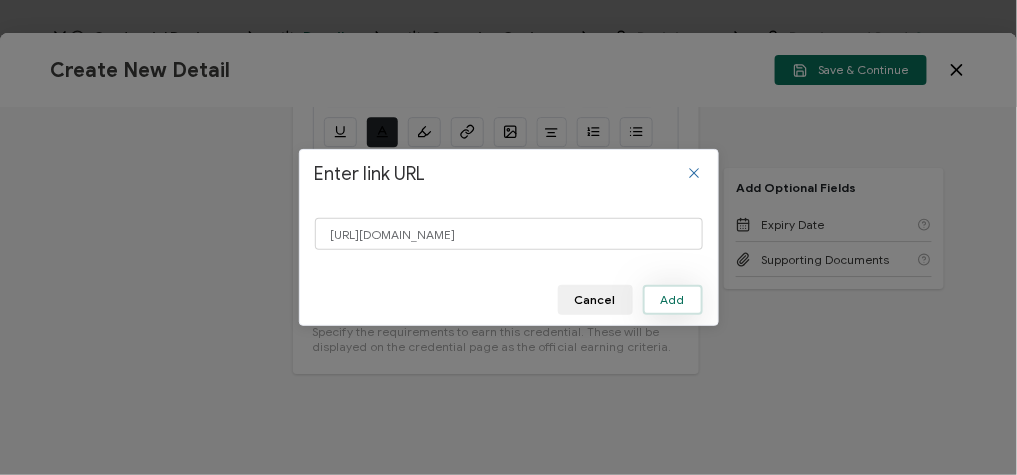 click on "Add" at bounding box center (673, 300) 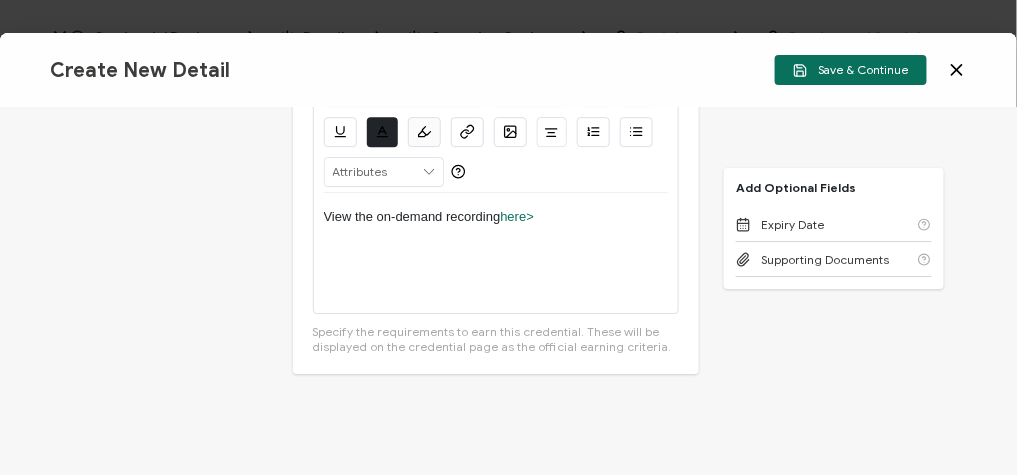 click on "Credential Title
NetApp Webinar: The 3 Tech Tenors: Harmonizing Security, Cost & Efficiency in Public Sector   ISSUER
Issuer Name
Credential Description
Alright Sans Amita Archivo Black Arial Arimo Blinker Caveat Charm Charmonman Cinzel EB Garamond Farro Fira Sans Gelasio Gilroy Great Vibes Grenze Hanken Grotesk Inconsolata Josefin Sans Kolektif House Kufam Lato Libre Caslon Text Lora Lugrasimo Markazi Text Merienda Merriweather Montserrat Muli Noto Sans Noto Serif Nunito Open Sans Open Sans Condensed Orbitron Oswald Playfair Display Poppins PT Sans PT Sans Narrow PT Serif Quicksand Raleway Red Hat Display Roboto Roboto Condensed Roboto Slab Rubik Slabo 27px Source Sans Pro Spartan Tajawal Titillium Web Ubuntu UnifrakturCook UnifrakturMaguntia Work Sans   13px 11px 12px 13px 14px 15px 16px 17px 18px 19px 20px 21px 22px 23px 24px 25px 26px 27px" at bounding box center (508, 291) 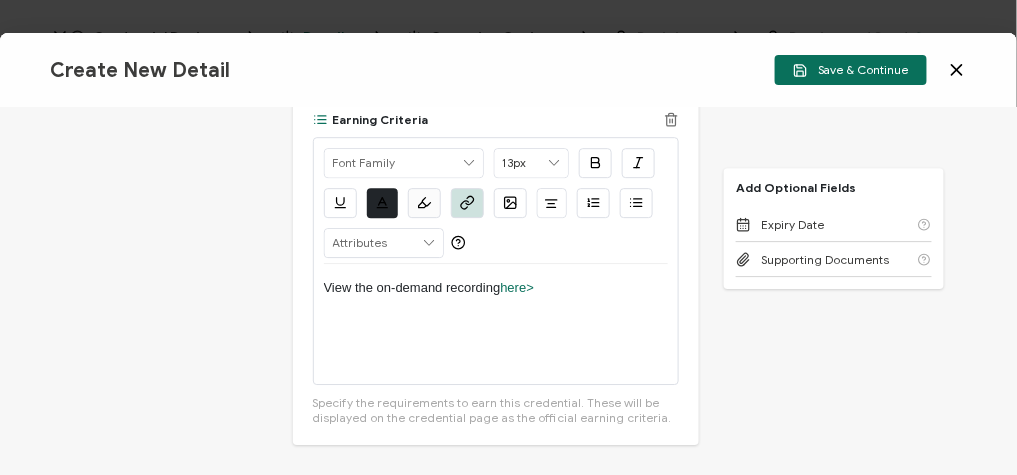 scroll, scrollTop: 1363, scrollLeft: 0, axis: vertical 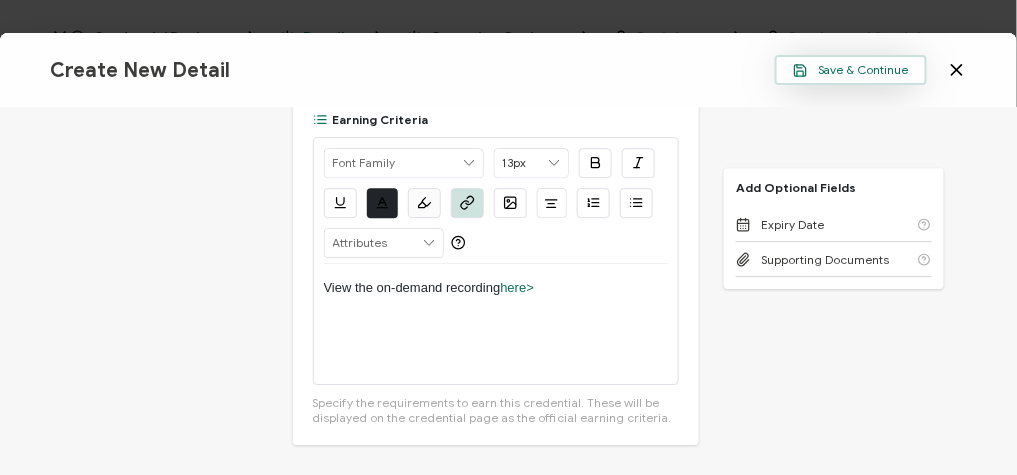 click on "Save & Continue" at bounding box center (851, 70) 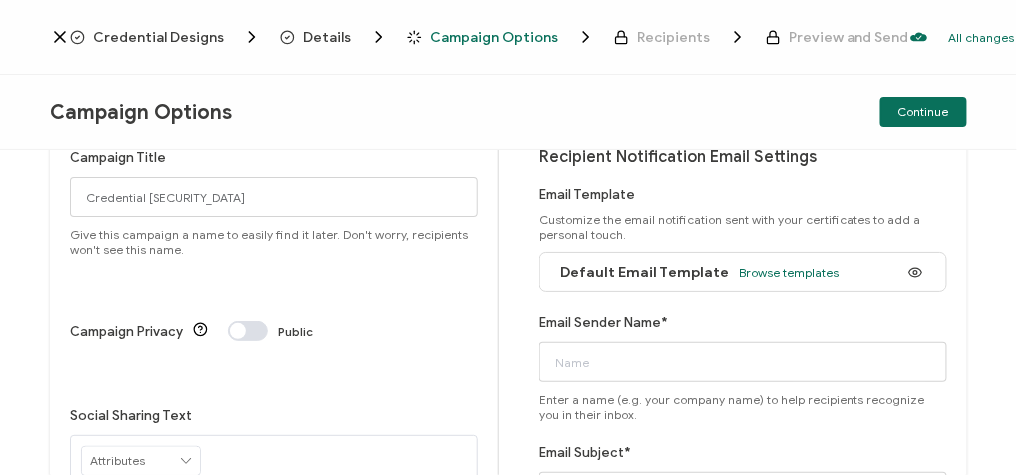 scroll, scrollTop: 52, scrollLeft: 0, axis: vertical 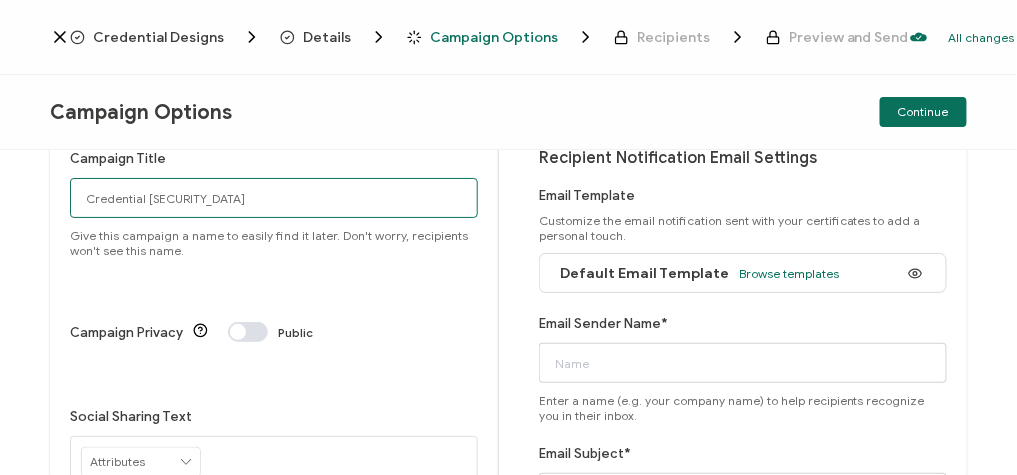 click on "Credential 1435" at bounding box center (274, 198) 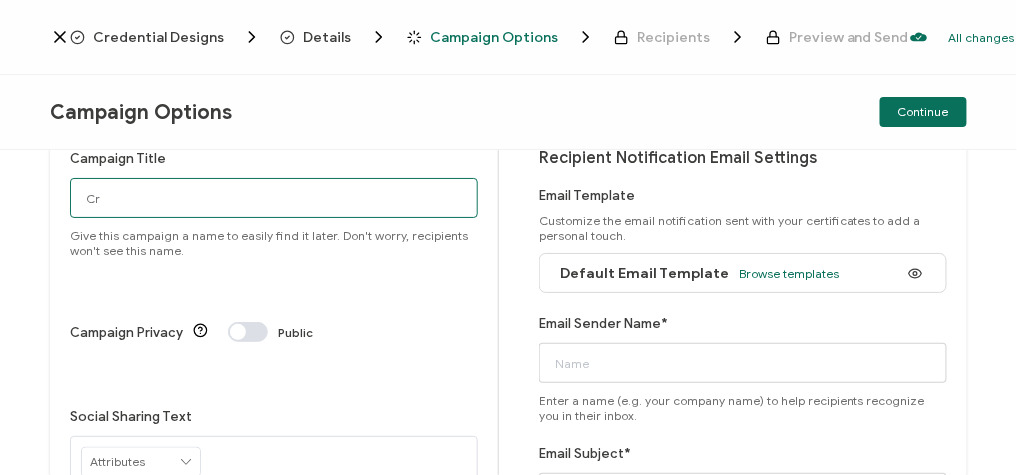 type on "C" 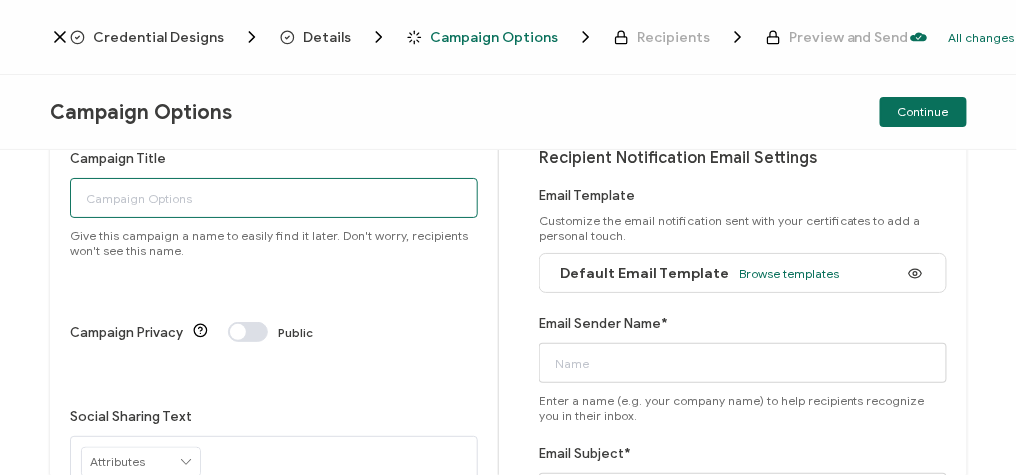 paste on "7-9-25_68436_NetApp Webinar" 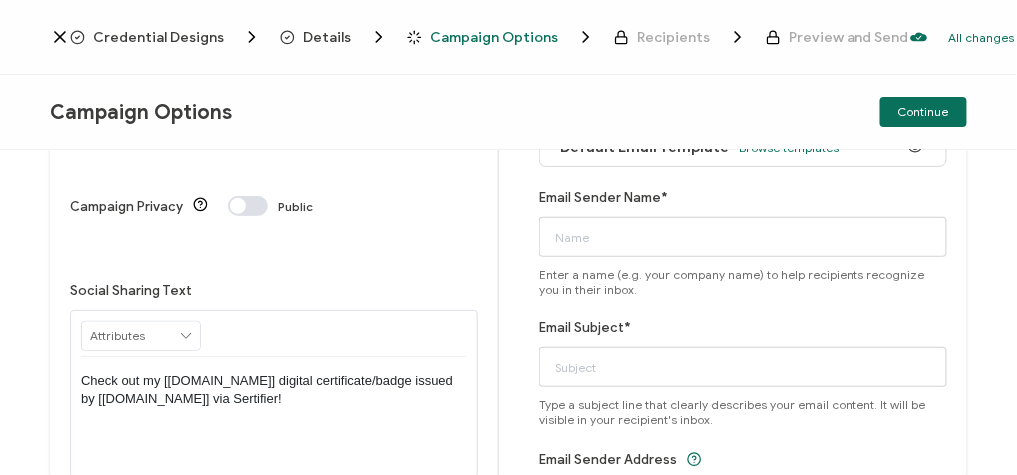 scroll, scrollTop: 179, scrollLeft: 0, axis: vertical 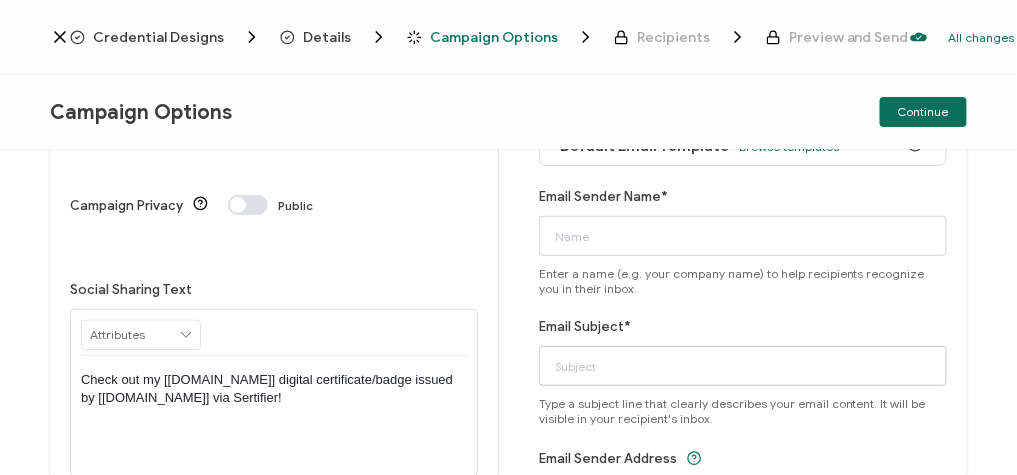 type on "7-9-25_68436_NetApp Webinar" 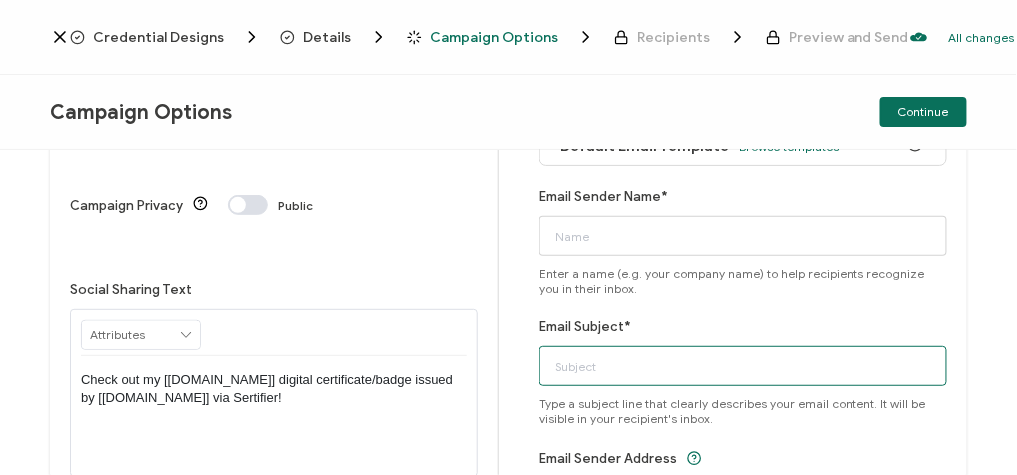 click on "Email Subject*" at bounding box center (743, 366) 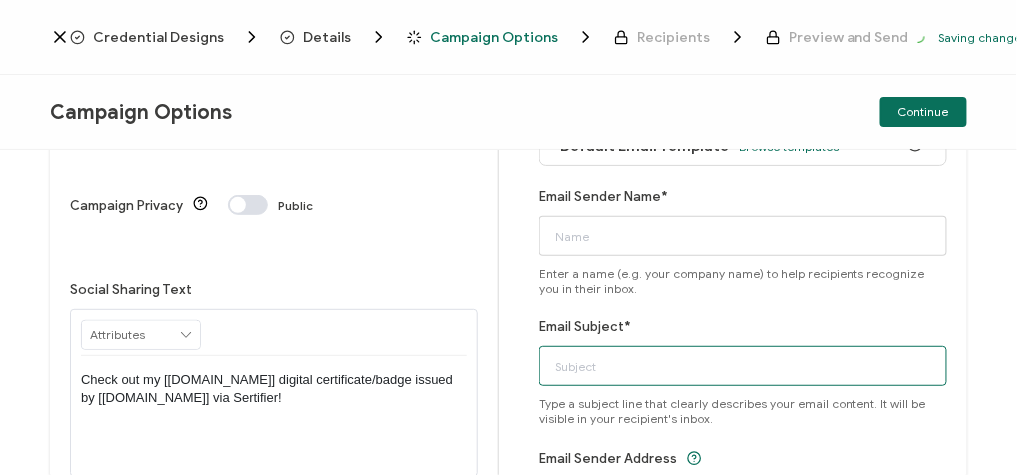paste on "7-9-25_68436_NetApp Webinar" 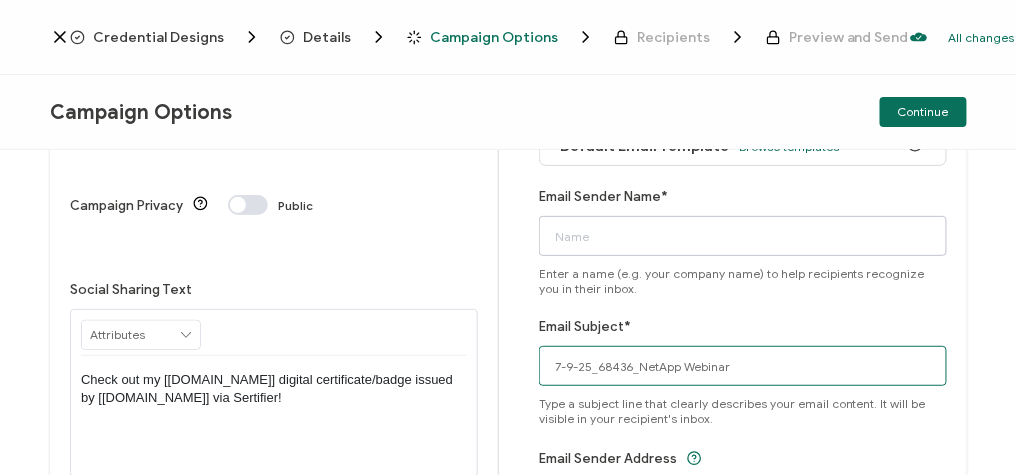 type on "7-9-25_68436_NetApp Webinar" 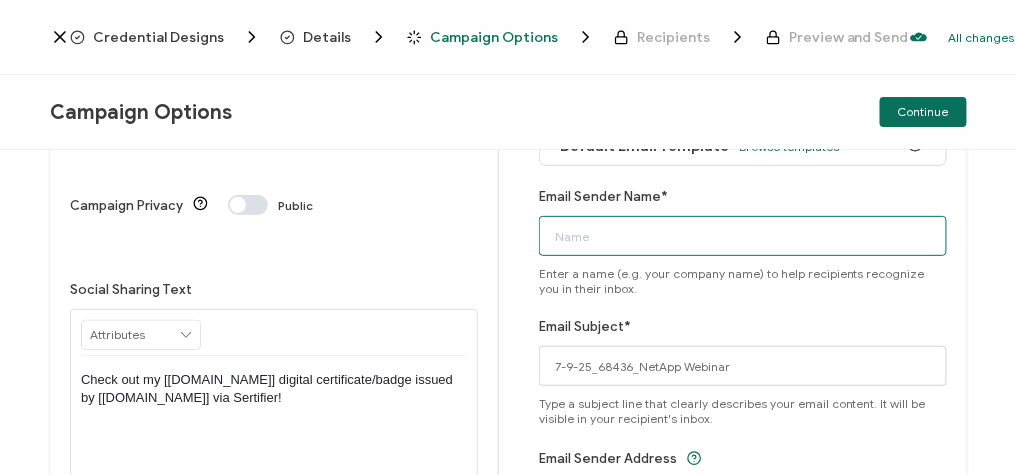 click on "Email Sender Name*" at bounding box center [743, 236] 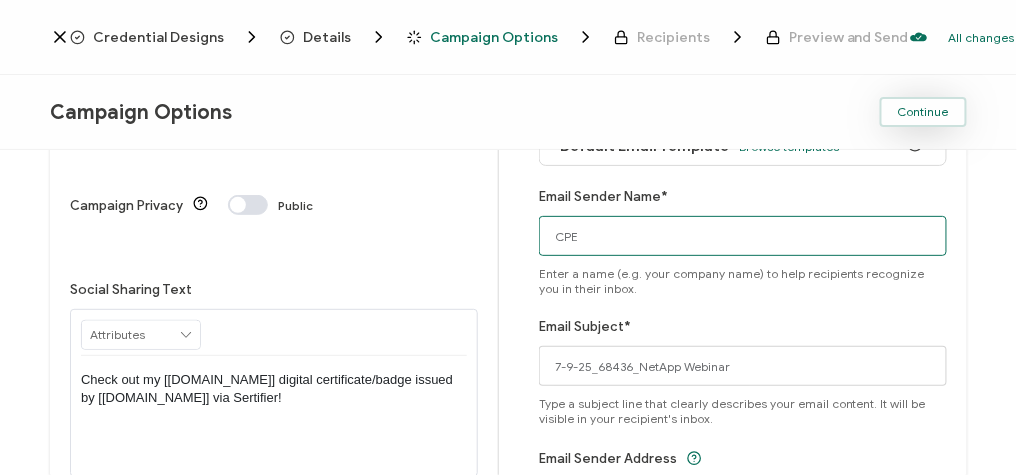 type on "CPE" 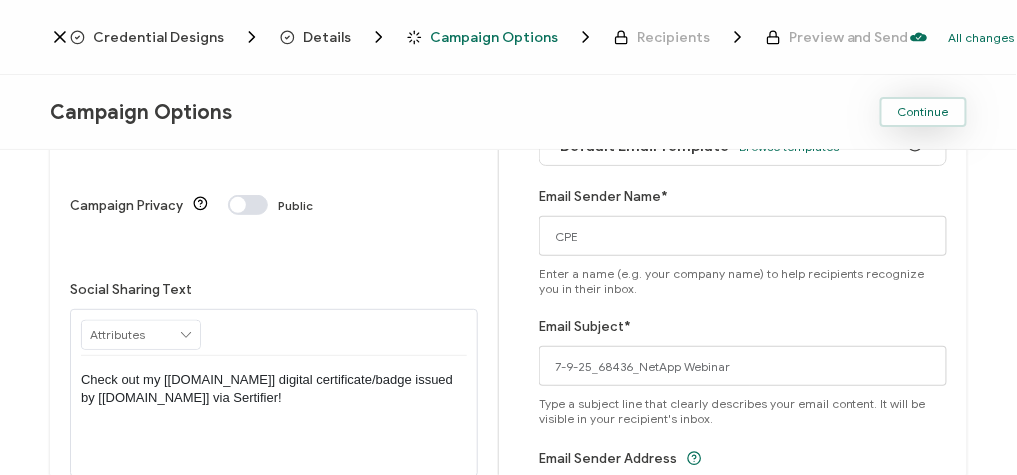 click on "Continue" at bounding box center (923, 112) 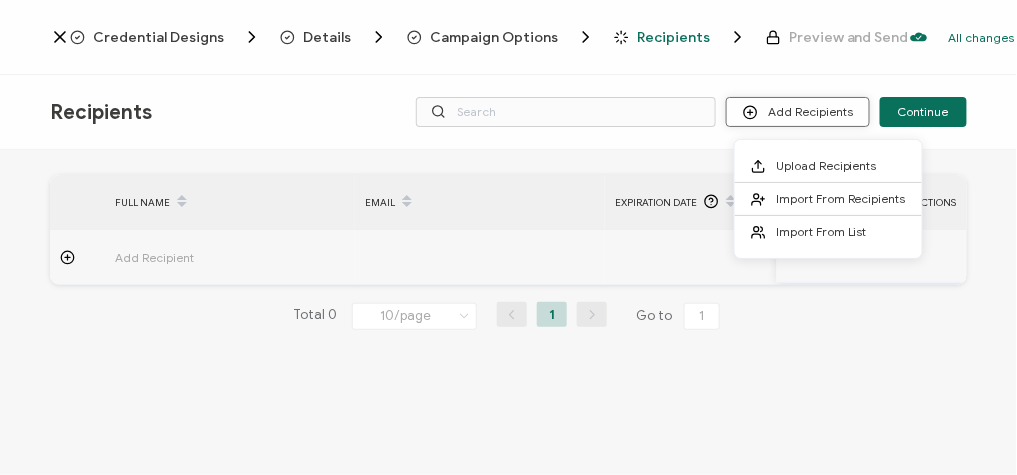 click on "Add Recipients" at bounding box center [798, 112] 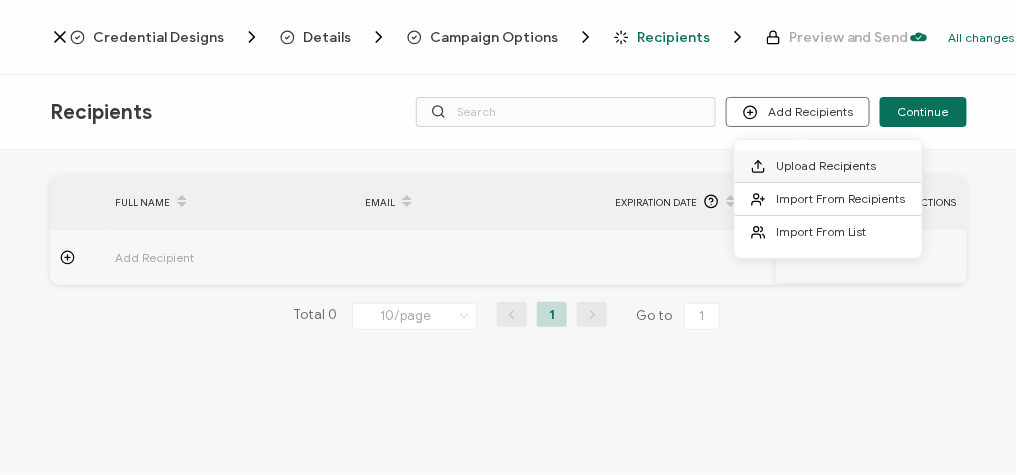 click on "Upload Recipients" at bounding box center (826, 165) 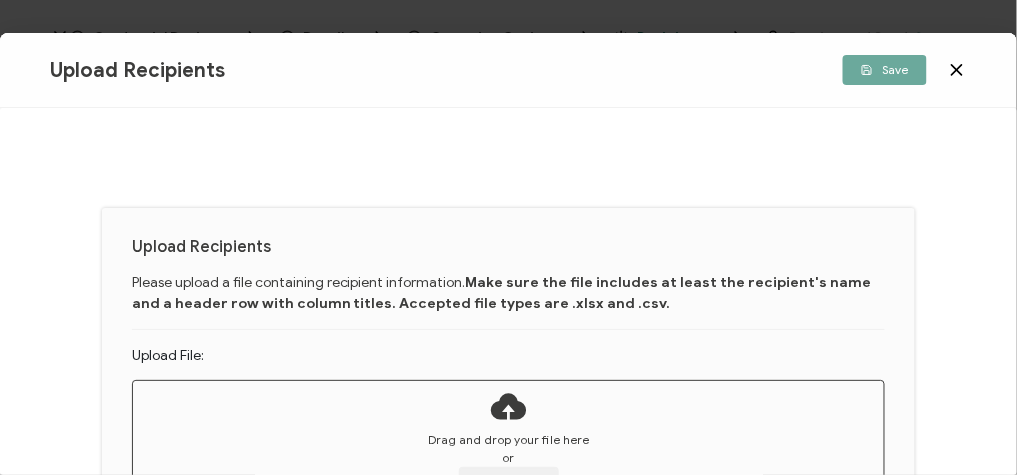 scroll, scrollTop: 60, scrollLeft: 0, axis: vertical 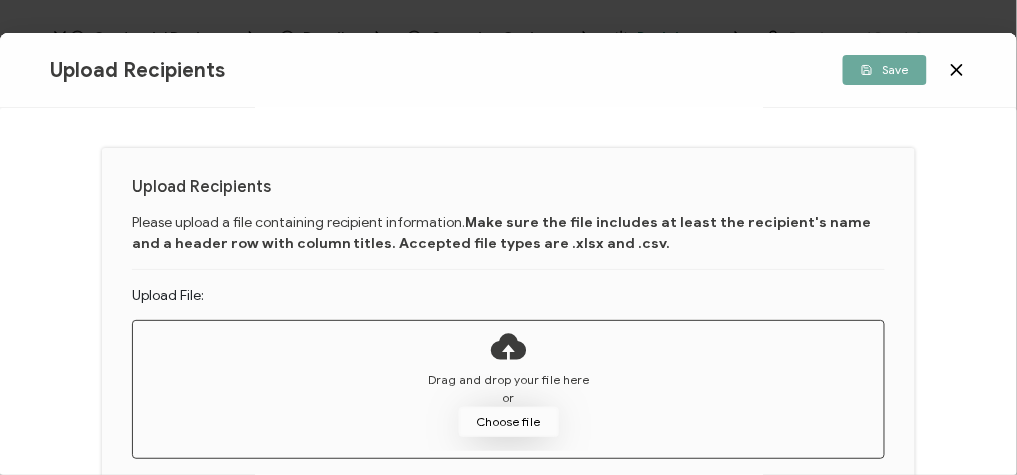 click on "Choose file" at bounding box center (509, 422) 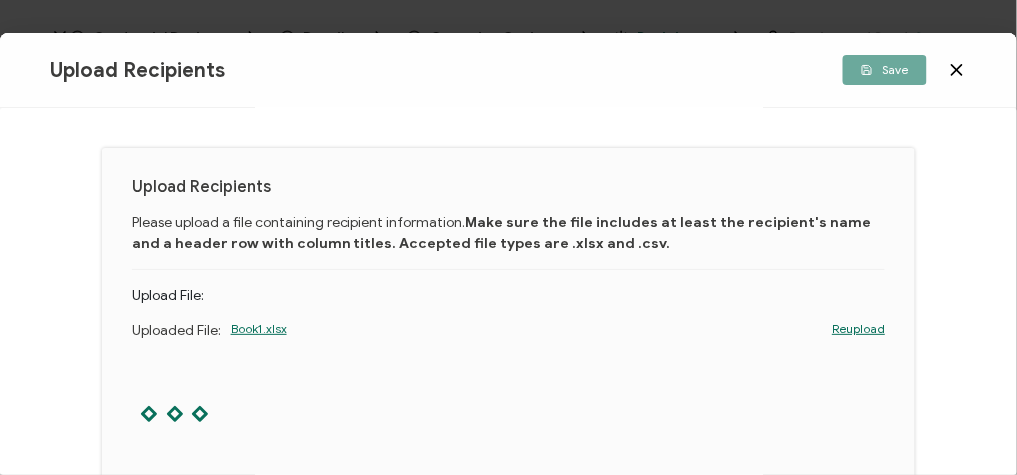 scroll, scrollTop: 193, scrollLeft: 0, axis: vertical 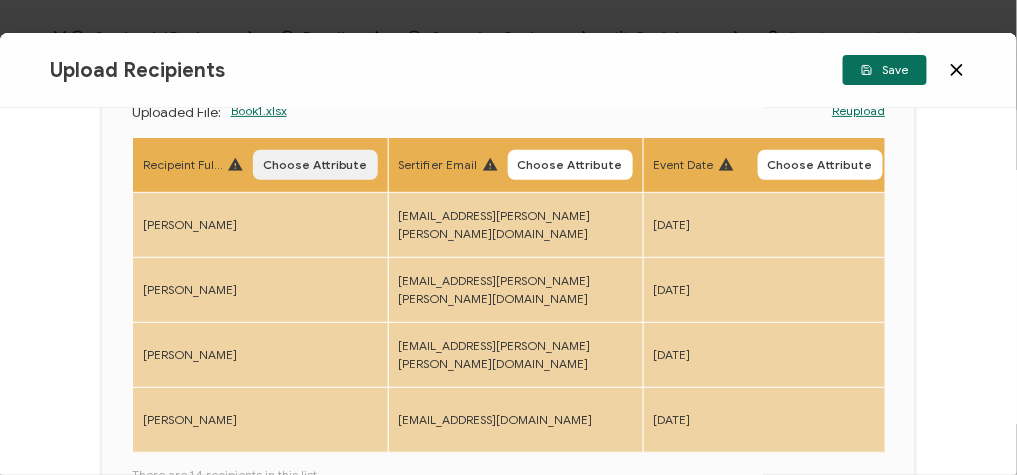 click on "Choose Attribute" at bounding box center [315, 165] 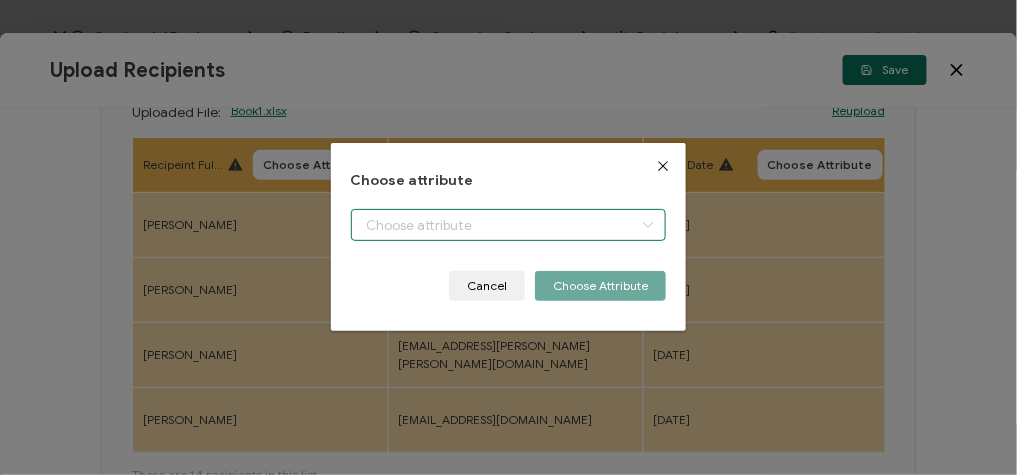 click on "Credential Designs       Details       Campaign Options       Recipients       Preview and Send
All changes saved
We save your content automatically as you keep working.
Changes are saved automatically. Any credentials sent from this campaign will update automatically. To undo modifications, re-edit the relevant element.
All changes saved
Last saved on 07/30/2025 10:50 AM
Recipients
Add Recipients
Continue
FULL NAME EMAIL Expiration Date   Issue Date   Event Date Location Delivery Method Field of Study" at bounding box center (508, 237) 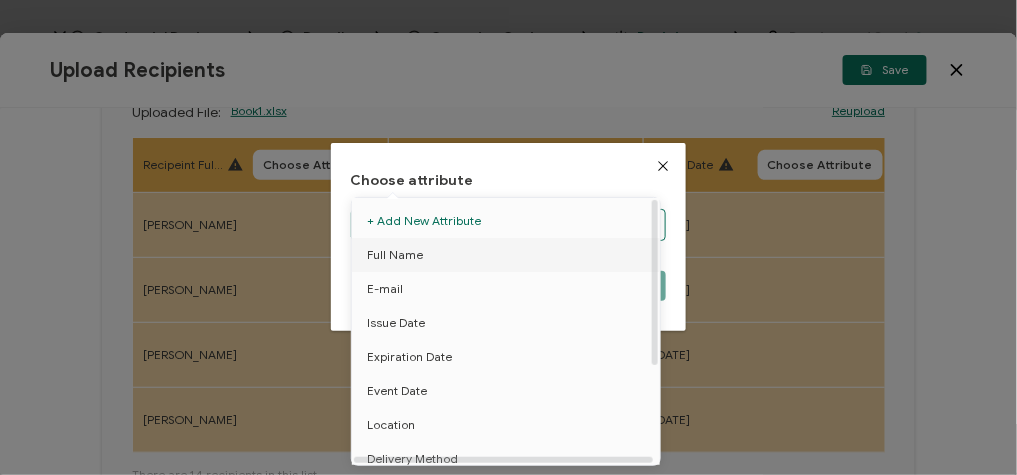 click on "Full Name" at bounding box center [509, 255] 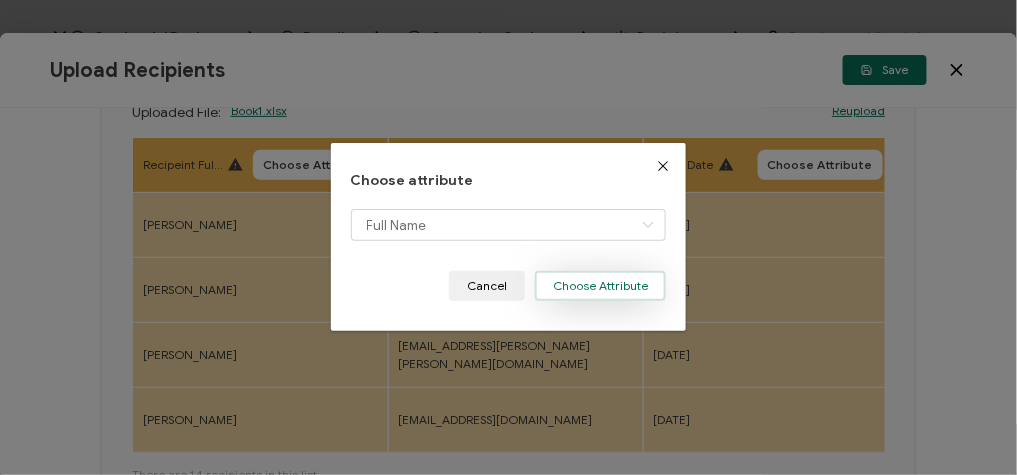 click on "Choose Attribute" at bounding box center (600, 286) 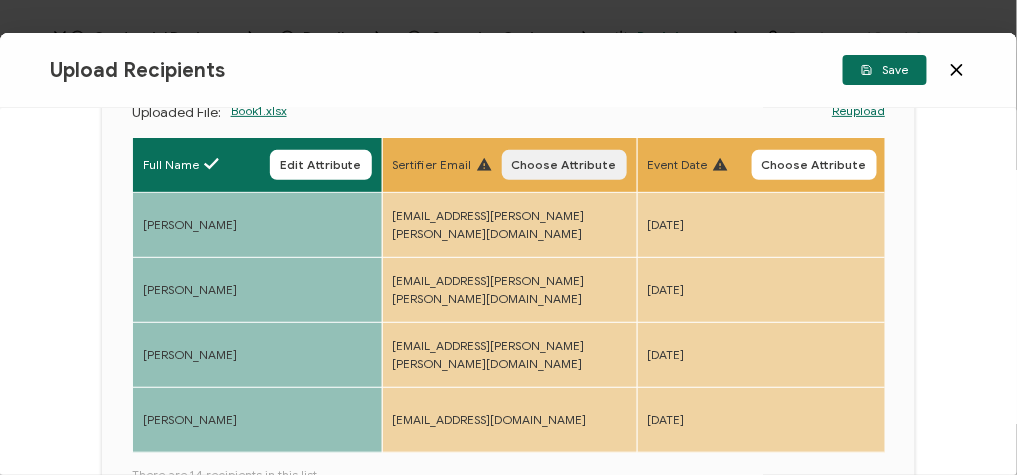 click on "Choose Attribute" at bounding box center [564, 165] 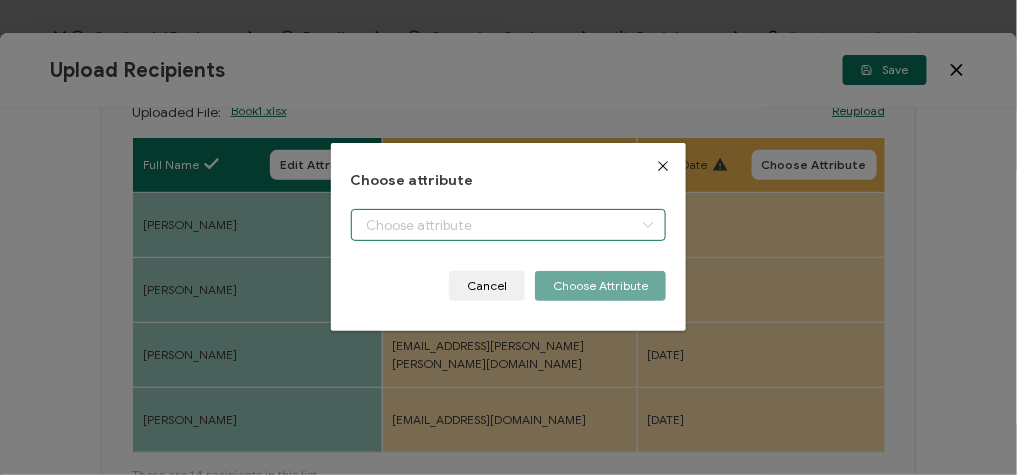click at bounding box center [509, 225] 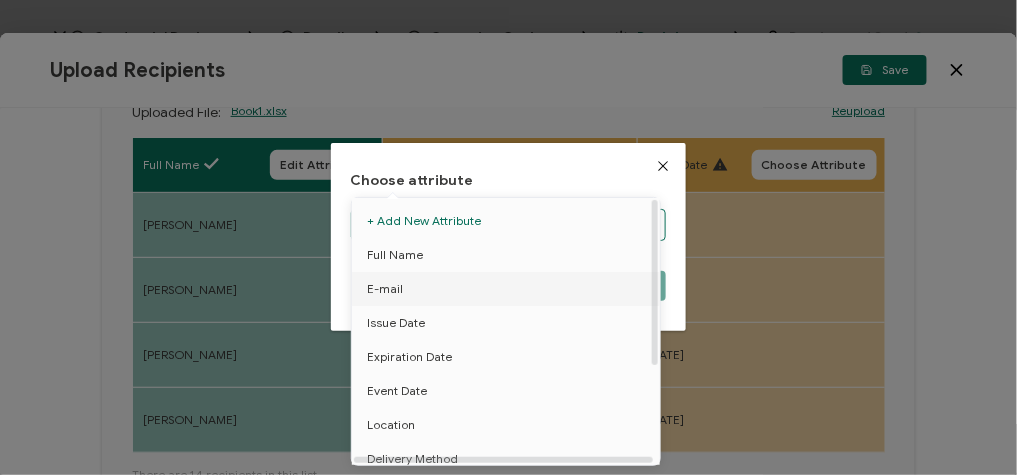 click on "E-mail" at bounding box center [509, 289] 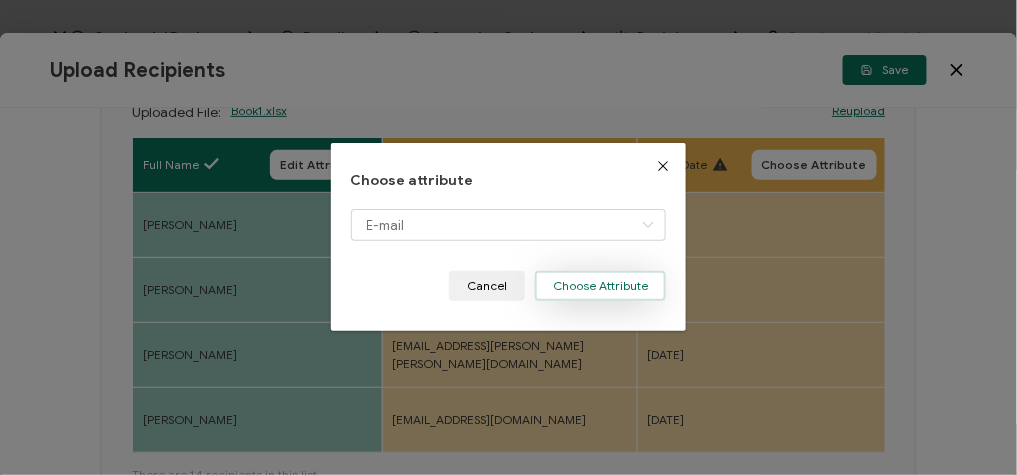 click on "Choose Attribute" at bounding box center [600, 286] 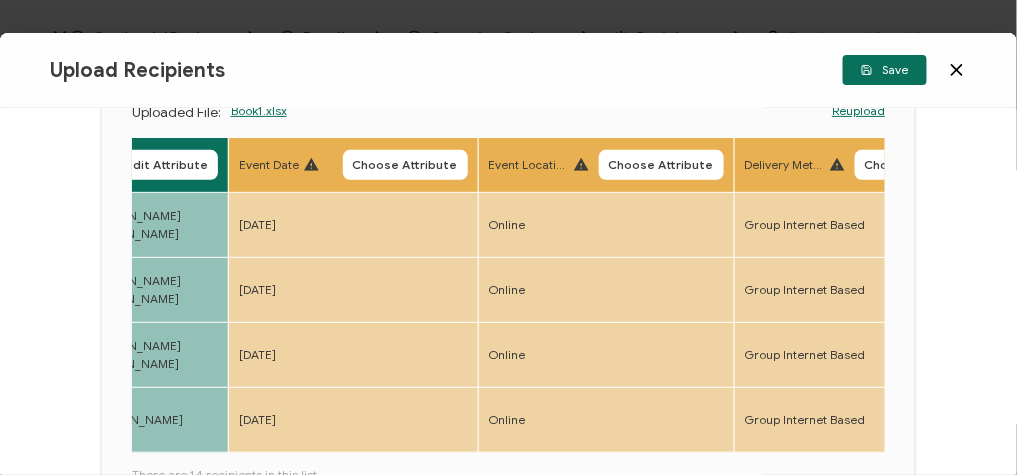 scroll, scrollTop: 0, scrollLeft: 429, axis: horizontal 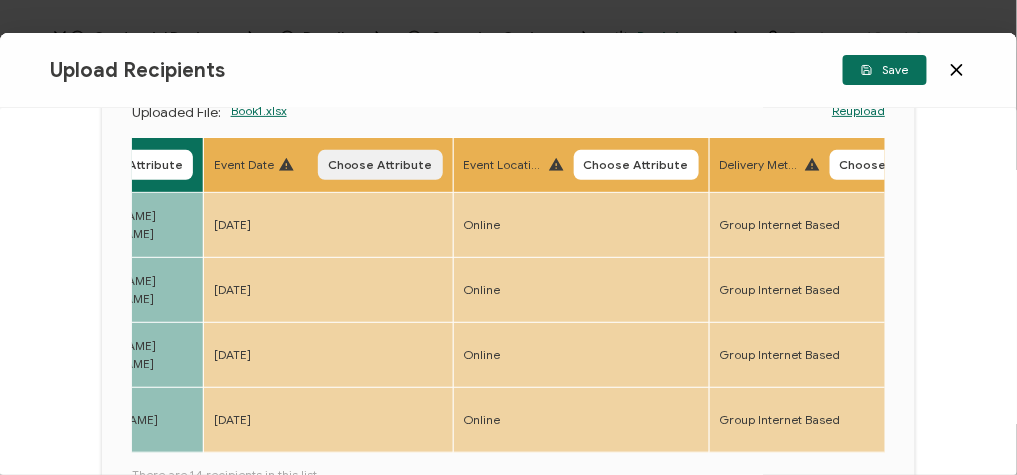 click on "Choose Attribute" at bounding box center (380, 165) 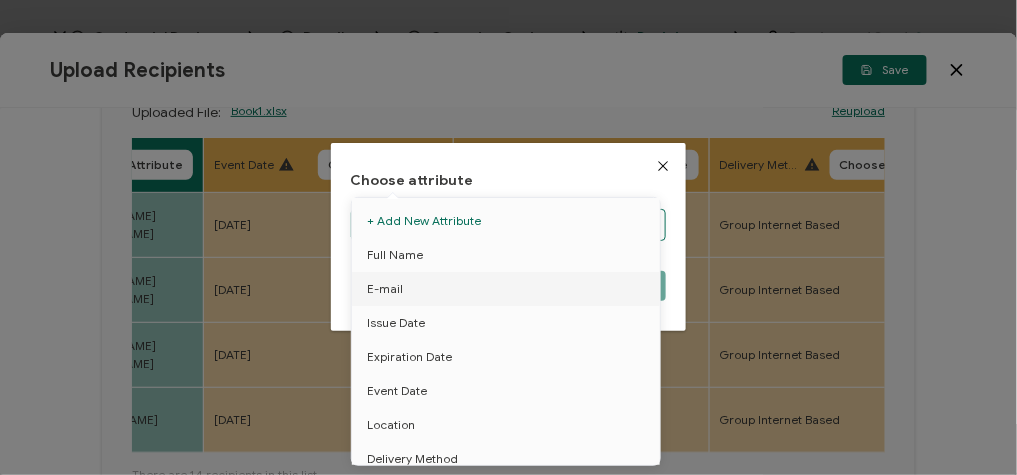 click on "Credential Designs       Details       Campaign Options       Recipients       Preview and Send
All changes saved
We save your content automatically as you keep working.
Changes are saved automatically. Any credentials sent from this campaign will update automatically. To undo modifications, re-edit the relevant element.
All changes saved
Last saved on 07/30/2025 10:50 AM
Recipients
Add Recipients
Continue
FULL NAME EMAIL Expiration Date   Issue Date   Event Date Location Delivery Method Field of Study" at bounding box center [508, 237] 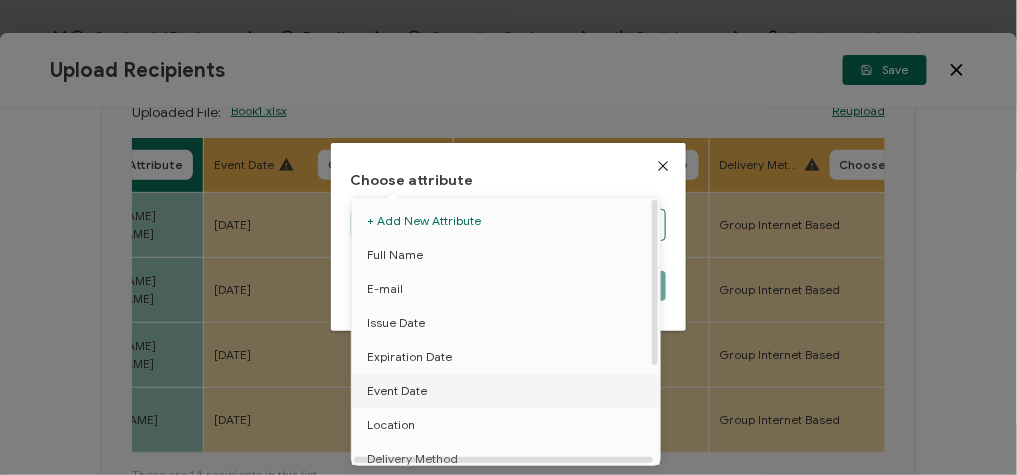 click on "Event Date" at bounding box center [397, 391] 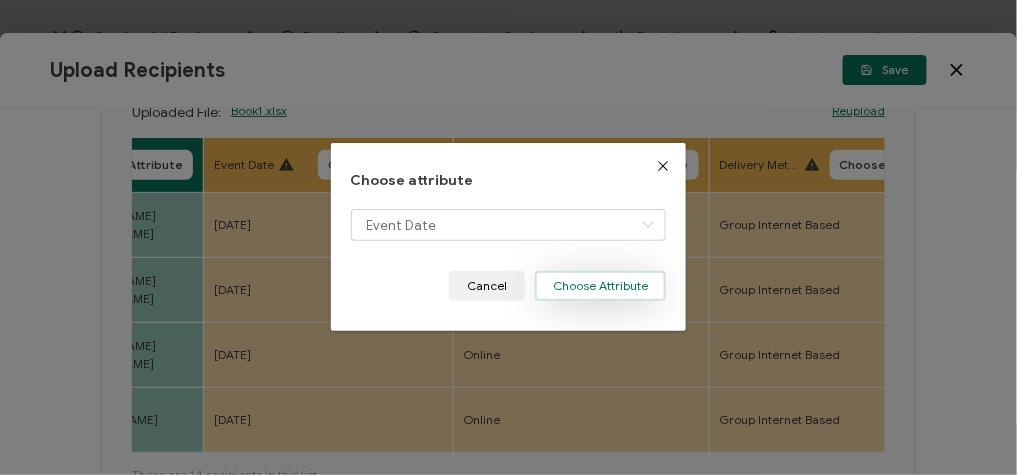 click on "Choose Attribute" at bounding box center [600, 286] 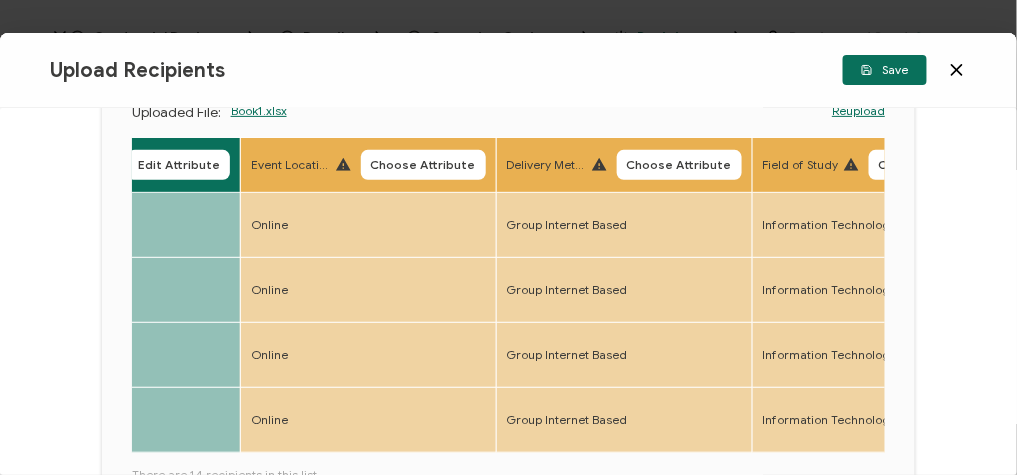 scroll, scrollTop: 0, scrollLeft: 645, axis: horizontal 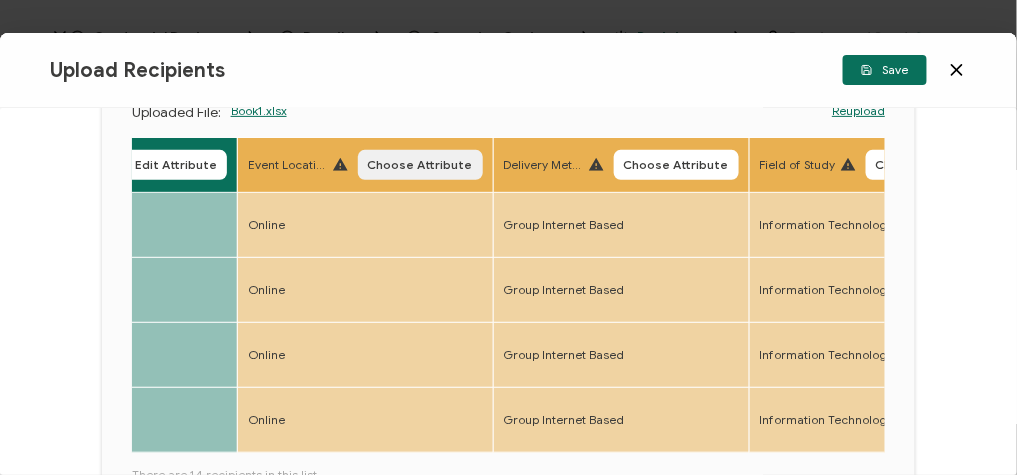 click on "Choose Attribute" at bounding box center [420, 165] 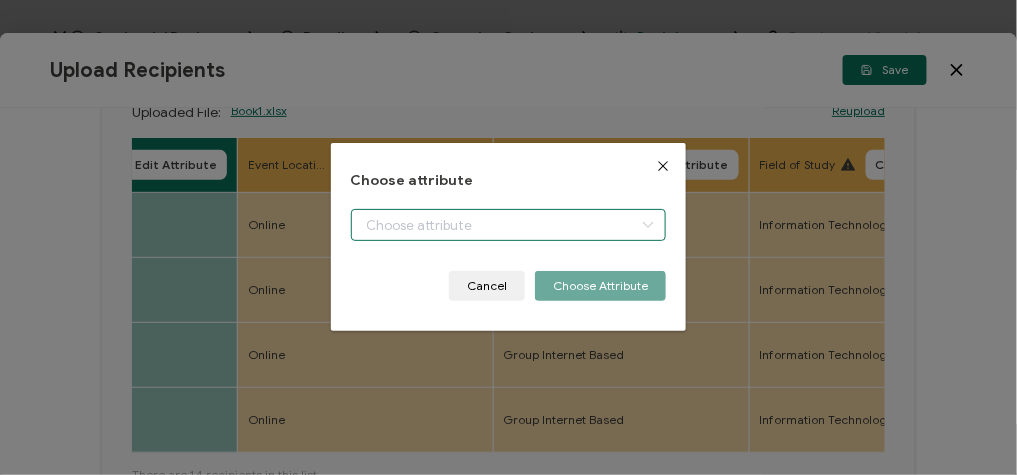click on "Credential Designs       Details       Campaign Options       Recipients       Preview and Send
All changes saved
We save your content automatically as you keep working.
Changes are saved automatically. Any credentials sent from this campaign will update automatically. To undo modifications, re-edit the relevant element.
All changes saved
Last saved on 07/30/2025 10:50 AM
Recipients
Add Recipients
Continue
FULL NAME EMAIL Expiration Date   Issue Date   Event Date Location Delivery Method Field of Study" at bounding box center [508, 237] 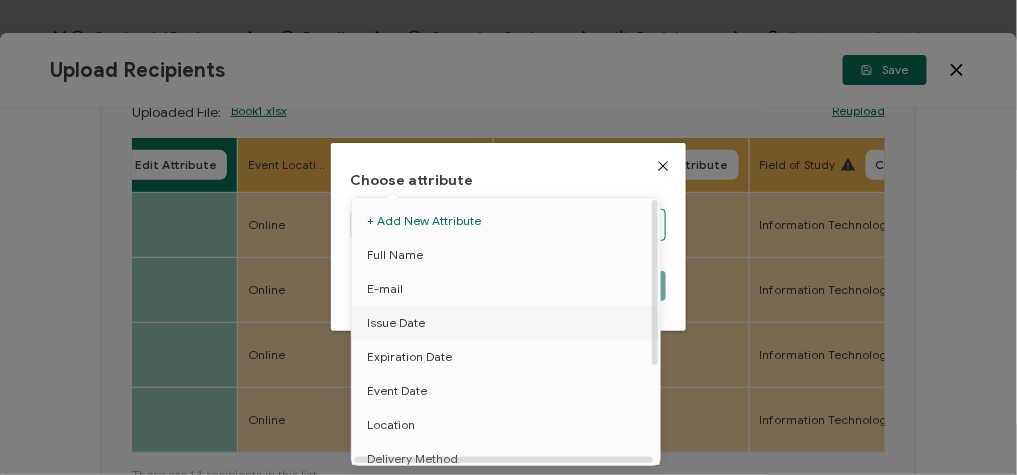 scroll, scrollTop: 57, scrollLeft: 0, axis: vertical 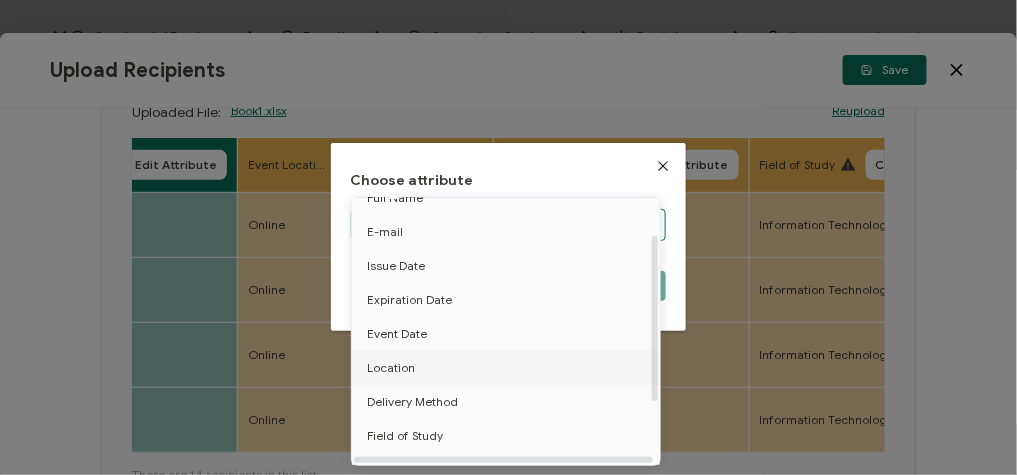 click on "Location" at bounding box center [509, 368] 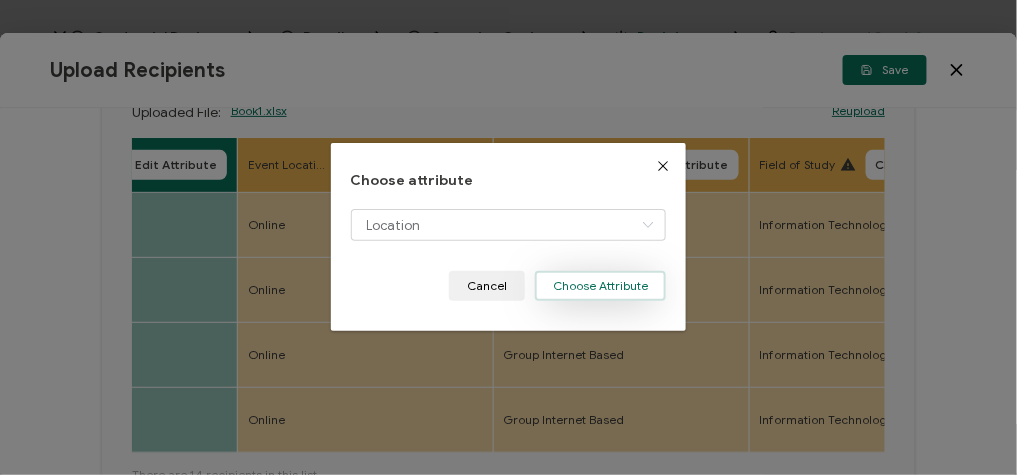 click on "Choose Attribute" at bounding box center (600, 286) 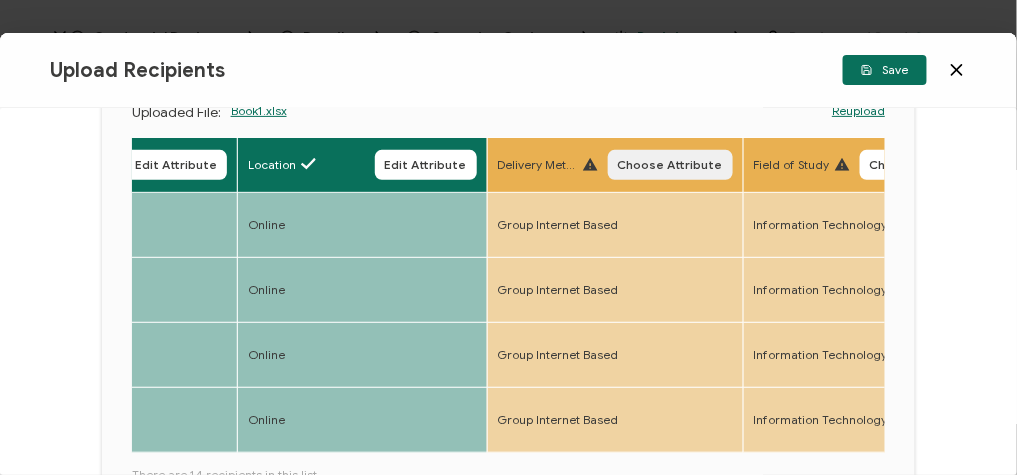 click on "Choose Attribute" at bounding box center [670, 165] 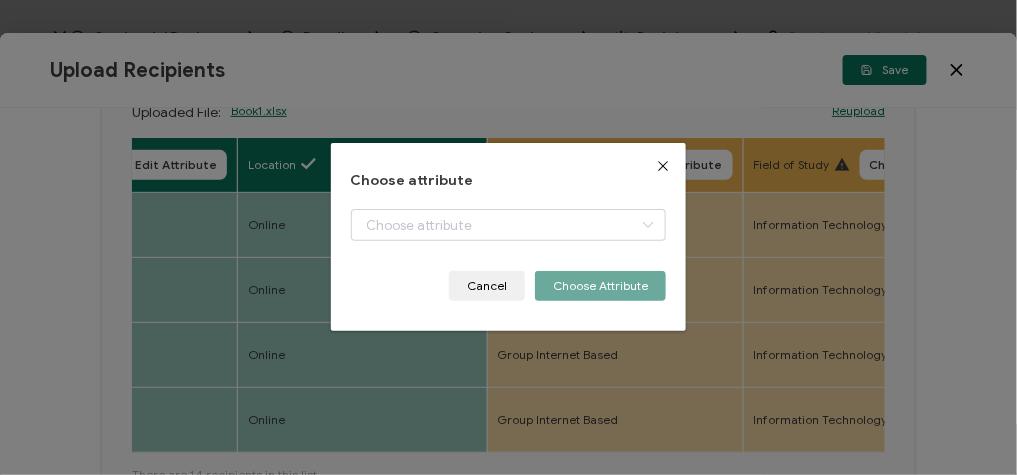 click at bounding box center [509, 240] 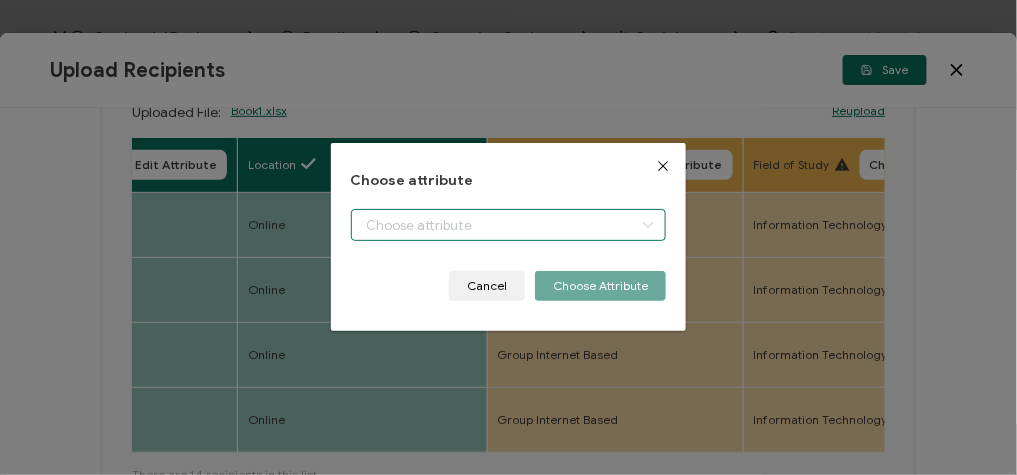 click on "Credential Designs       Details       Campaign Options       Recipients       Preview and Send
All changes saved
We save your content automatically as you keep working.
Changes are saved automatically. Any credentials sent from this campaign will update automatically. To undo modifications, re-edit the relevant element.
All changes saved
Last saved on 07/30/2025 10:50 AM
Recipients
Add Recipients
Continue
FULL NAME EMAIL Expiration Date   Issue Date   Event Date Location Delivery Method Field of Study" at bounding box center [508, 237] 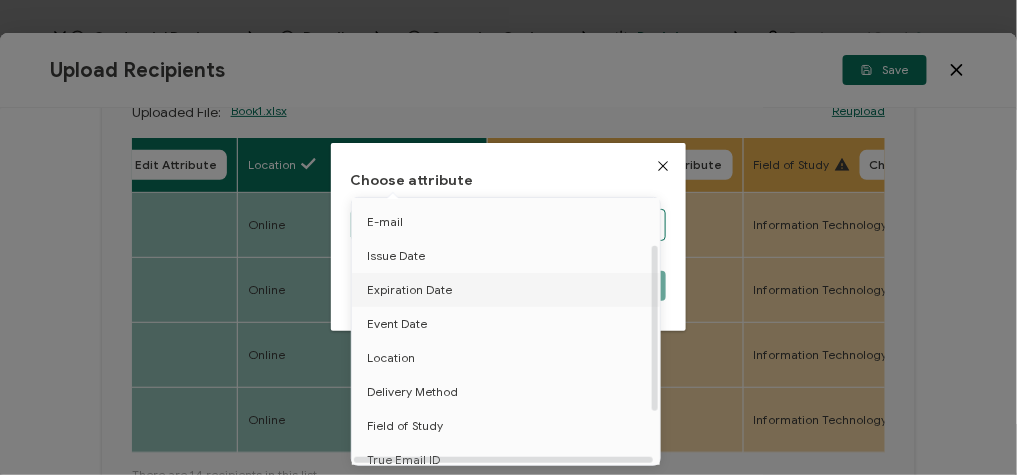 scroll, scrollTop: 73, scrollLeft: 0, axis: vertical 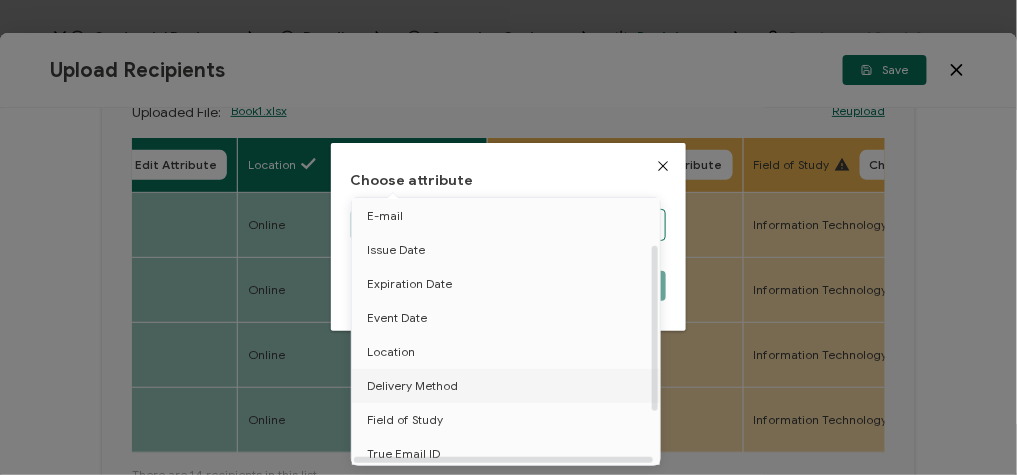 click on "Delivery Method" at bounding box center [412, 386] 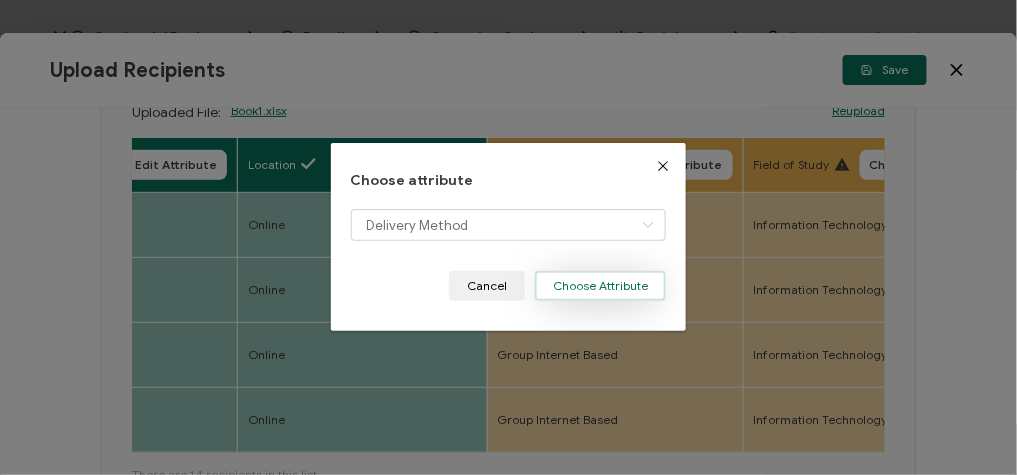 click on "Choose Attribute" at bounding box center (600, 286) 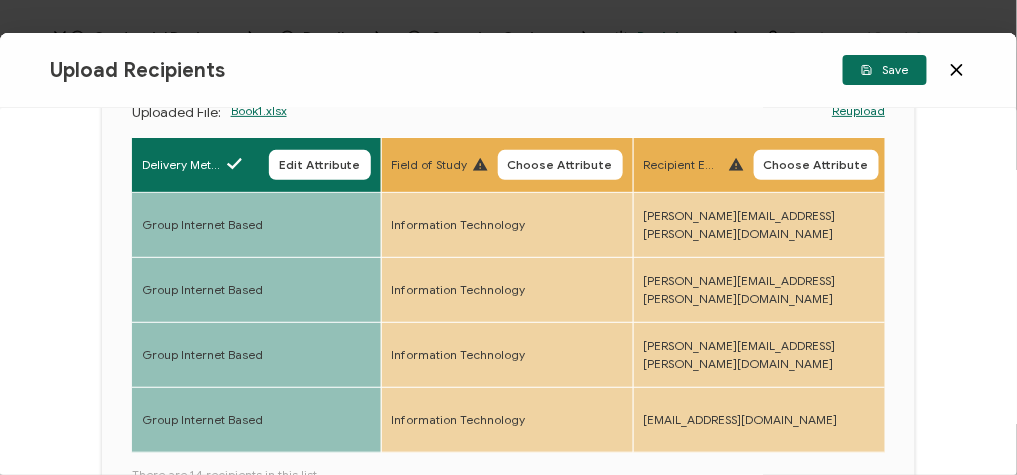 scroll, scrollTop: 0, scrollLeft: 1020, axis: horizontal 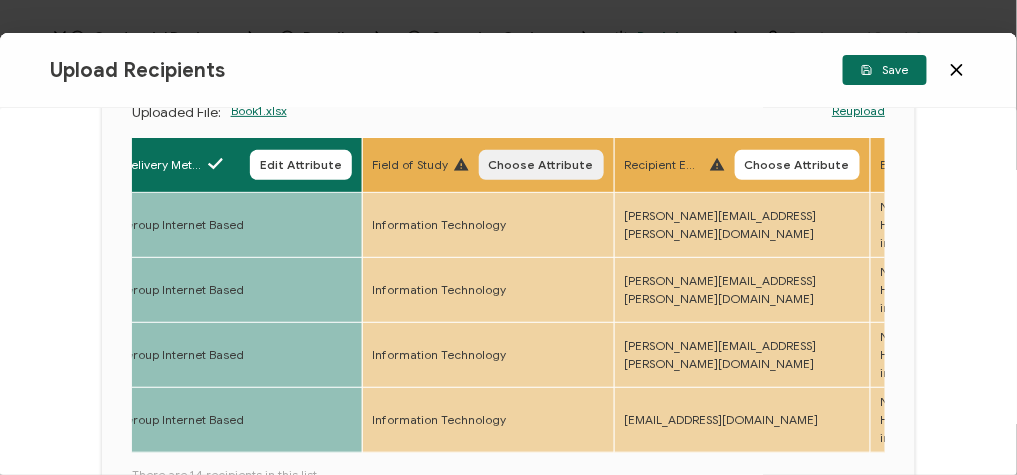 click on "Choose Attribute" at bounding box center (541, 165) 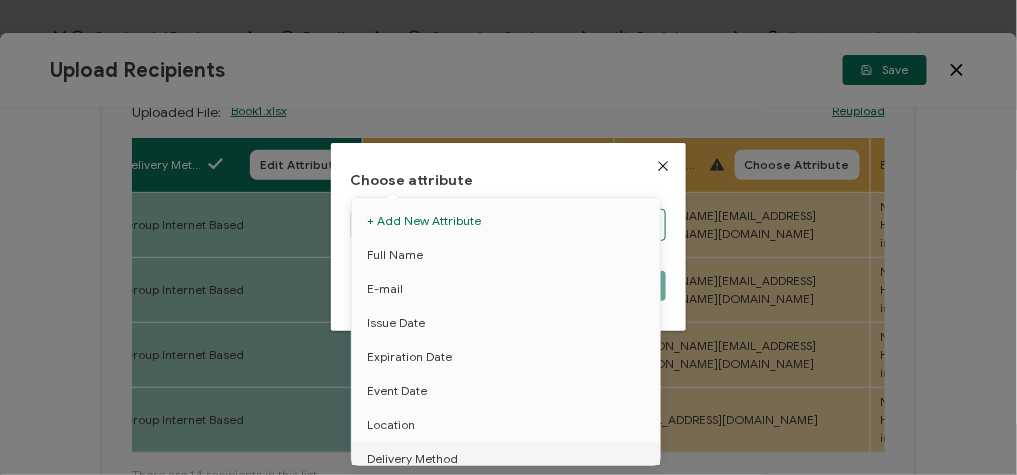 click on "Credential Designs       Details       Campaign Options       Recipients       Preview and Send
All changes saved
We save your content automatically as you keep working.
Changes are saved automatically. Any credentials sent from this campaign will update automatically. To undo modifications, re-edit the relevant element.
All changes saved
Last saved on 07/30/2025 10:50 AM
Recipients
Add Recipients
Continue
FULL NAME EMAIL Expiration Date   Issue Date   Event Date Location Delivery Method Field of Study" at bounding box center (508, 237) 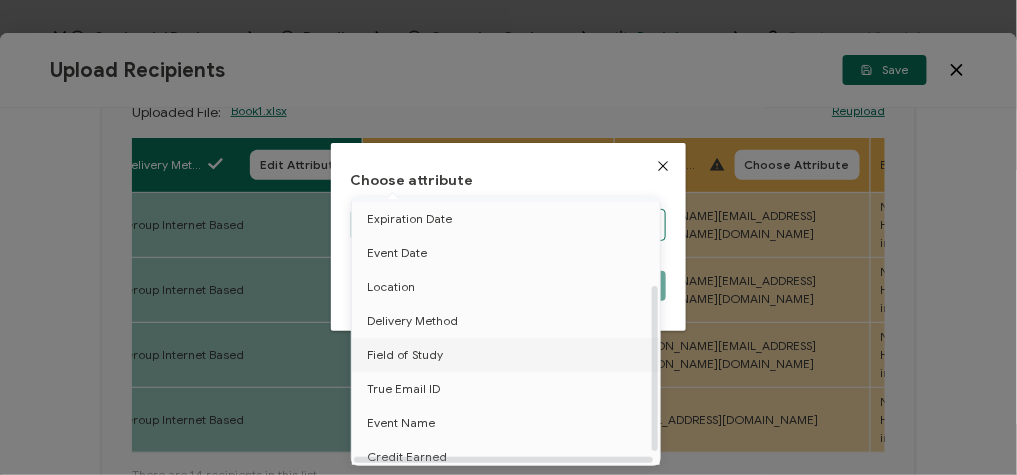 scroll, scrollTop: 137, scrollLeft: 0, axis: vertical 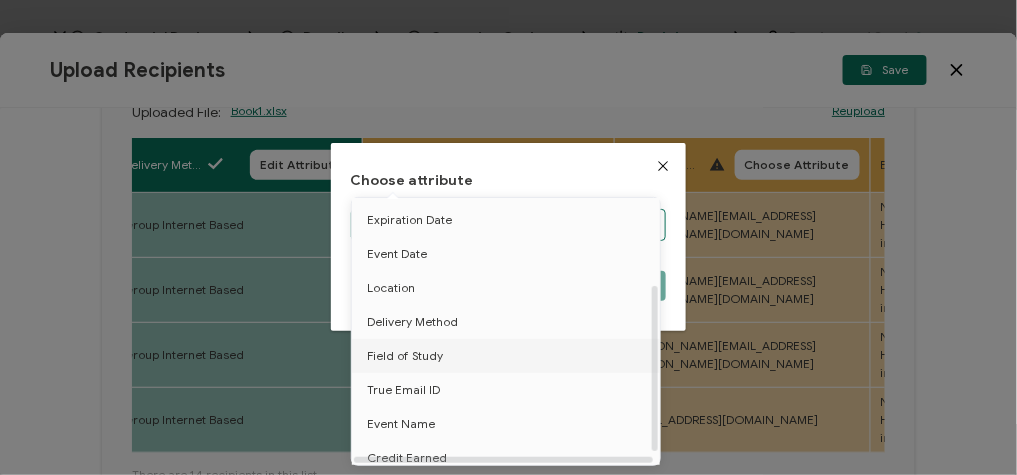 click on "Field of Study" at bounding box center (509, 356) 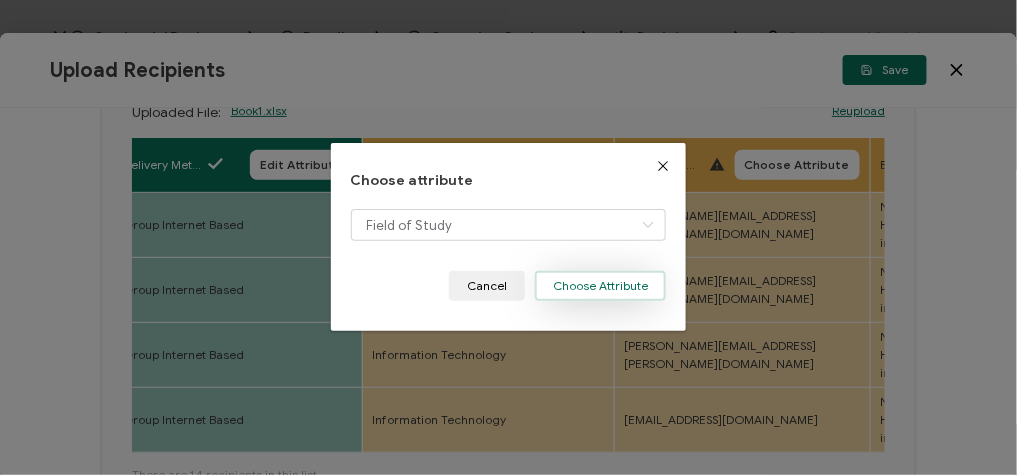 click on "Choose Attribute" at bounding box center (600, 286) 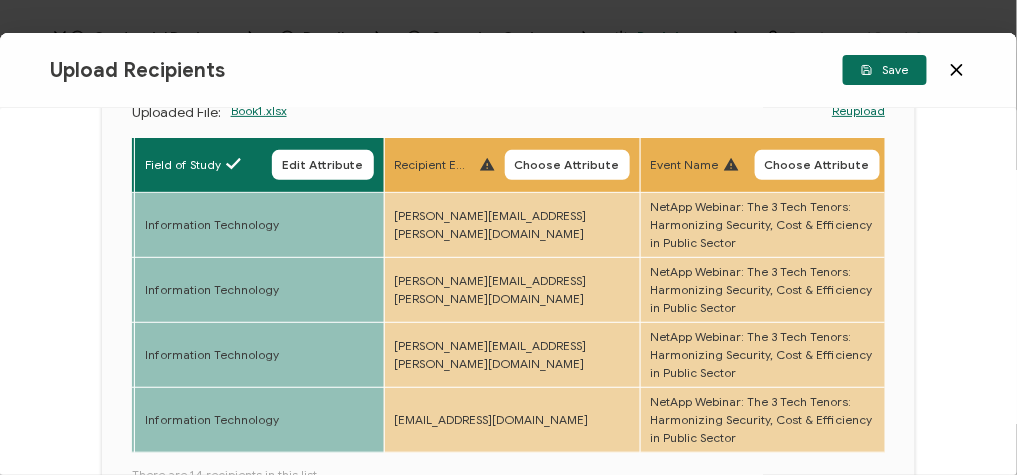 scroll, scrollTop: 0, scrollLeft: 1249, axis: horizontal 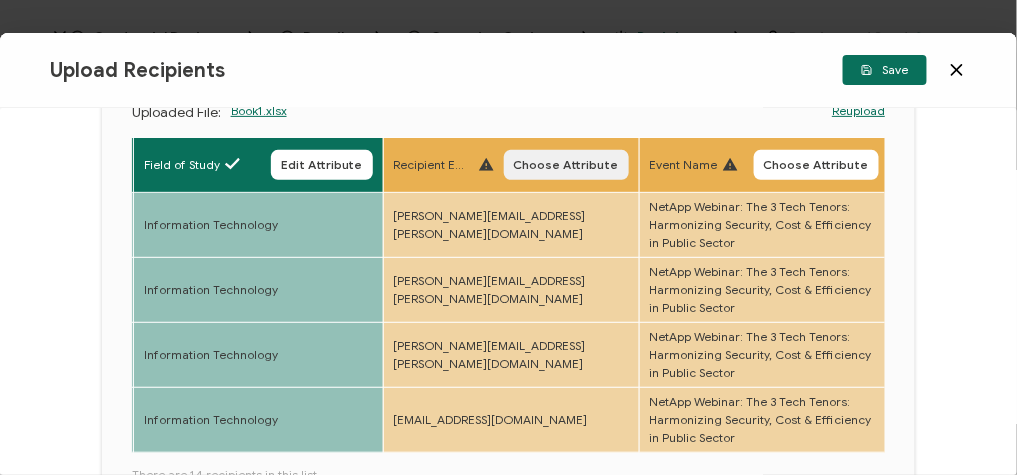 click on "Choose Attribute" at bounding box center [566, 165] 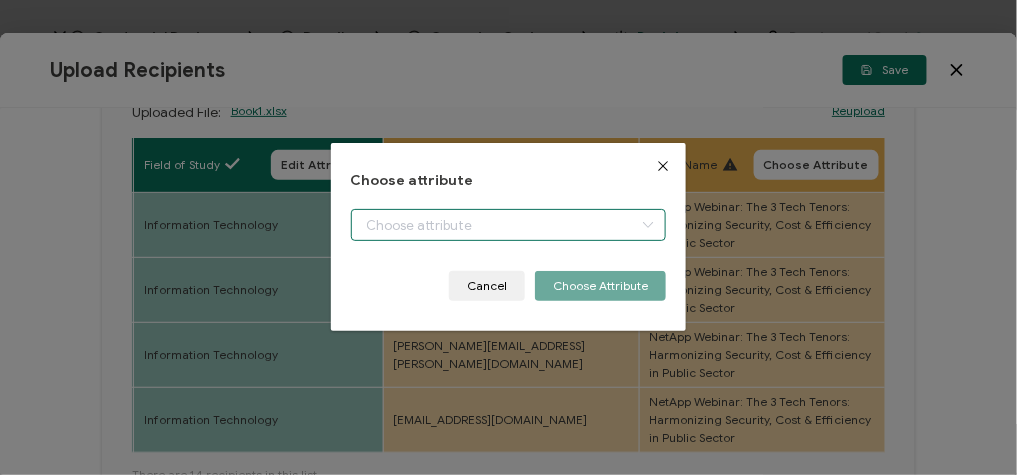click on "Credential Designs       Details       Campaign Options       Recipients       Preview and Send
All changes saved
We save your content automatically as you keep working.
Changes are saved automatically. Any credentials sent from this campaign will update automatically. To undo modifications, re-edit the relevant element.
All changes saved
Last saved on 07/30/2025 10:50 AM
Recipients
Add Recipients
Continue
FULL NAME EMAIL Expiration Date   Issue Date   Event Date Location Delivery Method Field of Study" at bounding box center (508, 237) 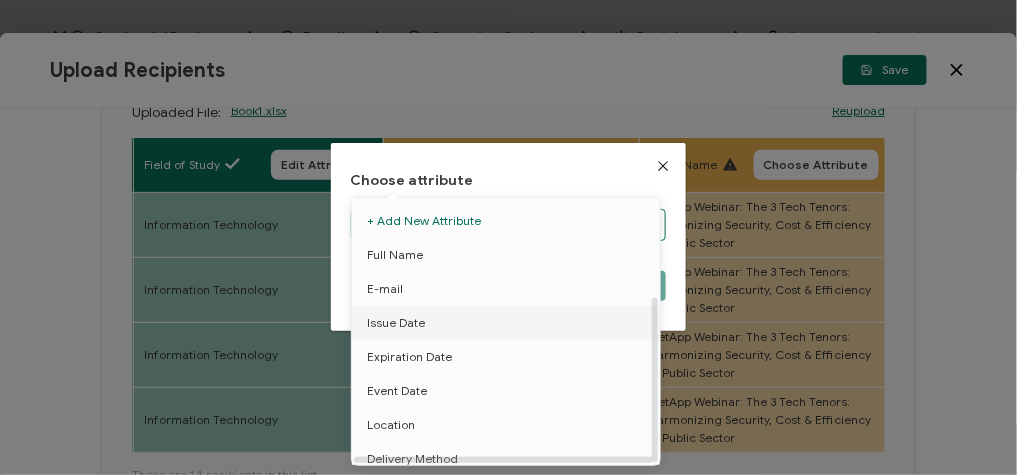 scroll, scrollTop: 155, scrollLeft: 0, axis: vertical 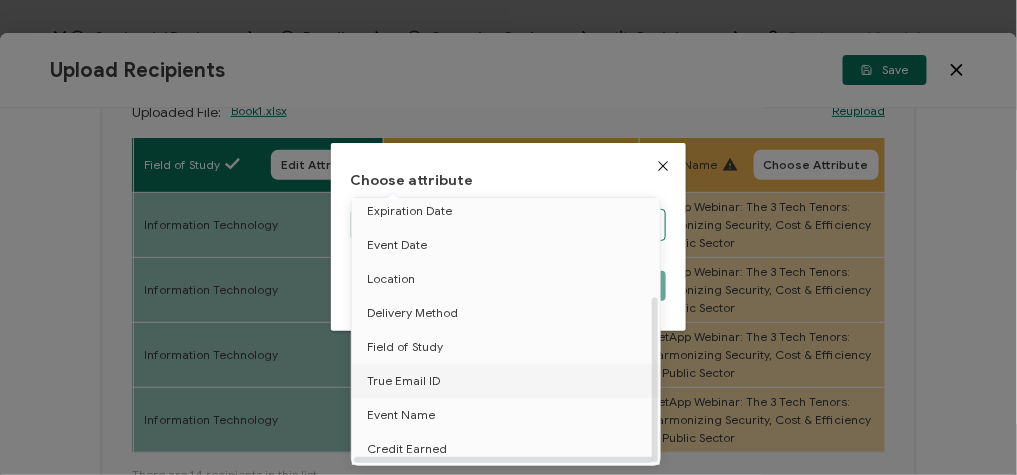 click on "True Email ID" at bounding box center (403, 381) 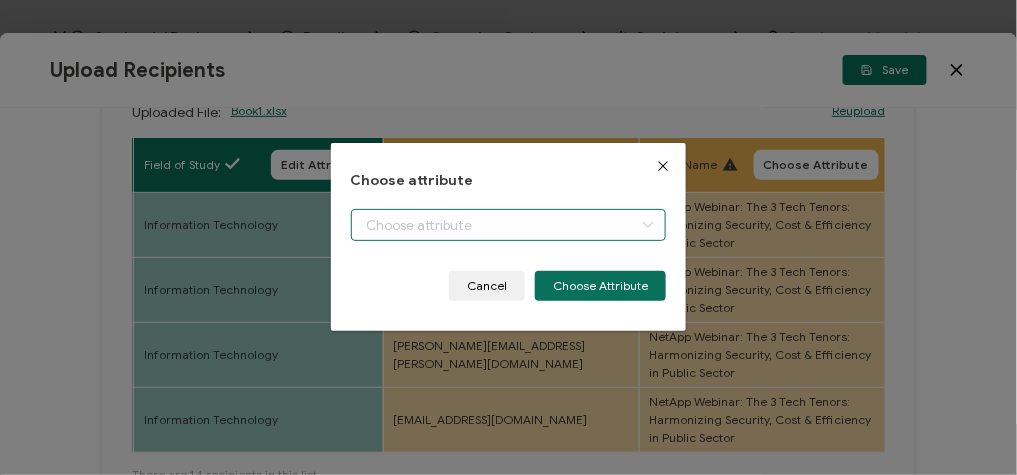 type on "True Email ID" 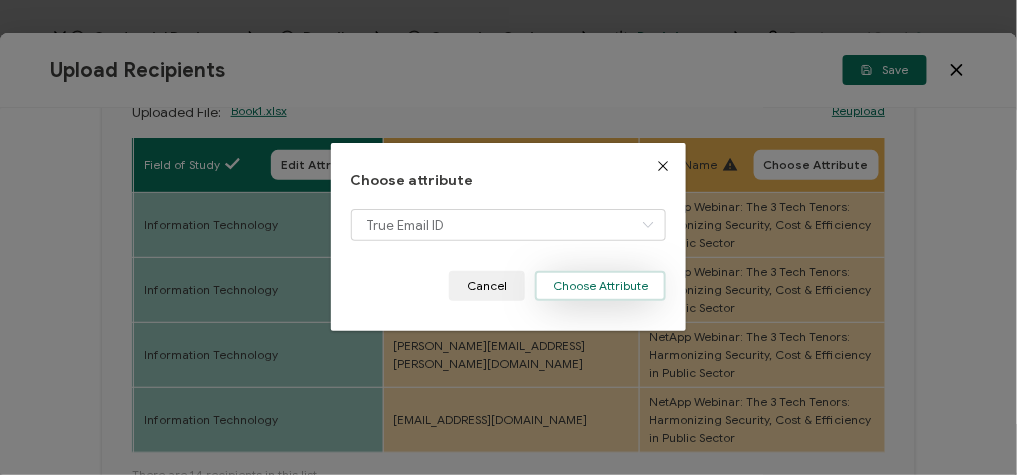 click on "Choose Attribute" at bounding box center (600, 286) 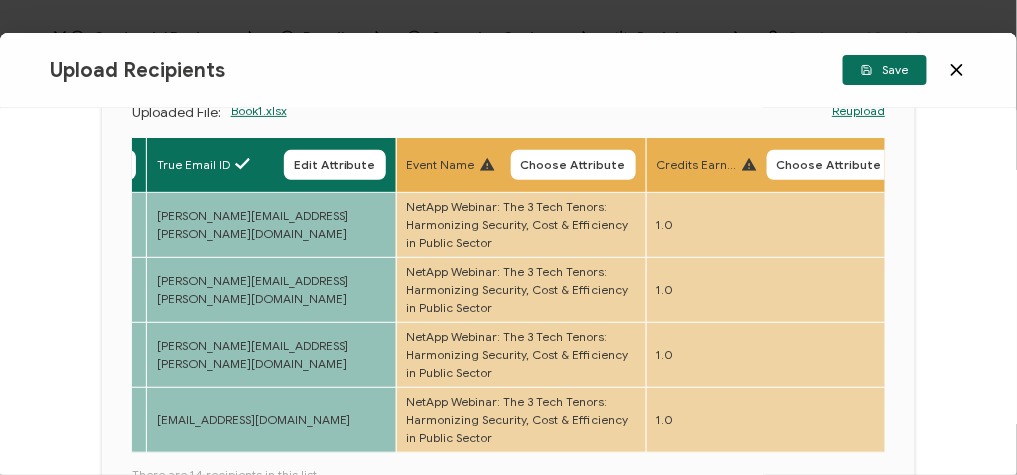 scroll, scrollTop: 0, scrollLeft: 1492, axis: horizontal 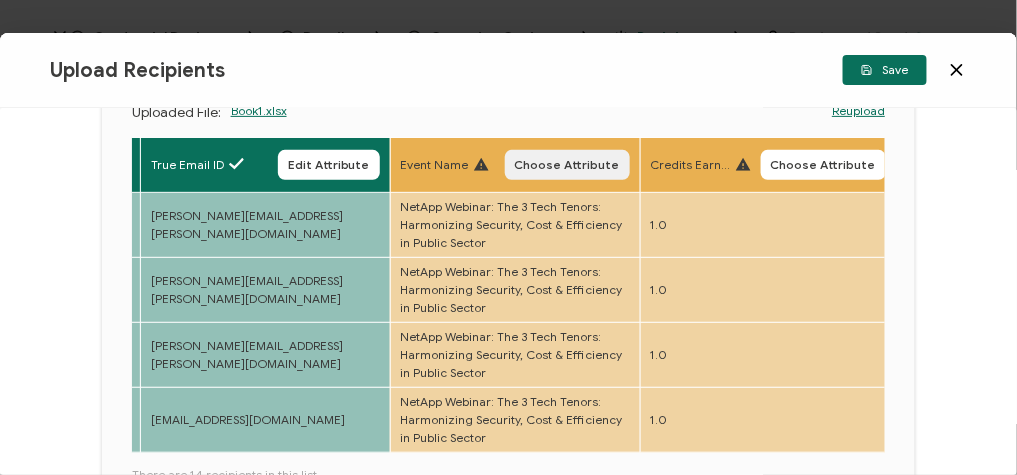 click on "Choose Attribute" at bounding box center (567, 165) 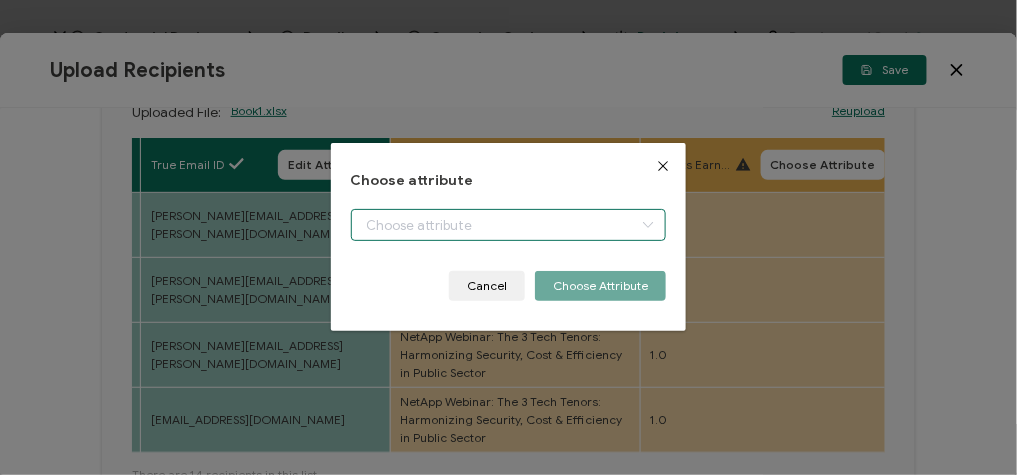 click on "Credential Designs       Details       Campaign Options       Recipients       Preview and Send
All changes saved
We save your content automatically as you keep working.
Changes are saved automatically. Any credentials sent from this campaign will update automatically. To undo modifications, re-edit the relevant element.
All changes saved
Last saved on 07/30/2025 10:50 AM
Recipients
Add Recipients
Continue
FULL NAME EMAIL Expiration Date   Issue Date   Event Date Location Delivery Method Field of Study" at bounding box center [508, 237] 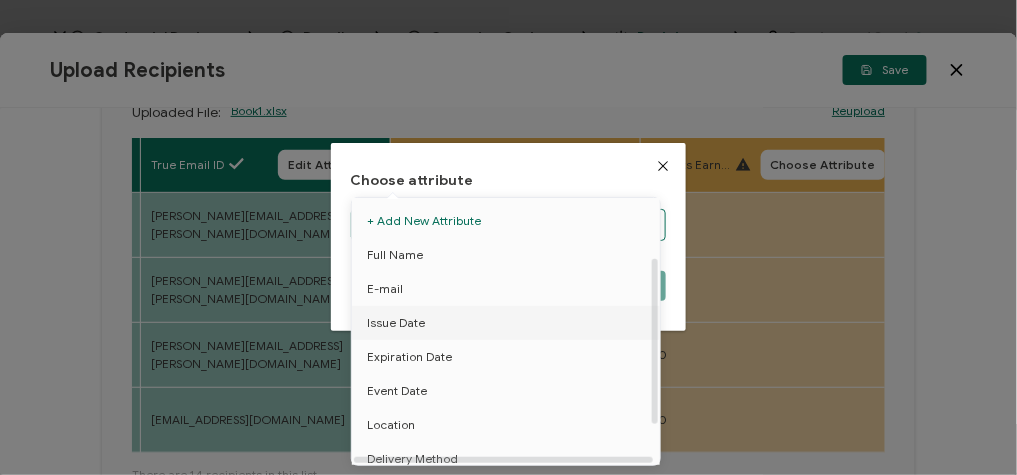 scroll, scrollTop: 155, scrollLeft: 0, axis: vertical 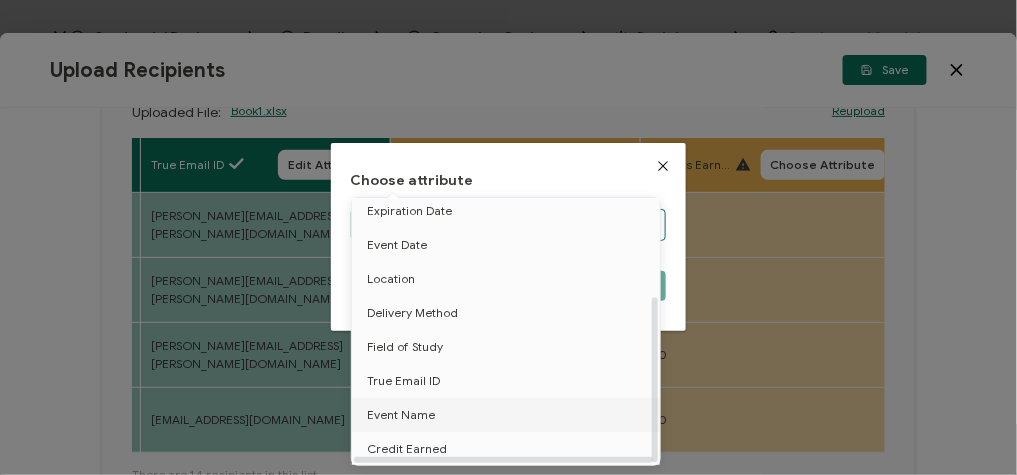 click on "Event Name" at bounding box center [401, 415] 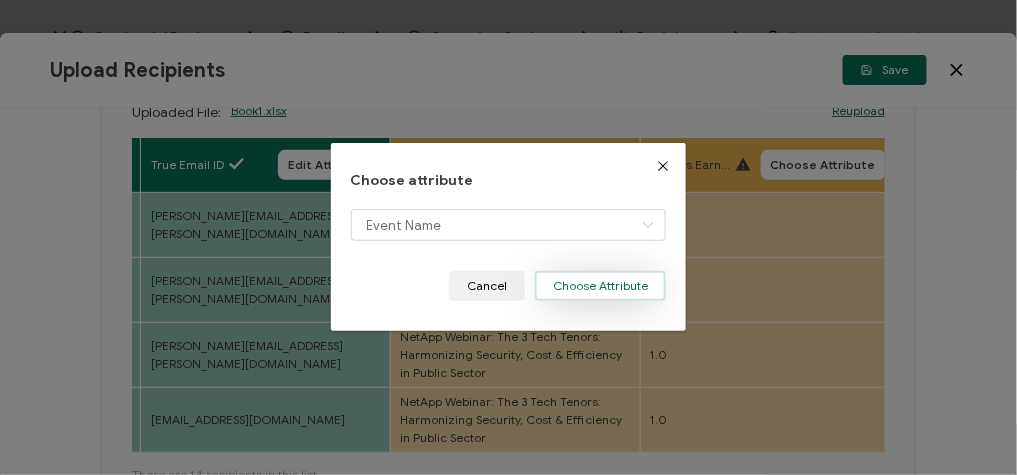 click on "Choose Attribute" at bounding box center [600, 286] 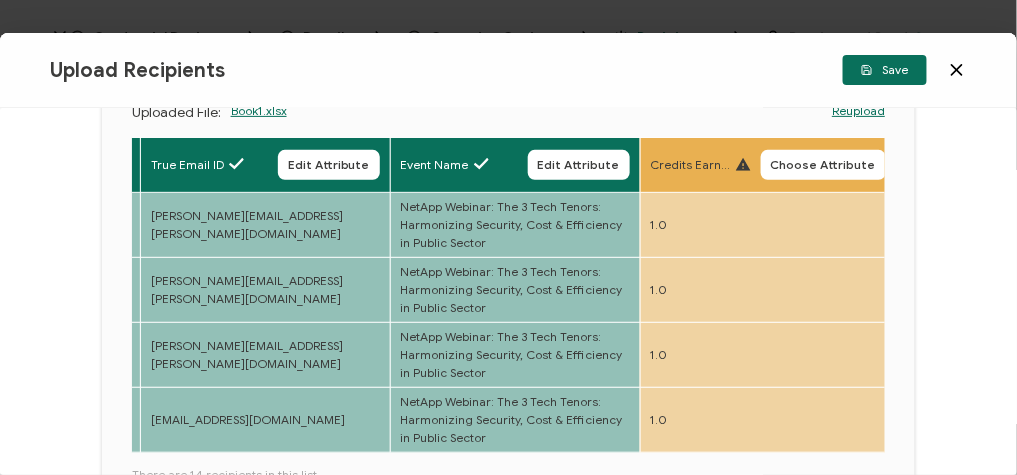 scroll, scrollTop: 0, scrollLeft: 1747, axis: horizontal 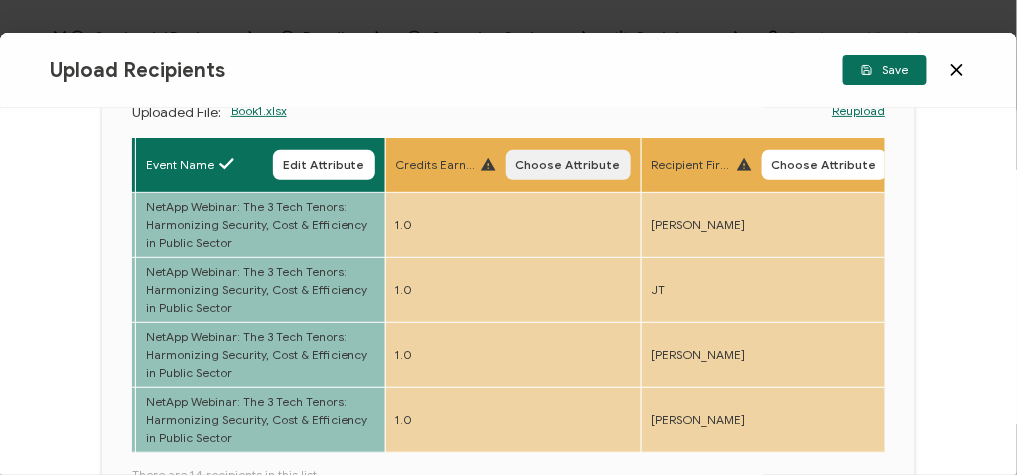 click on "Choose Attribute" at bounding box center (568, 165) 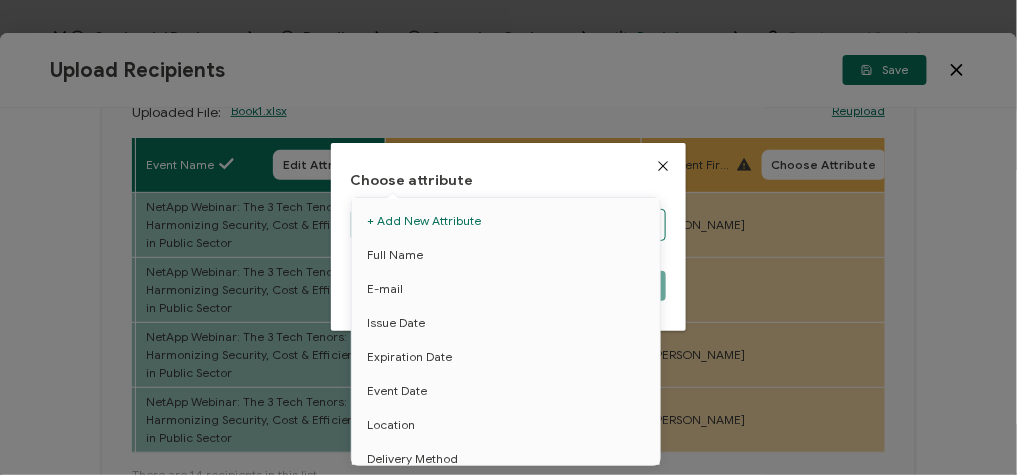 click on "Credential Designs       Details       Campaign Options       Recipients       Preview and Send
All changes saved
We save your content automatically as you keep working.
Changes are saved automatically. Any credentials sent from this campaign will update automatically. To undo modifications, re-edit the relevant element.
All changes saved
Last saved on 07/30/2025 10:50 AM
Recipients
Add Recipients
Continue
FULL NAME EMAIL Expiration Date   Issue Date   Event Date Location Delivery Method Field of Study" at bounding box center [508, 237] 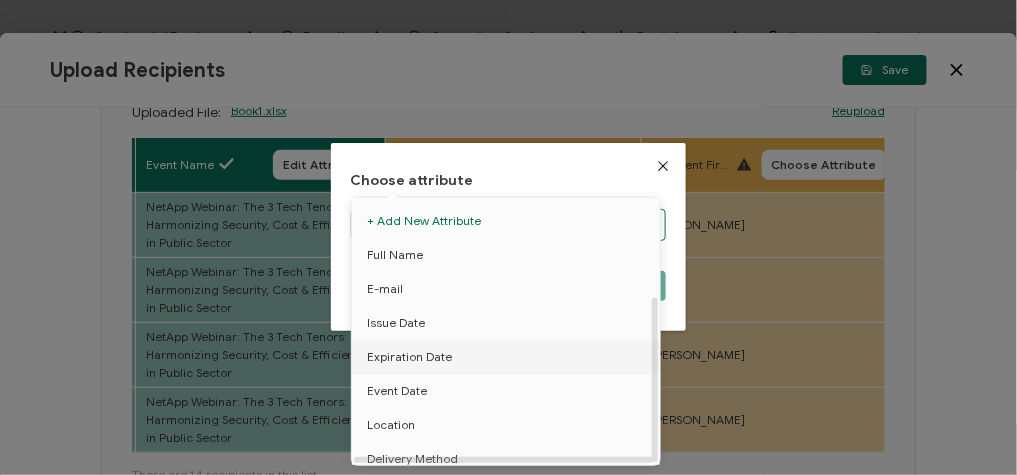scroll, scrollTop: 155, scrollLeft: 0, axis: vertical 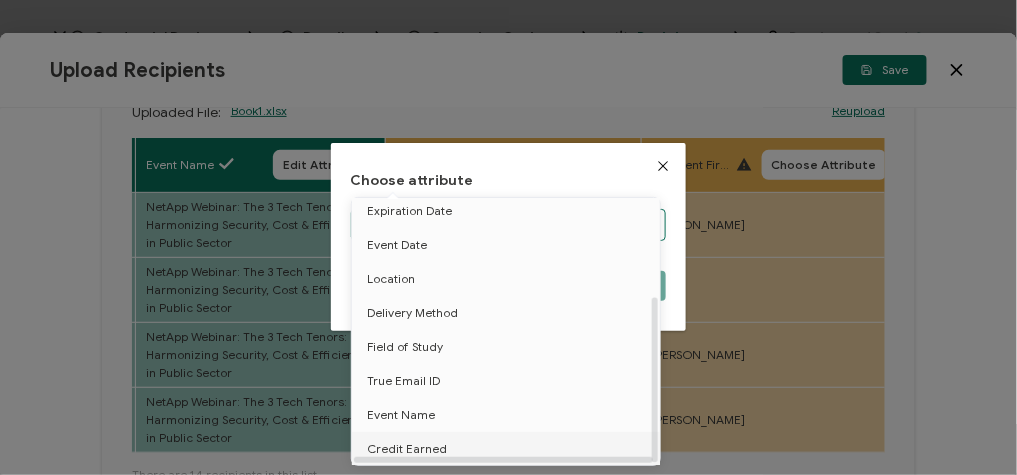 click on "Credit Earned" at bounding box center (509, 449) 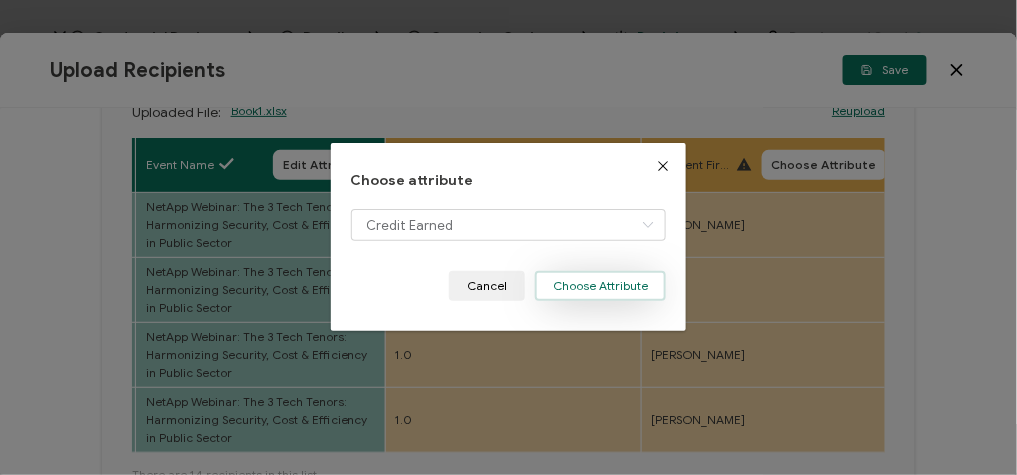 click on "Choose Attribute" at bounding box center [600, 286] 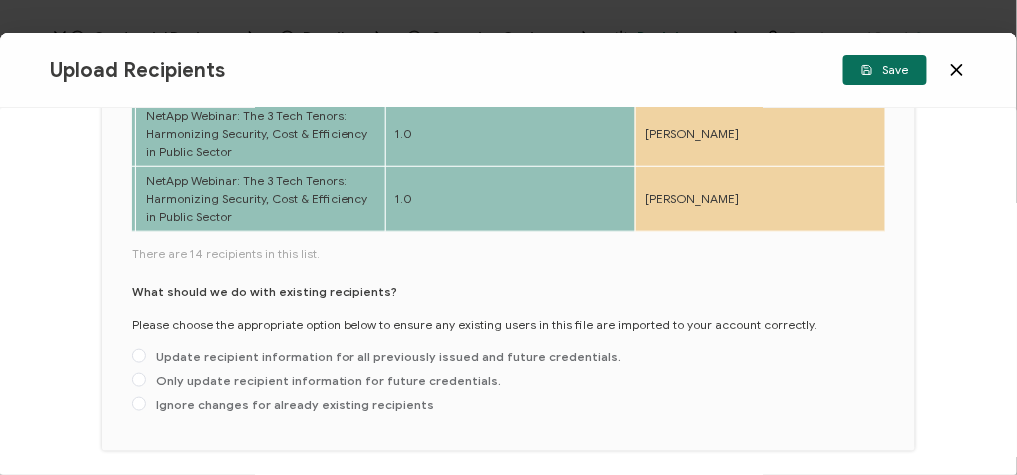 scroll, scrollTop: 417, scrollLeft: 0, axis: vertical 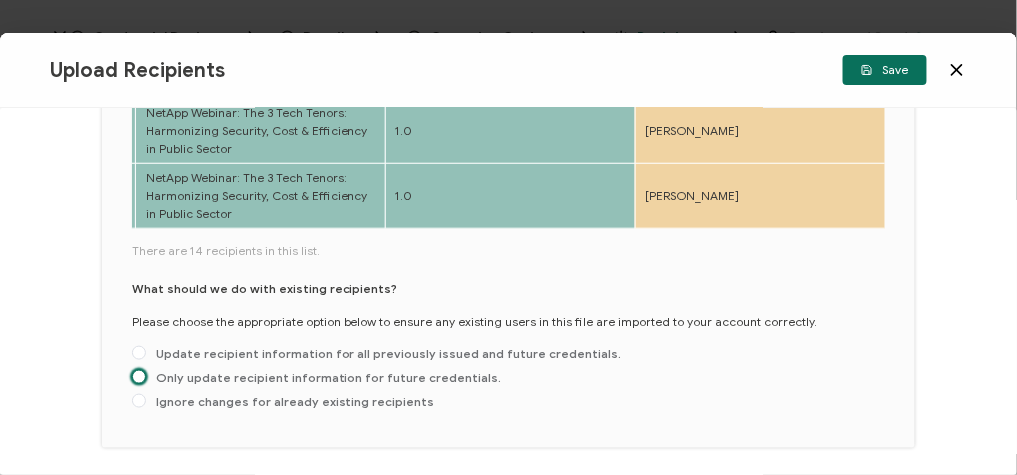 click at bounding box center [139, 377] 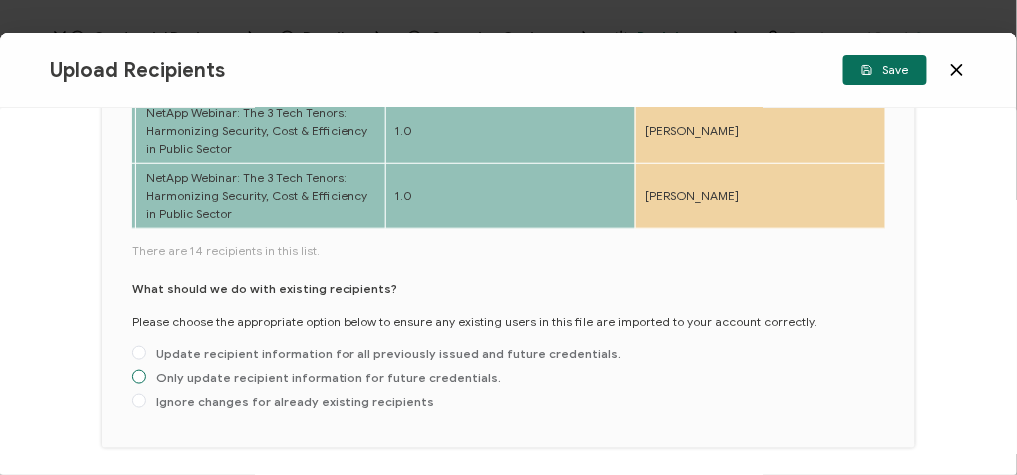 click on "Only update recipient information for future credentials." at bounding box center [139, 378] 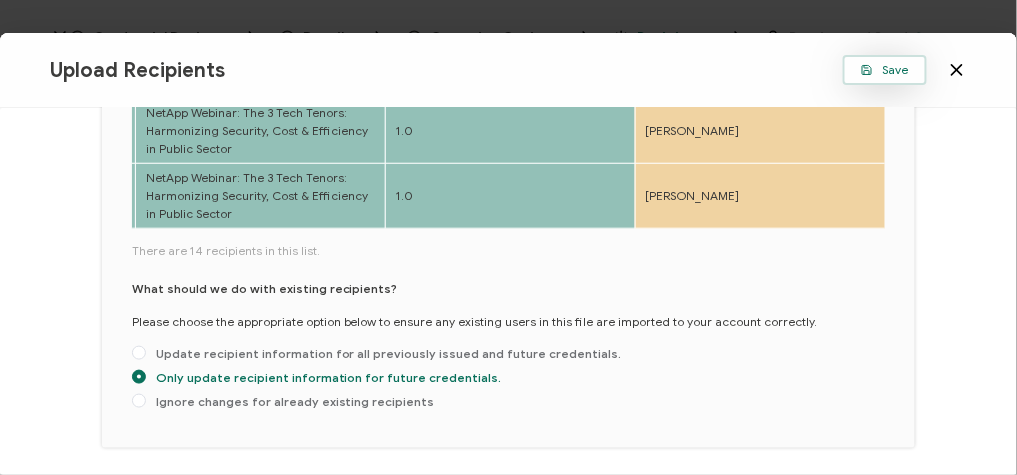 click on "Save" at bounding box center [885, 70] 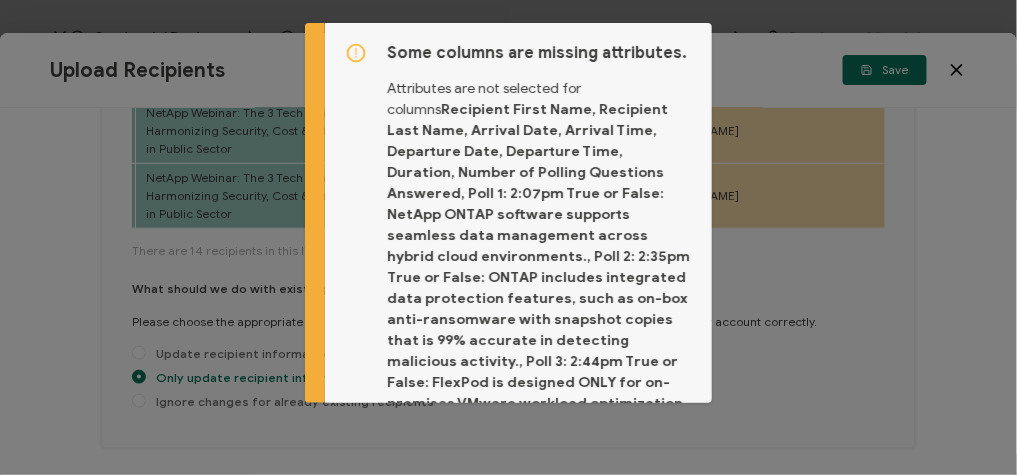 scroll, scrollTop: 331, scrollLeft: 0, axis: vertical 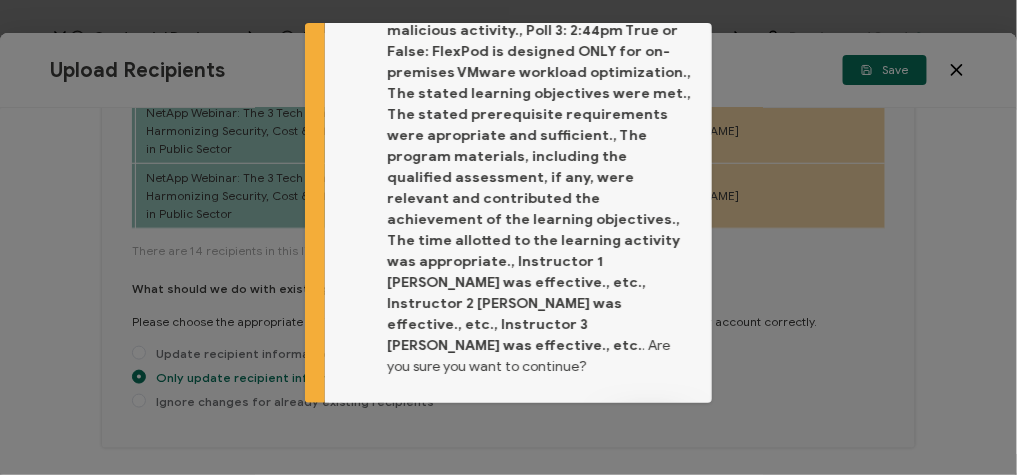 click on "Proceed" at bounding box center (650, 432) 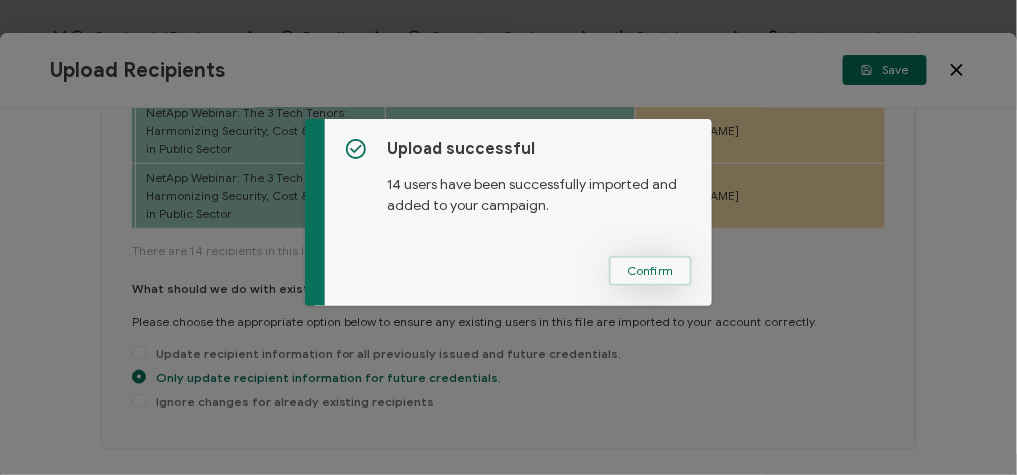click on "Confirm" at bounding box center [650, 271] 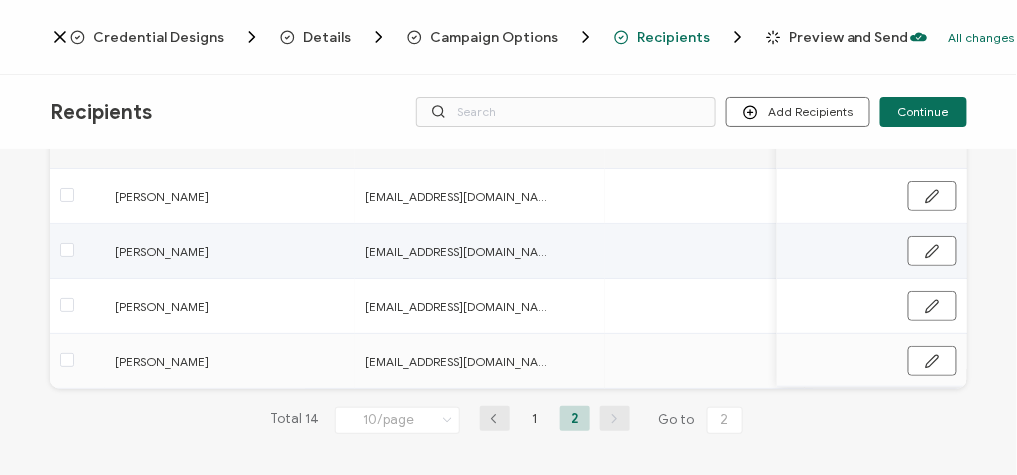 scroll, scrollTop: 0, scrollLeft: 0, axis: both 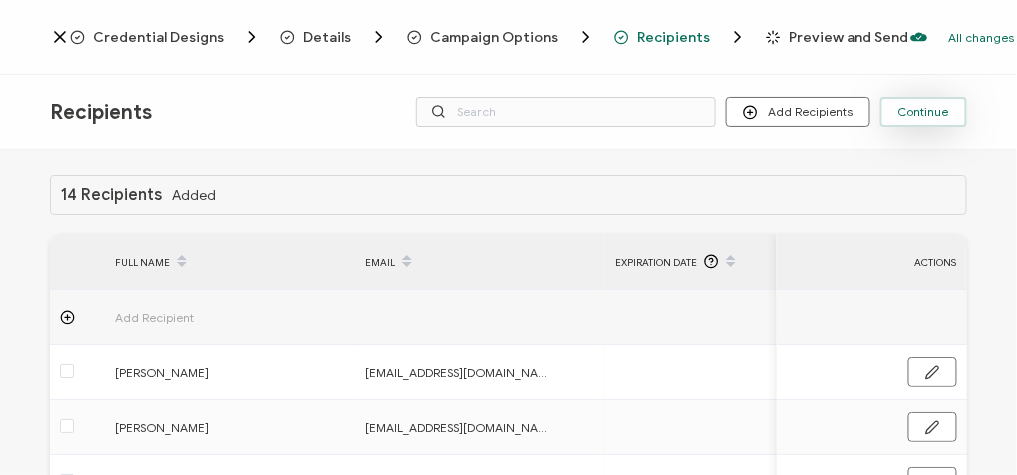 click on "Continue" at bounding box center (923, 112) 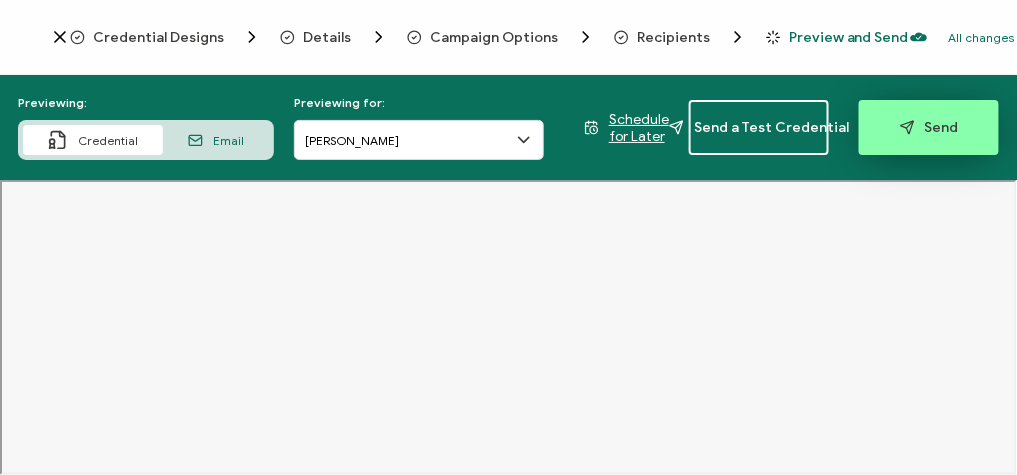 click on "Send" at bounding box center (929, 127) 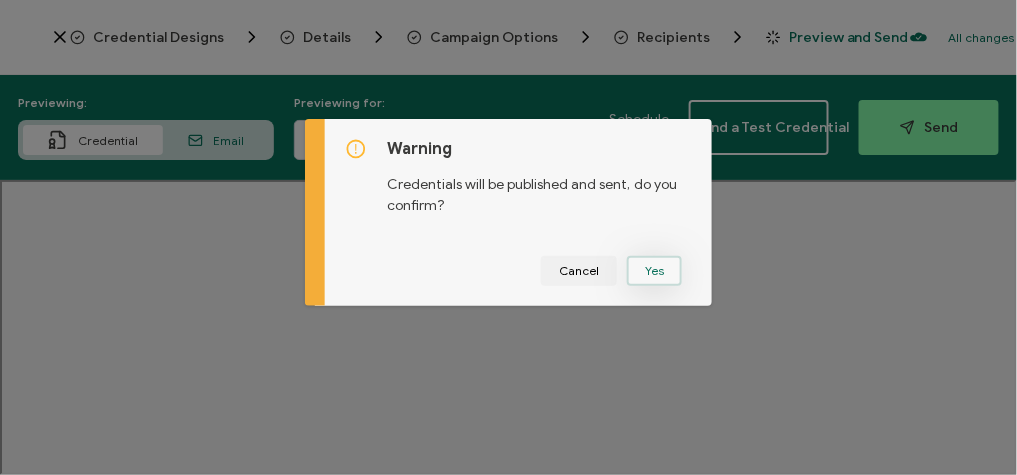 click on "Yes" at bounding box center (654, 271) 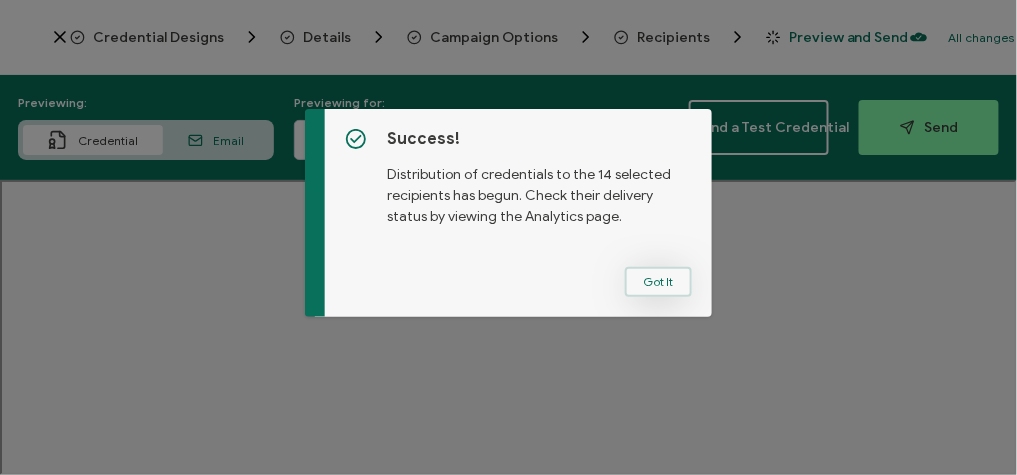 click on "Got It" at bounding box center [658, 282] 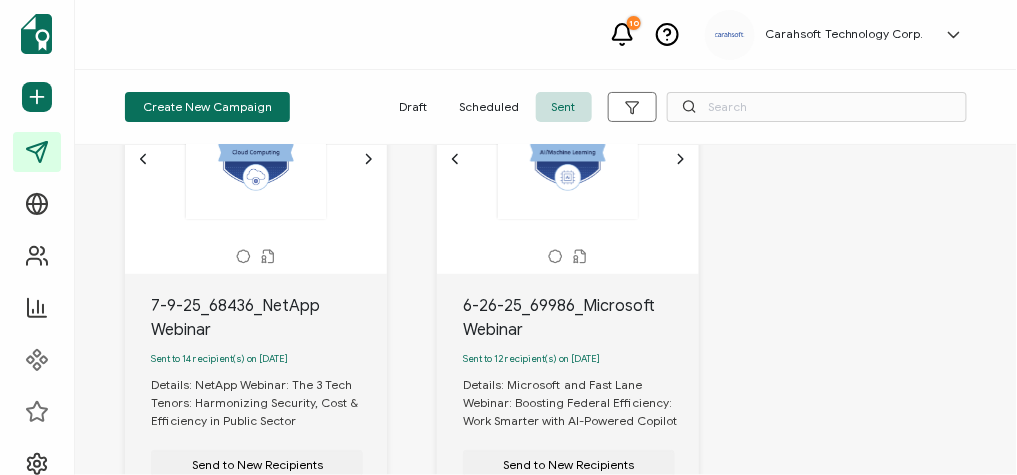 scroll, scrollTop: 236, scrollLeft: 0, axis: vertical 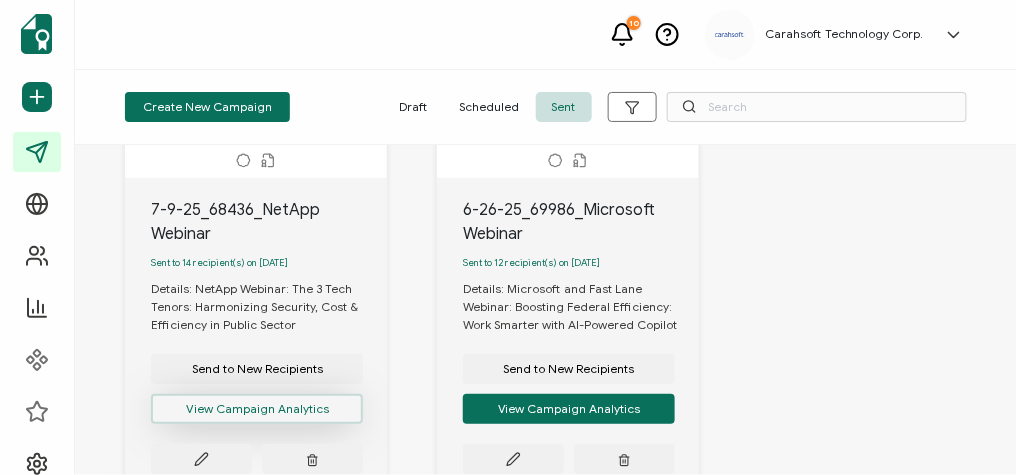 click on "View Campaign Analytics" at bounding box center (257, 409) 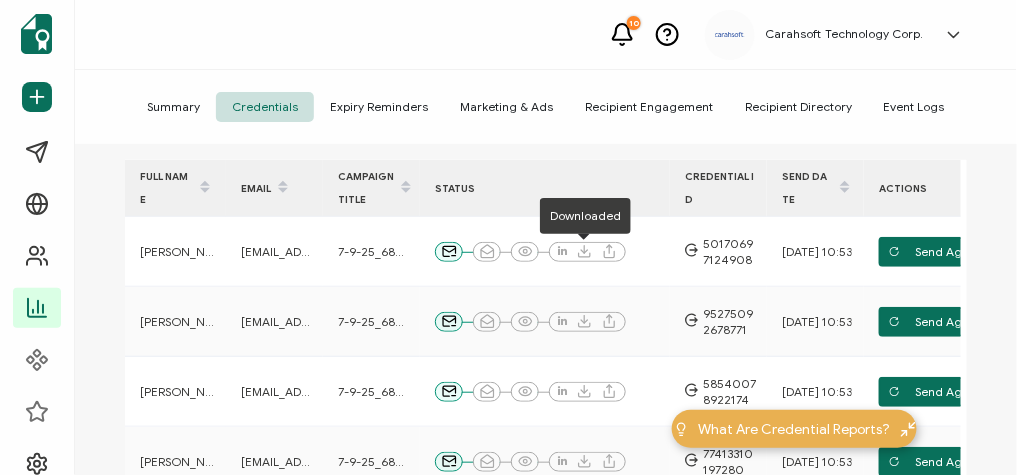 scroll, scrollTop: 0, scrollLeft: 0, axis: both 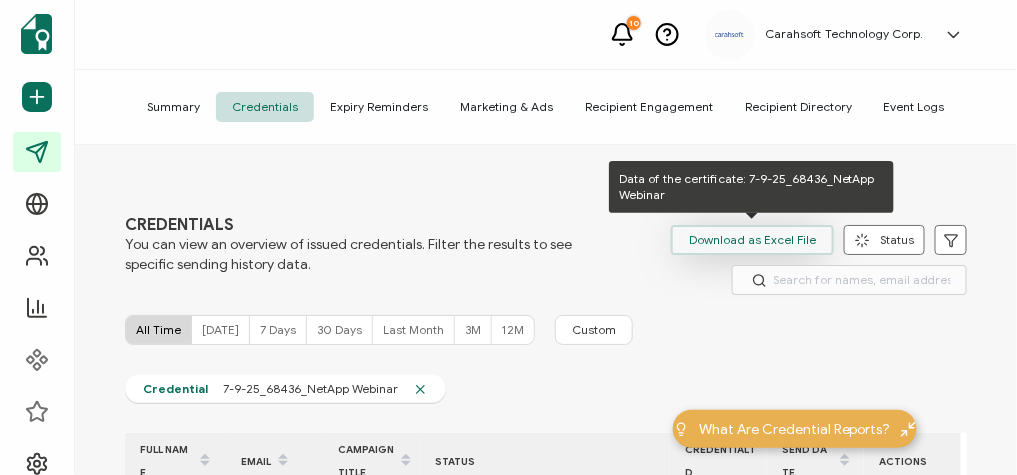 click on "Download as Excel File" at bounding box center [752, 240] 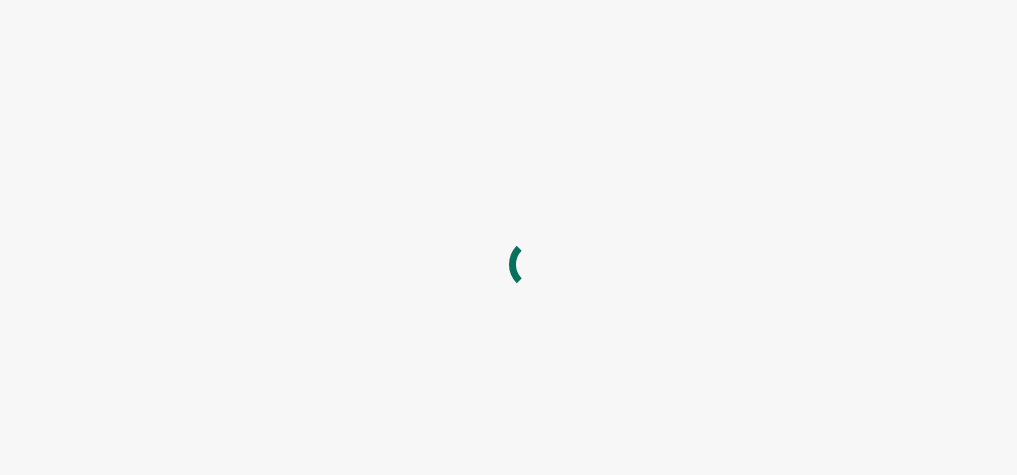 scroll, scrollTop: 0, scrollLeft: 0, axis: both 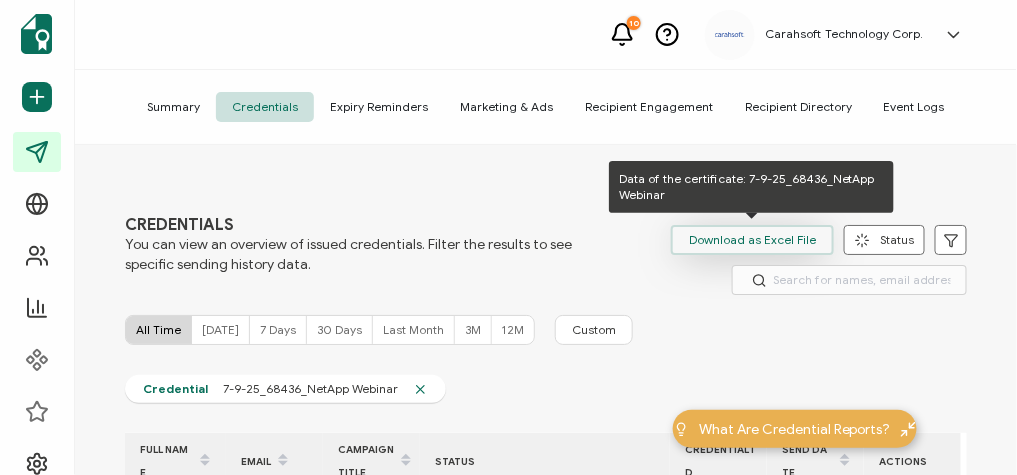 click on "Download as Excel File" at bounding box center (752, 240) 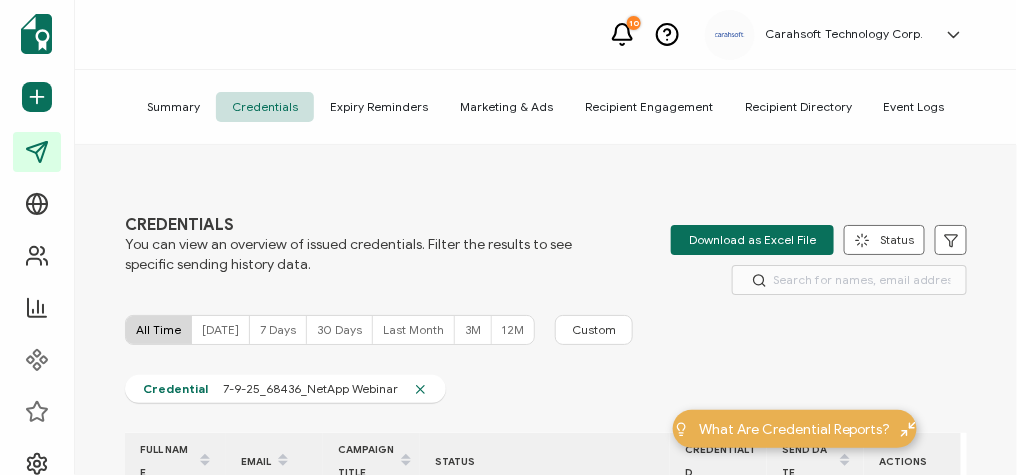 click on "CREDENTIALS   You can view an overview of issued credentials. Filter the results to see specific sending history data.   Download as Excel File
Status
Delivered   Undelivered   Email Opened   Viewed   Add to LinkedIn   Downloaded   Shared
Apply Filters
All Time Today 7 Days 30 Days Last Month 3M 12M   Custom     Credential   7-9-25_68436_NetApp Webinar                   FULL NAME EMAIL CAMPAIGN TITLE STATUS CREDENTIAL ID Send Date ACTIONS Alex Matthes carahsoft.amatthes@crockerschools.org 7-9-25_68436_NetApp Webinar
50170697124908
07.30.2025 10:53
Send Again
Kal Logue carahsoft.klogue@pottercountypa.net 7-9-25_68436_NetApp Webinar
95275092678771
07.30.2025 10:53 Gina Marquez carahsoft.gmarquez@netapp.com" at bounding box center (546, 312) 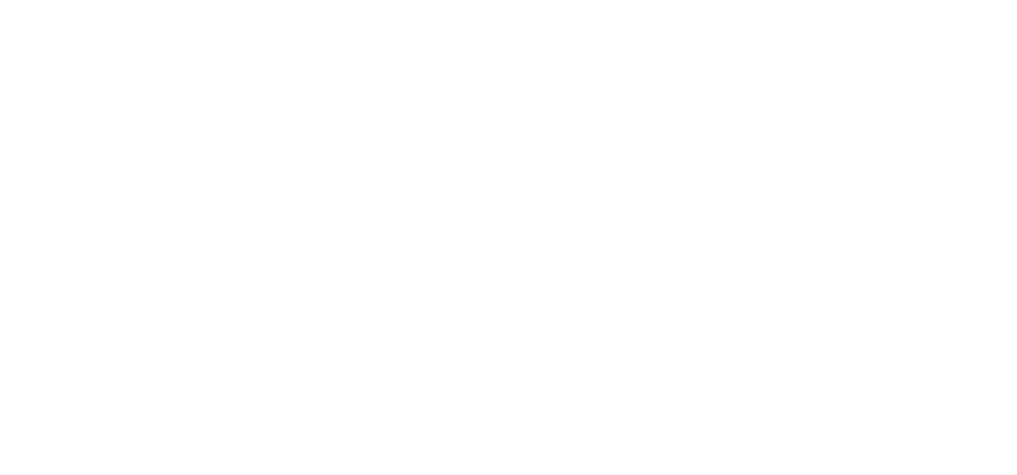 scroll, scrollTop: 0, scrollLeft: 0, axis: both 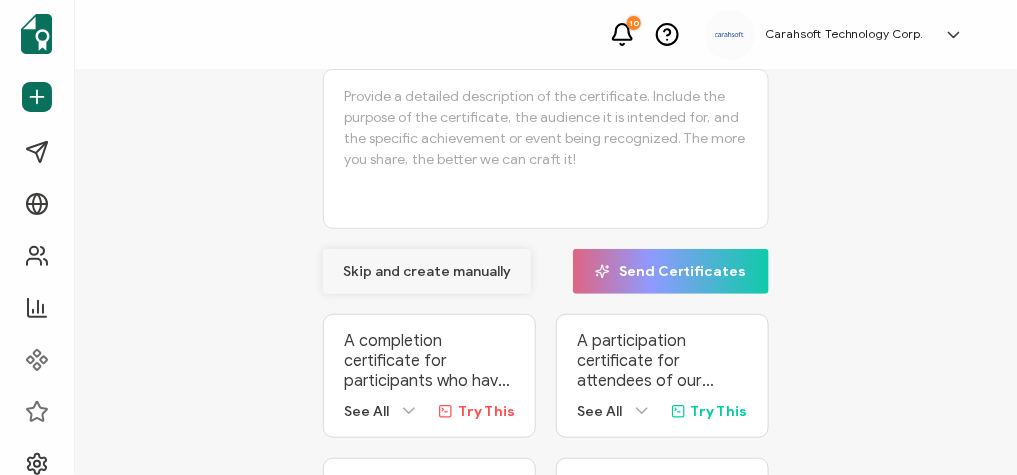 click on "Skip and create manually" at bounding box center [427, 271] 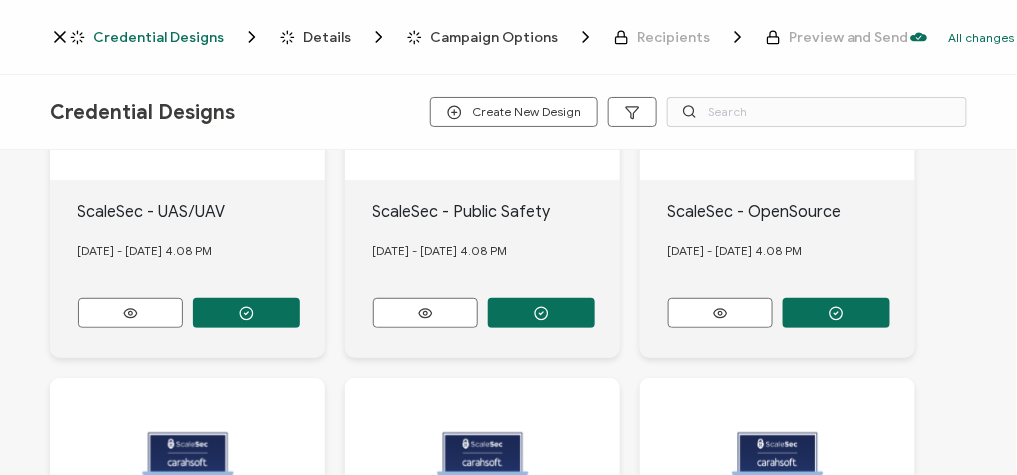 scroll, scrollTop: 0, scrollLeft: 0, axis: both 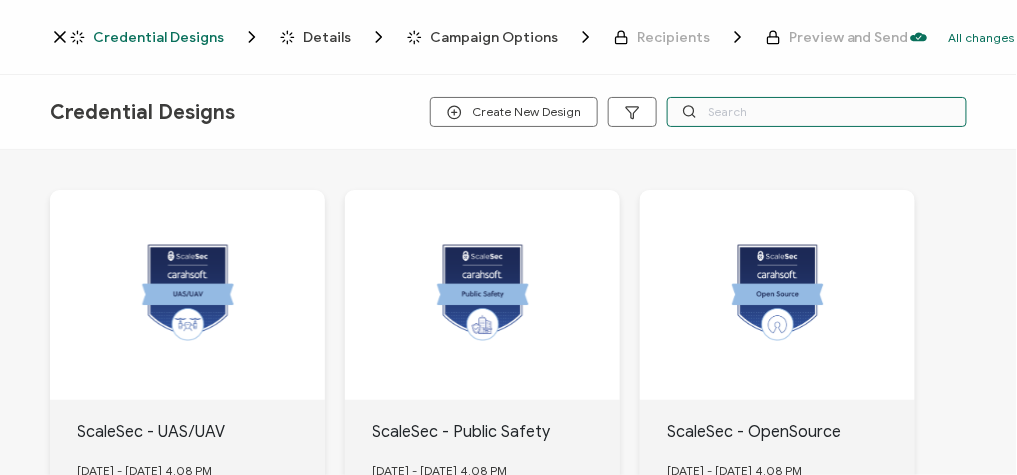 click at bounding box center (817, 112) 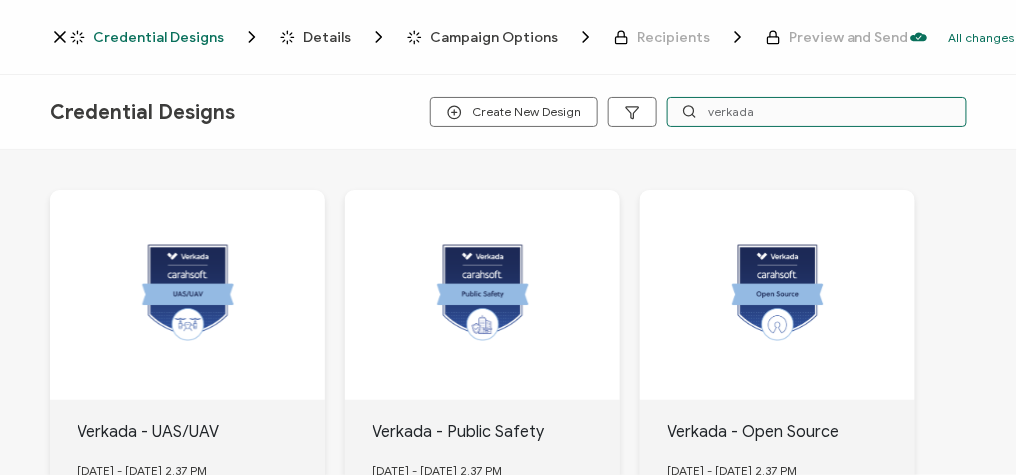 type on "verkada" 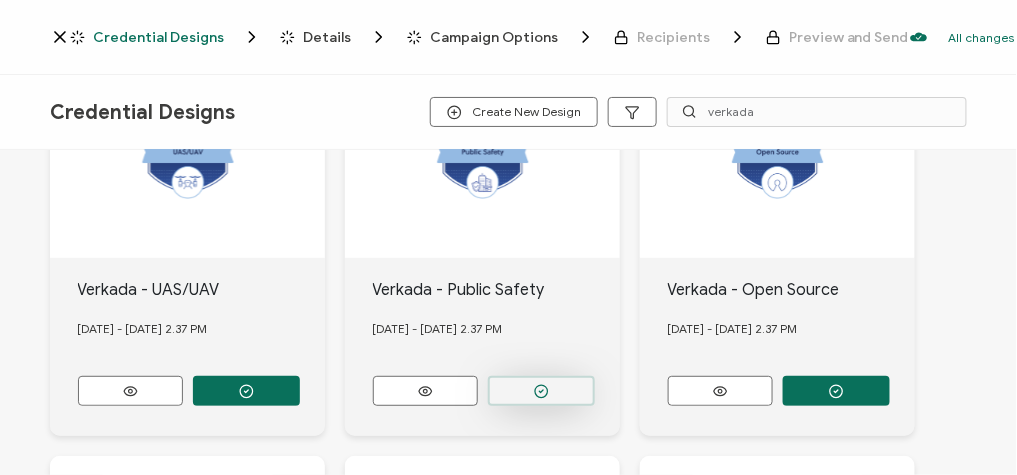 click at bounding box center [246, 391] 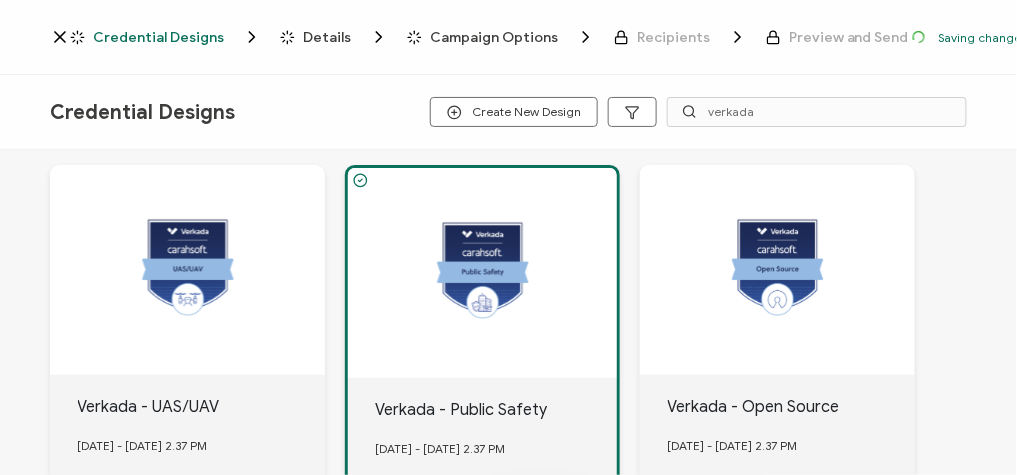 scroll, scrollTop: 258, scrollLeft: 0, axis: vertical 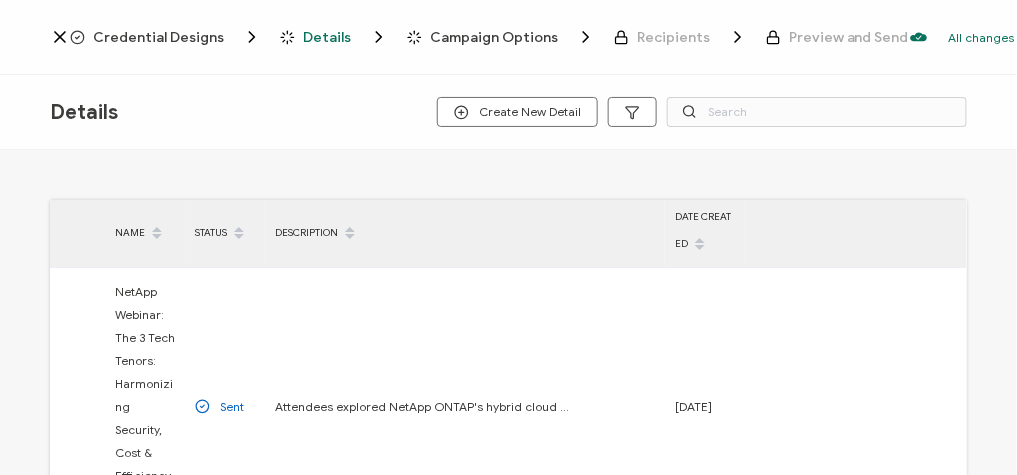 click on "Credential Designs" at bounding box center (158, 37) 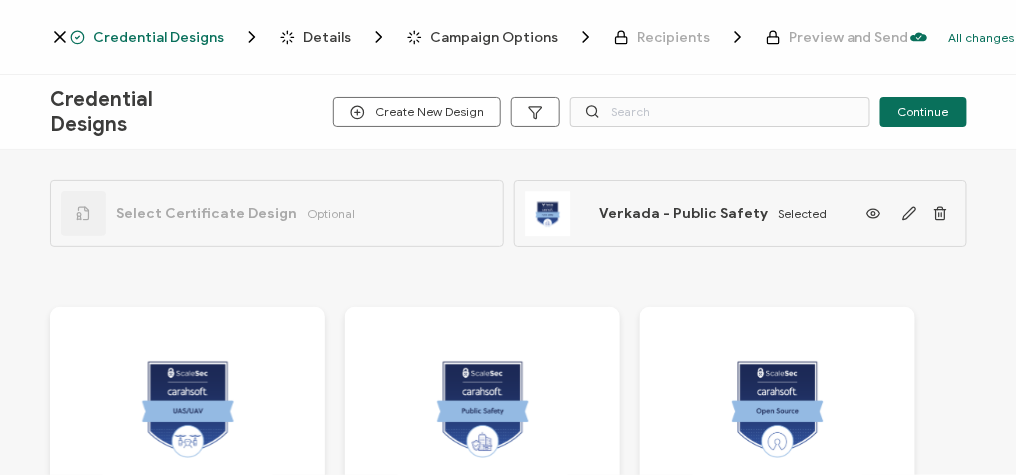 click on "Select Certificate Design   Optional" at bounding box center (277, 213) 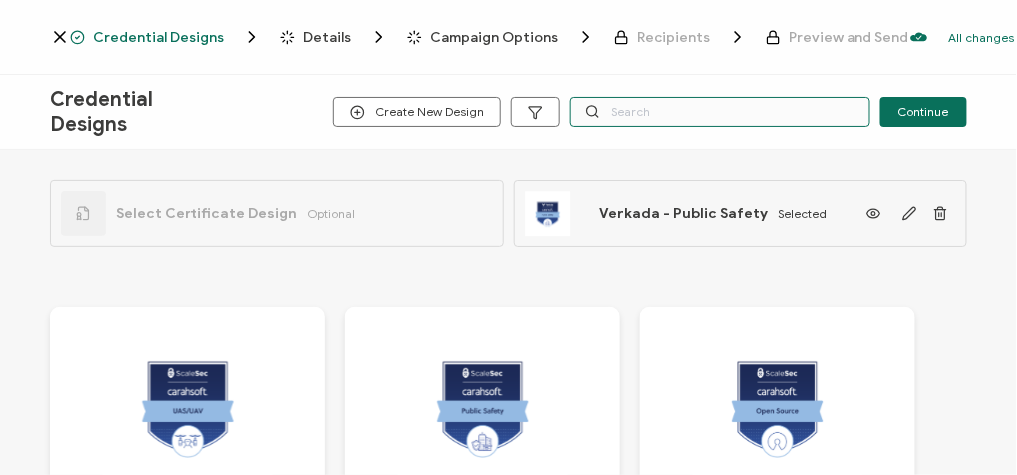click at bounding box center [720, 112] 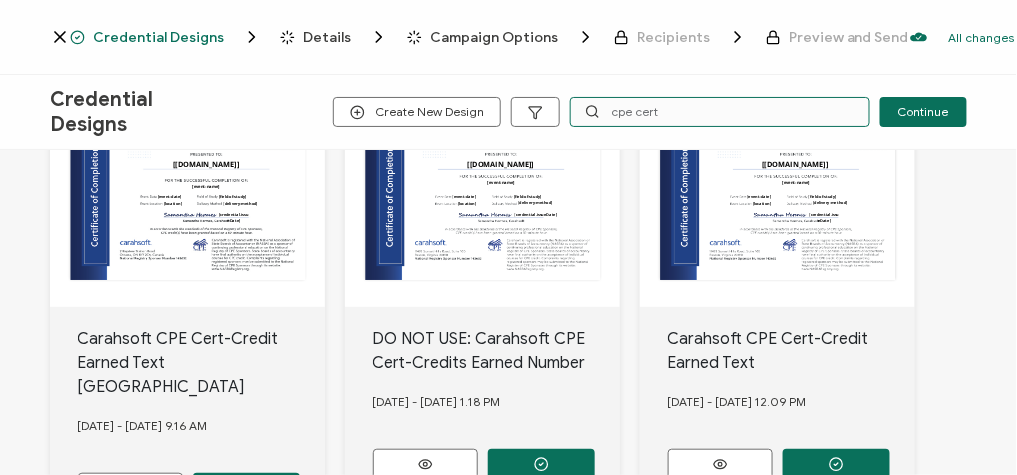 scroll, scrollTop: 209, scrollLeft: 0, axis: vertical 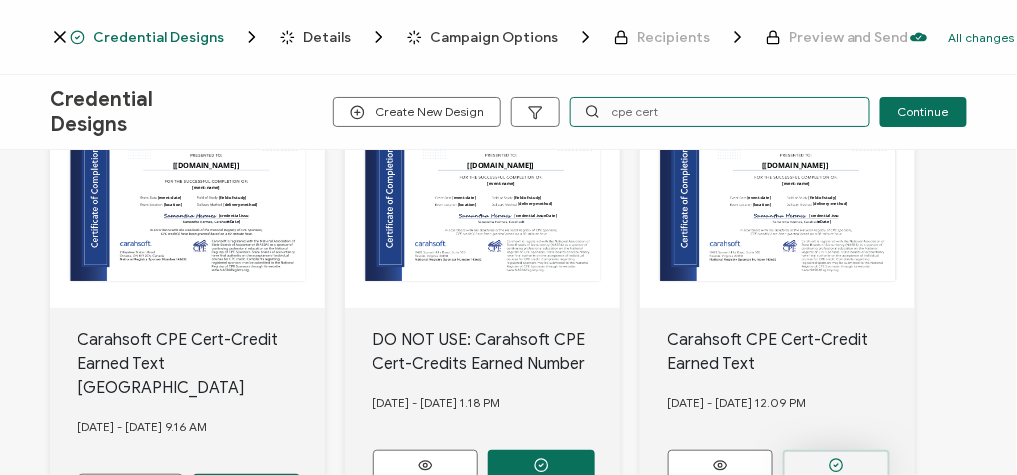 type on "cpe cert" 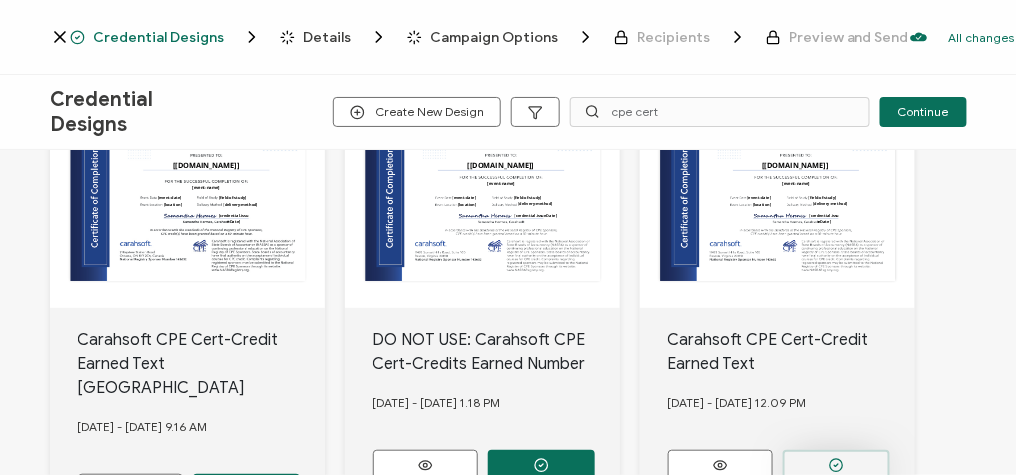 click at bounding box center (246, 489) 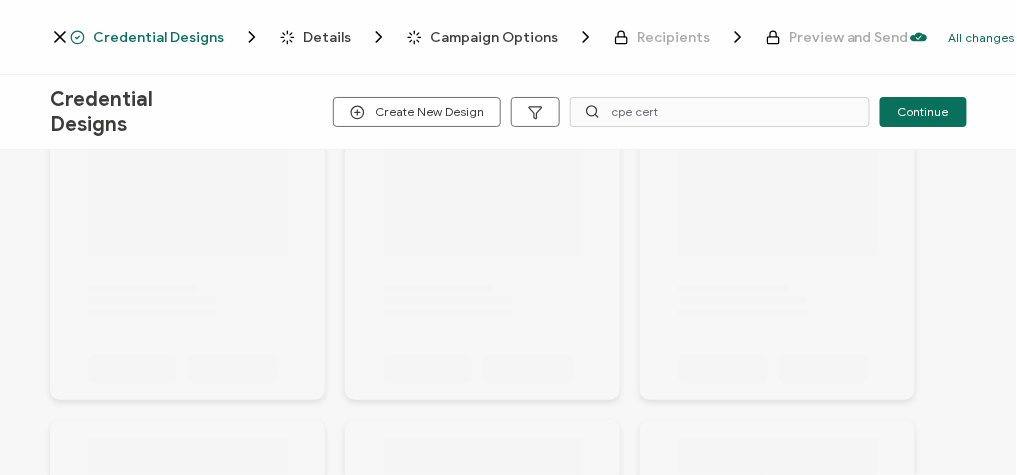scroll, scrollTop: 209, scrollLeft: 0, axis: vertical 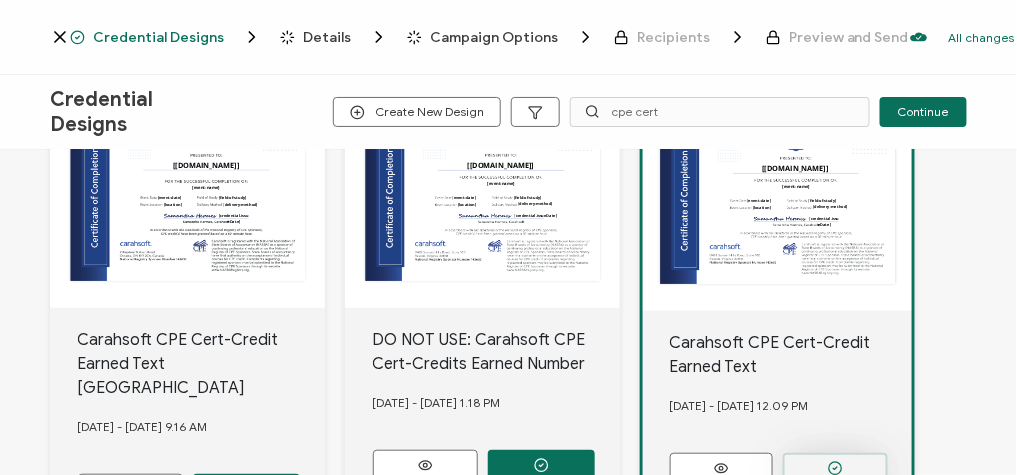 click 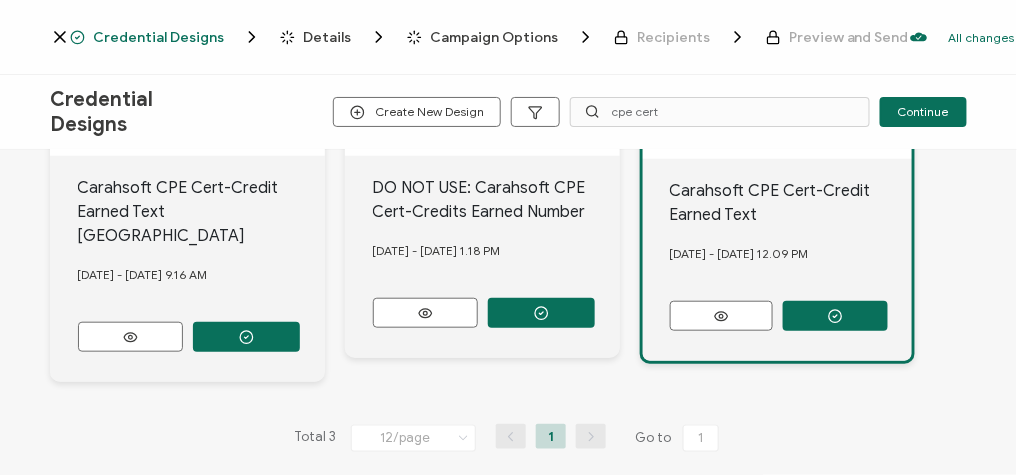 scroll, scrollTop: 0, scrollLeft: 0, axis: both 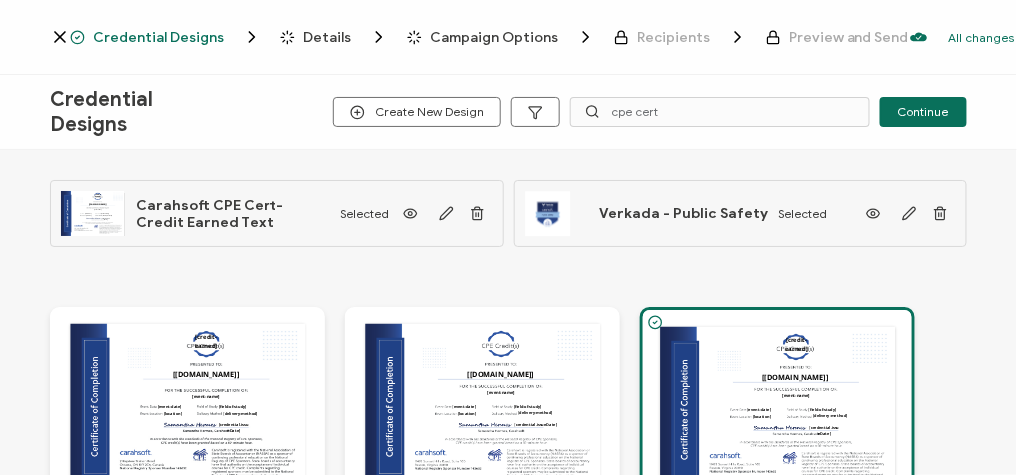 click on "Details" at bounding box center [327, 37] 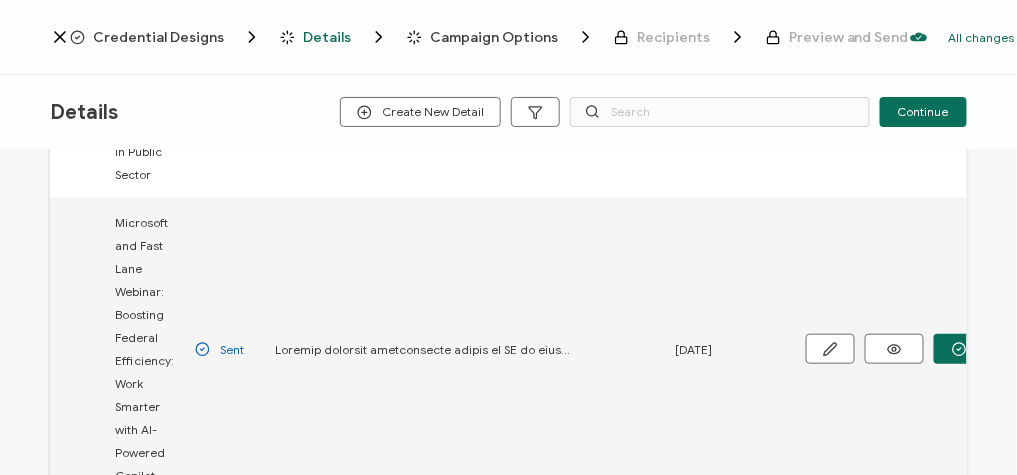 scroll, scrollTop: 0, scrollLeft: 0, axis: both 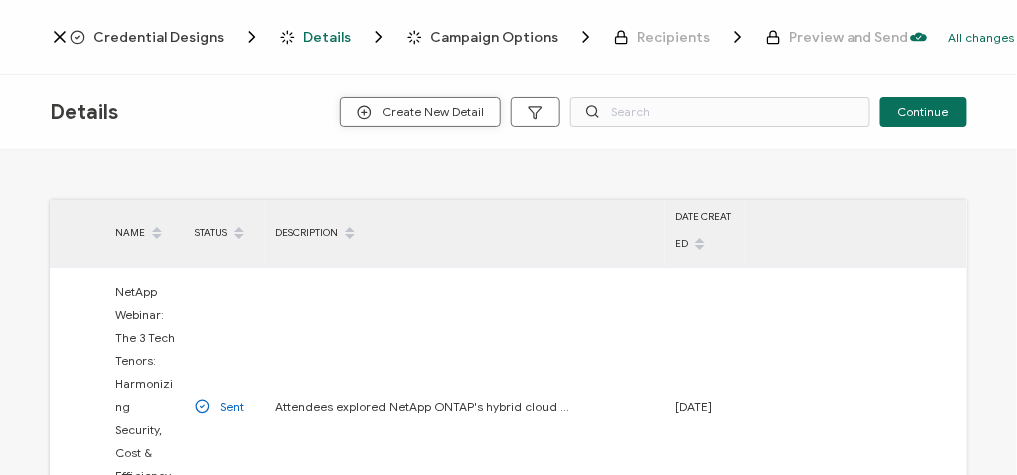 click on "Create New Detail" at bounding box center [420, 112] 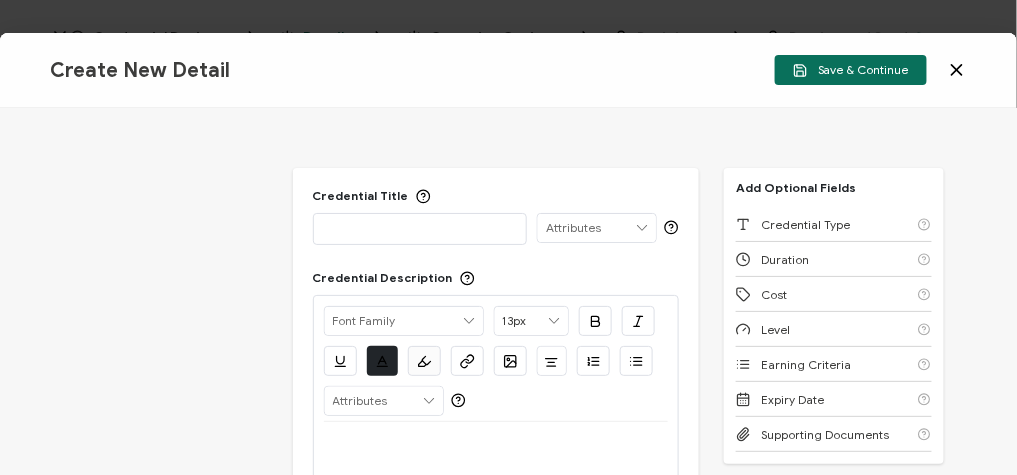 scroll, scrollTop: 77, scrollLeft: 0, axis: vertical 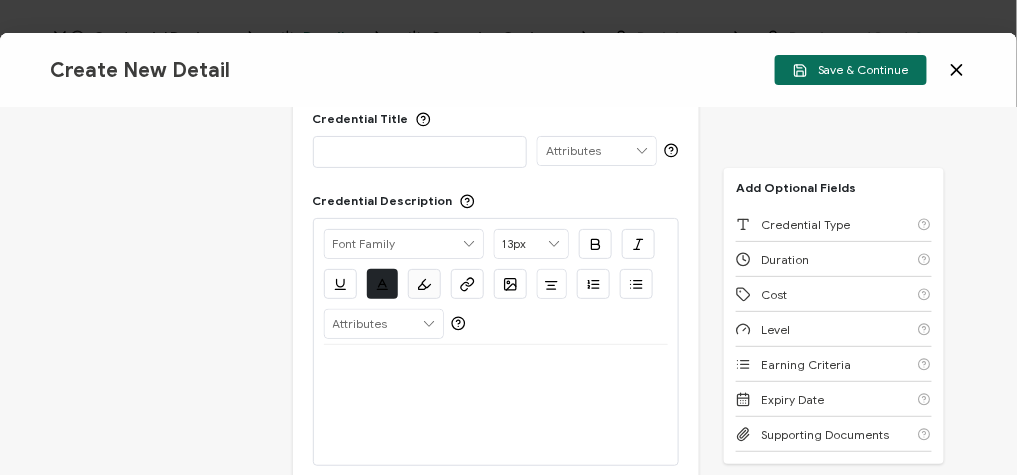 click at bounding box center (420, 151) 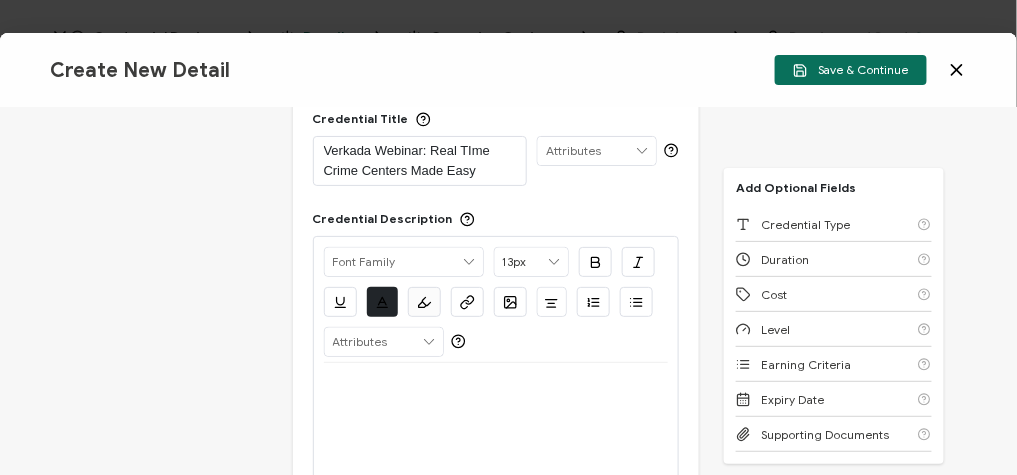scroll, scrollTop: 0, scrollLeft: 0, axis: both 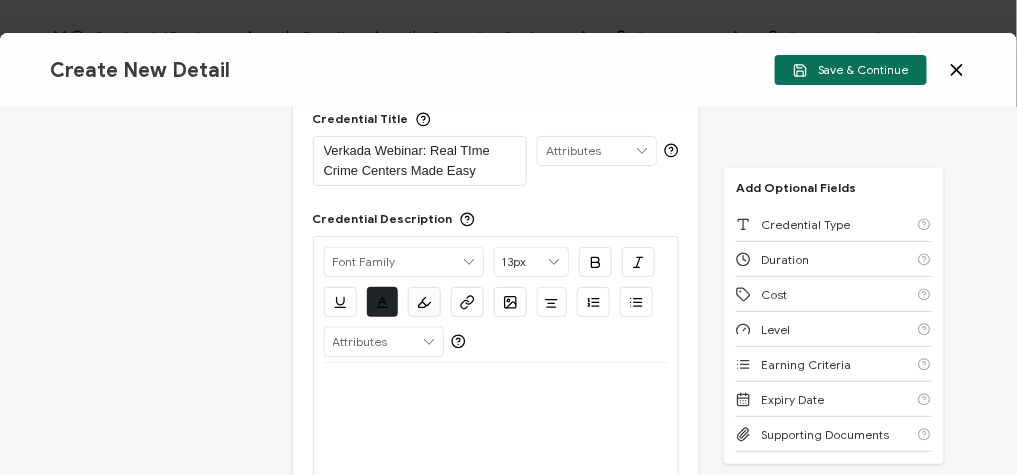 type 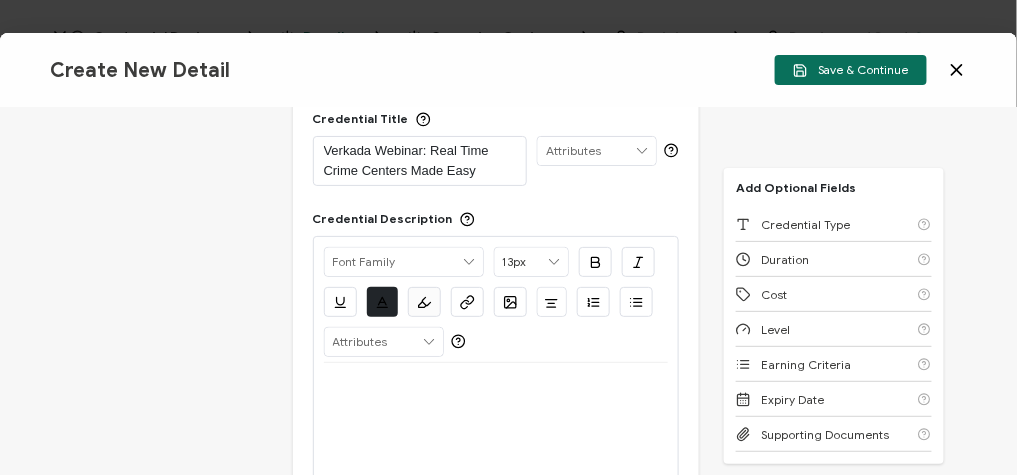 click on "Verkada Webinar: Real Time Crime Centers Made Easy" at bounding box center [420, 161] 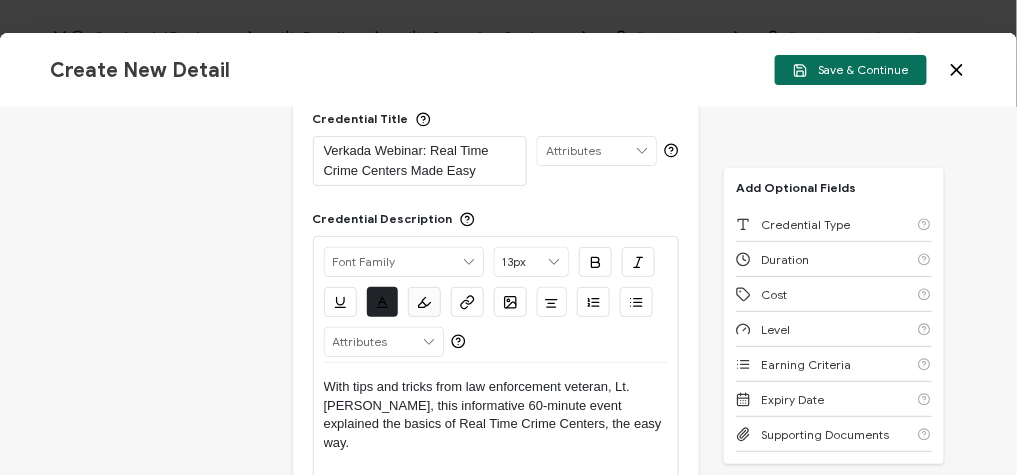 scroll, scrollTop: 0, scrollLeft: 0, axis: both 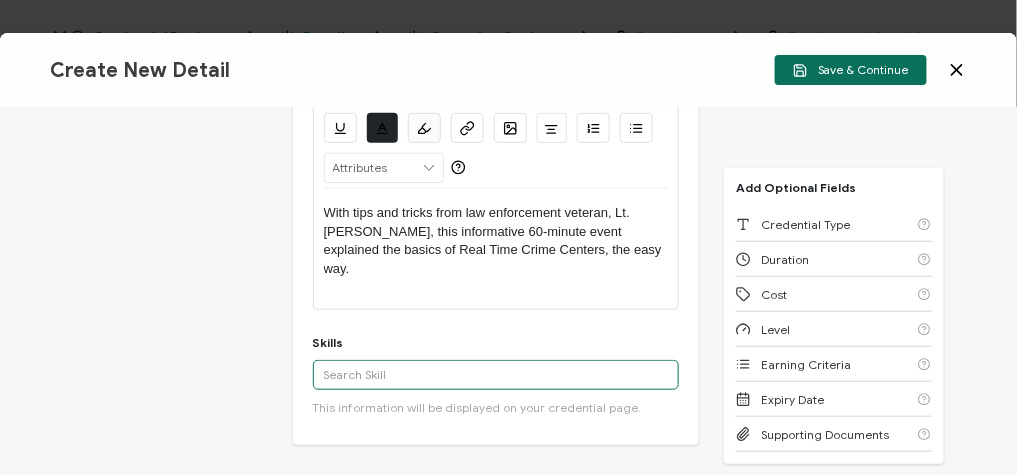 click at bounding box center [496, 375] 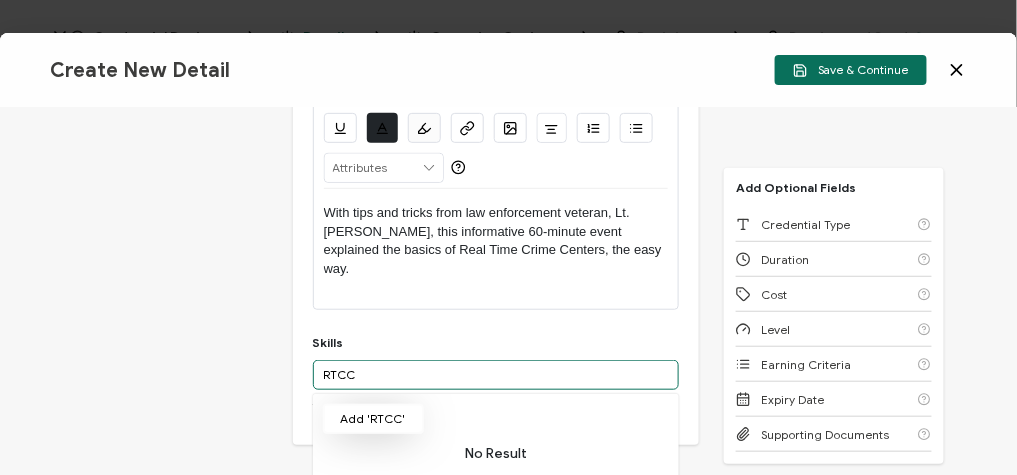 type on "RTCC" 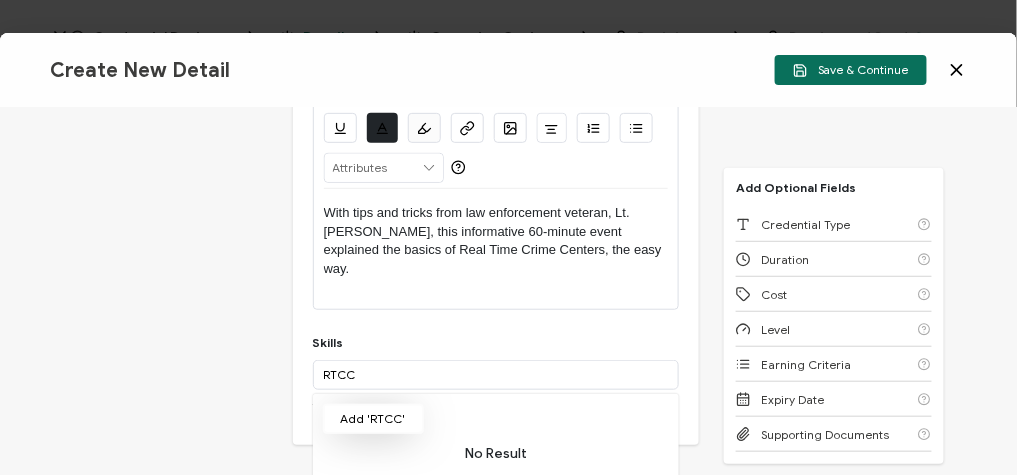 click on "Add 'RTCC'" at bounding box center (373, 419) 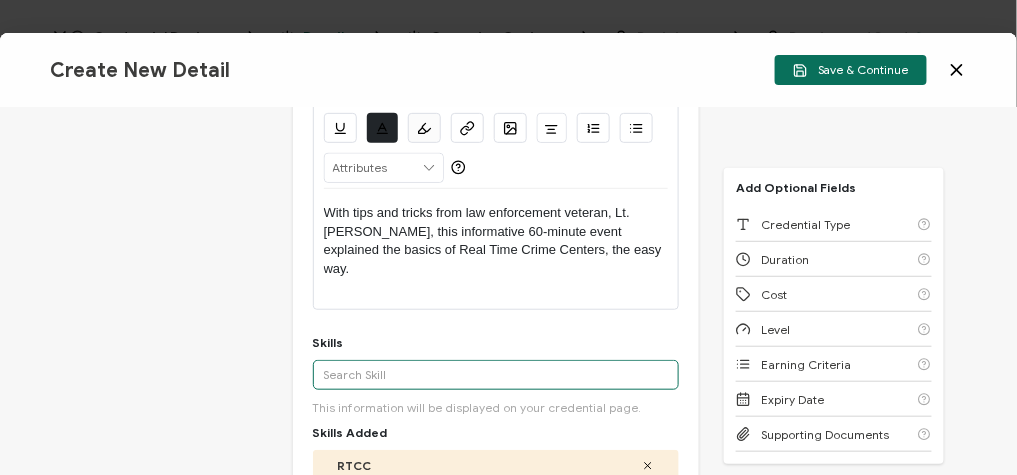 click at bounding box center [496, 375] 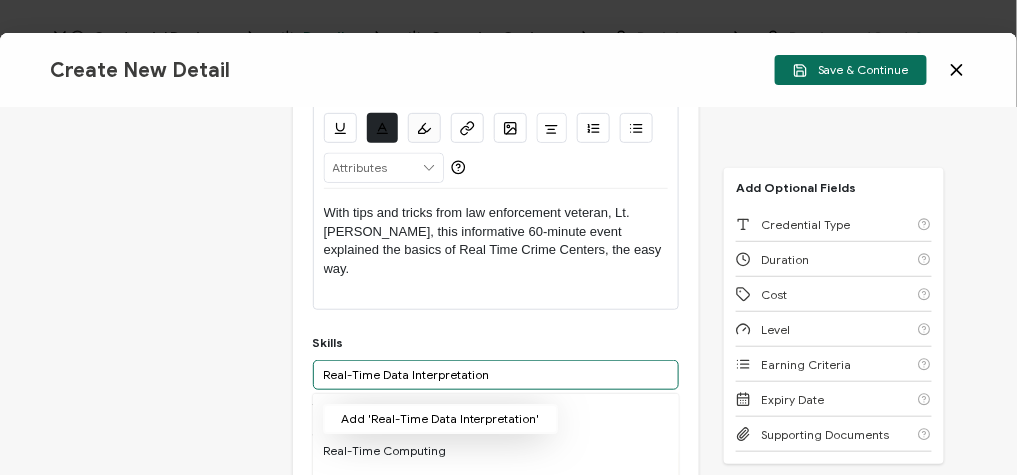 type on "Real-Time Data Interpretation" 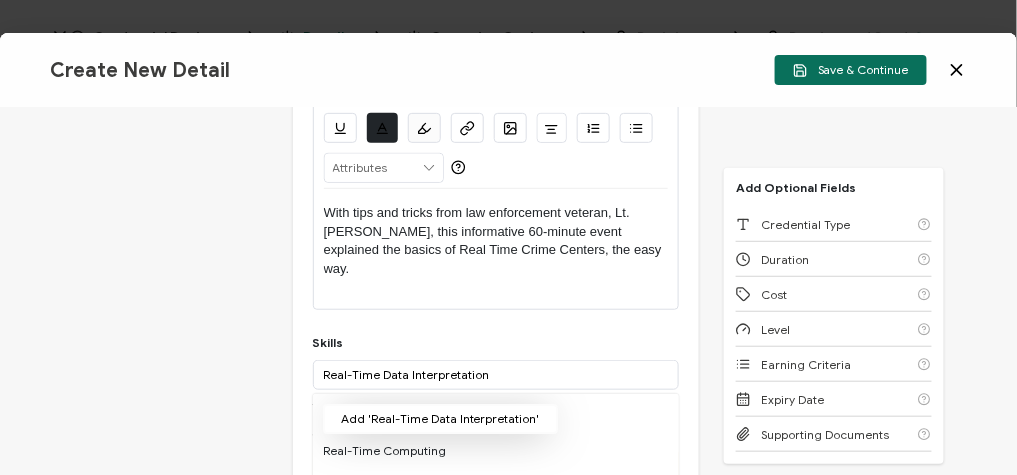 click on "Add 'Real-Time Data Interpretation'" at bounding box center (440, 419) 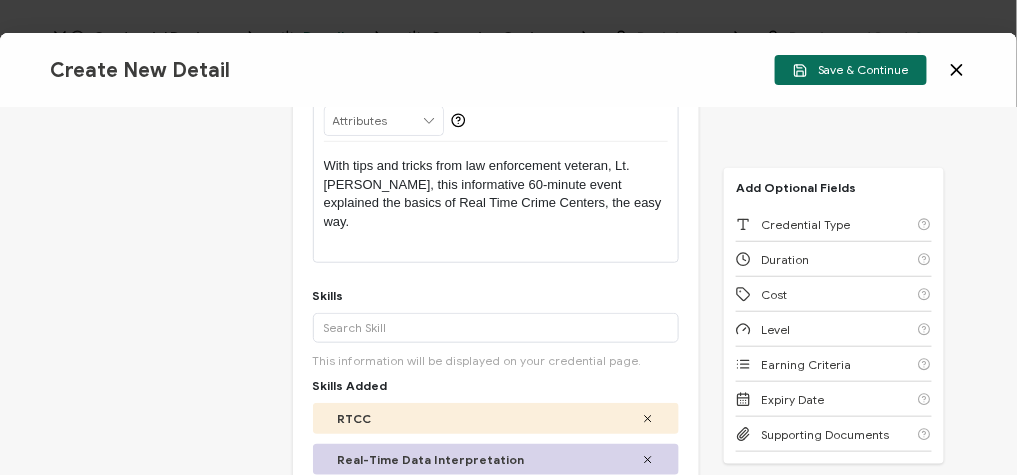 scroll, scrollTop: 297, scrollLeft: 0, axis: vertical 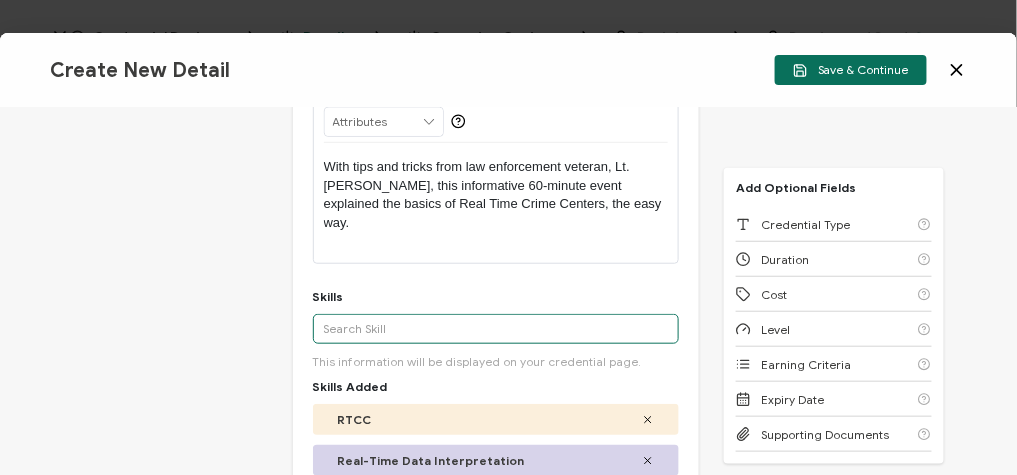 click at bounding box center (496, 329) 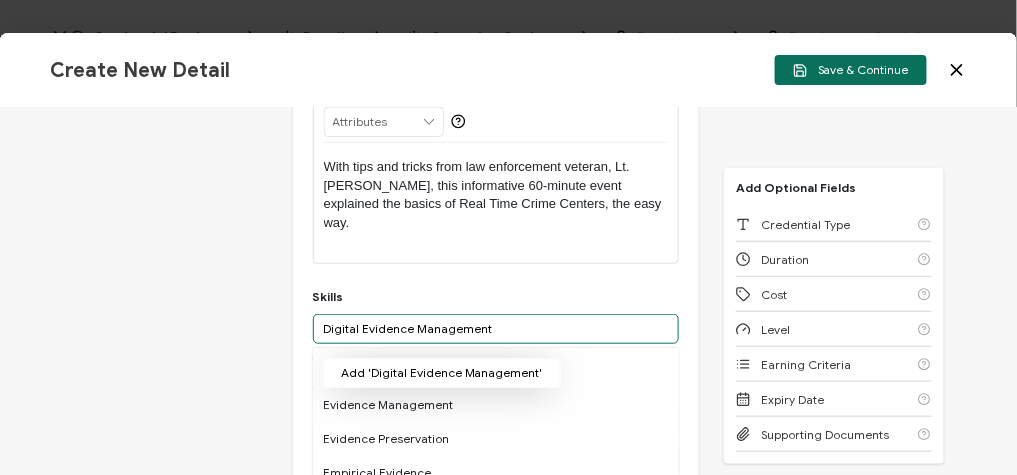 type on "Digital Evidence Management" 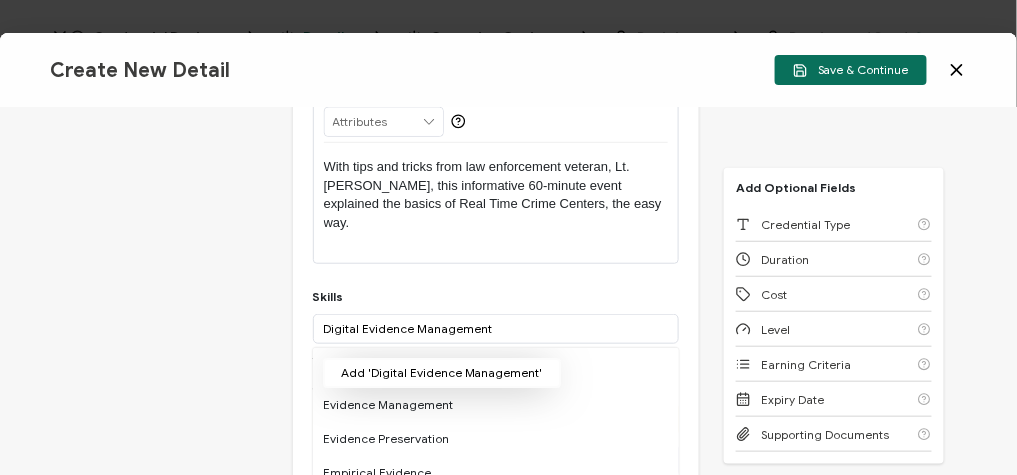 click on "Add 'Digital Evidence Management'" at bounding box center [442, 373] 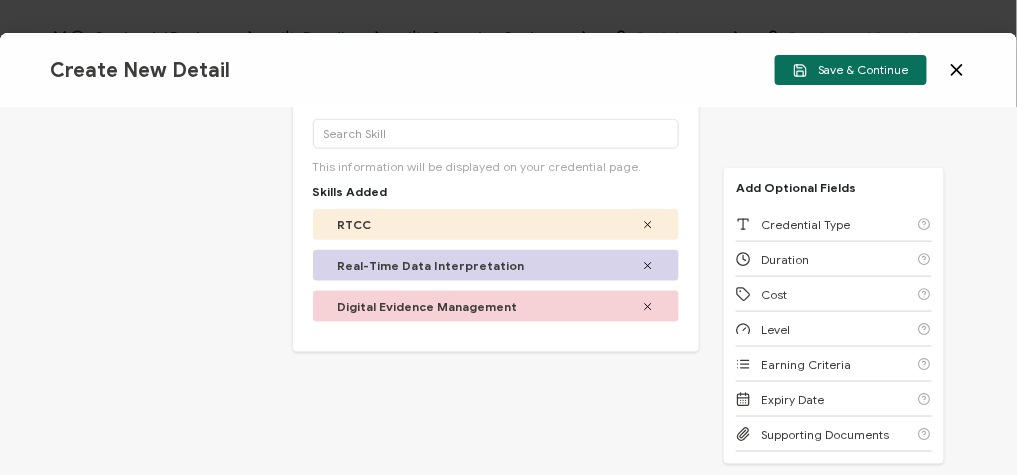 scroll, scrollTop: 521, scrollLeft: 0, axis: vertical 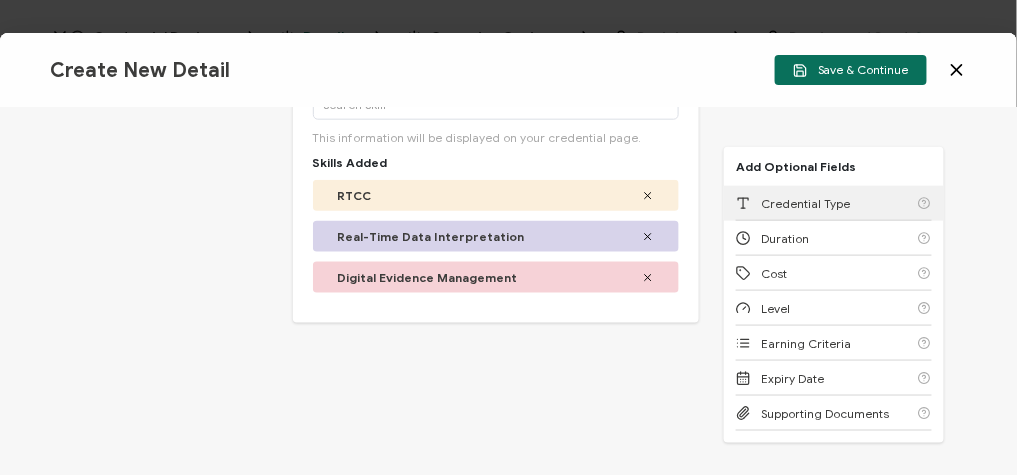 click on "Credential Type" at bounding box center [805, 203] 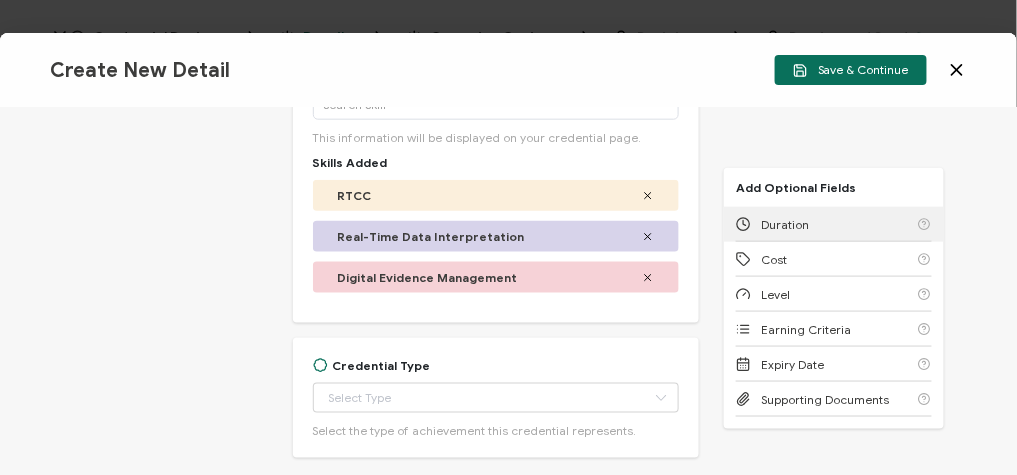 scroll, scrollTop: 621, scrollLeft: 0, axis: vertical 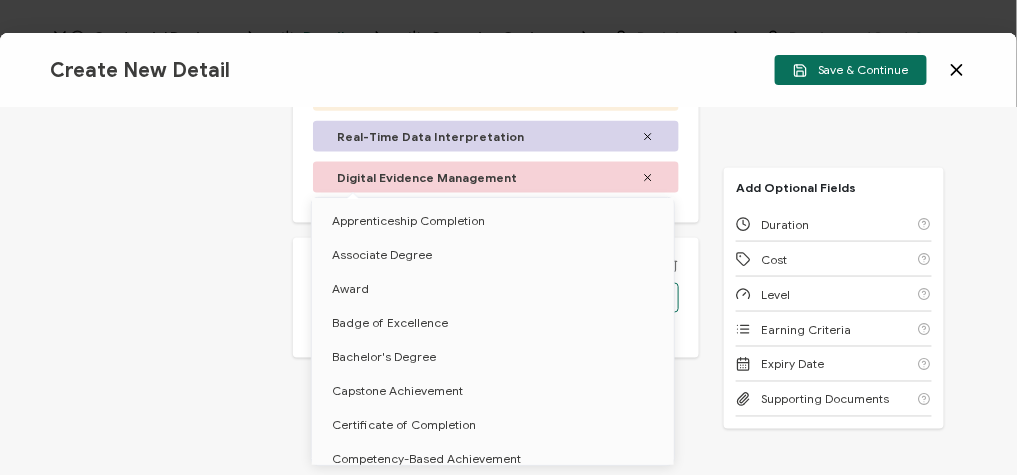 click on "Credential Designs       Details       Campaign Options       Recipients       Preview and Send
All changes saved
We save your content automatically as you keep working.
Changes are saved automatically. Any credentials sent from this campaign will update automatically. To undo modifications, re-edit the relevant element.
All changes saved
Last saved on 07/30/2025 11:23 AM
Details
Create New Detail
Continue
NAME STATUS DESCRIPTION DATE CREATED   Sent           Sent           Sent" at bounding box center (508, 237) 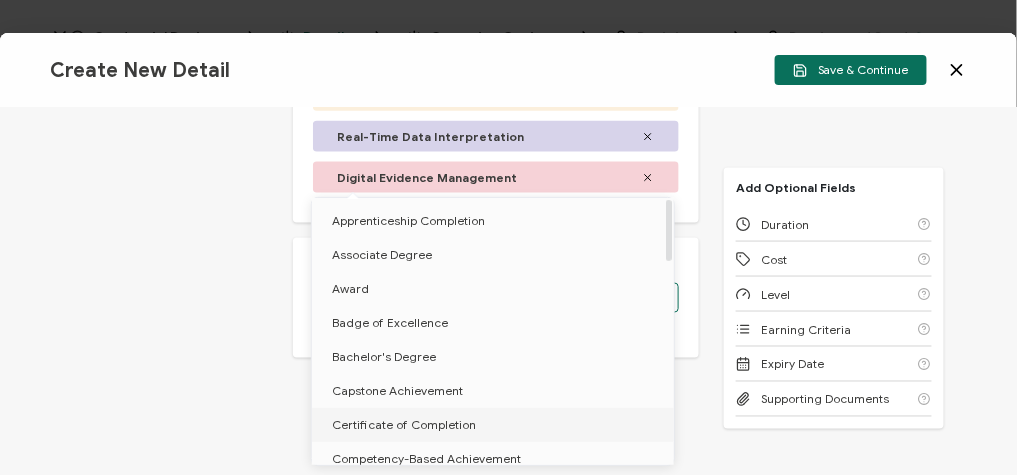 click on "Certificate of Completion" at bounding box center [404, 424] 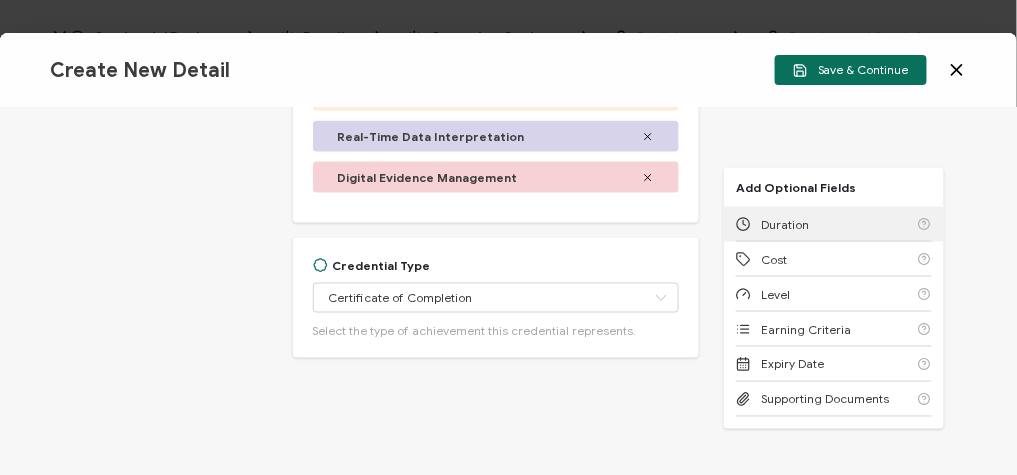 click on "Duration" at bounding box center (785, 224) 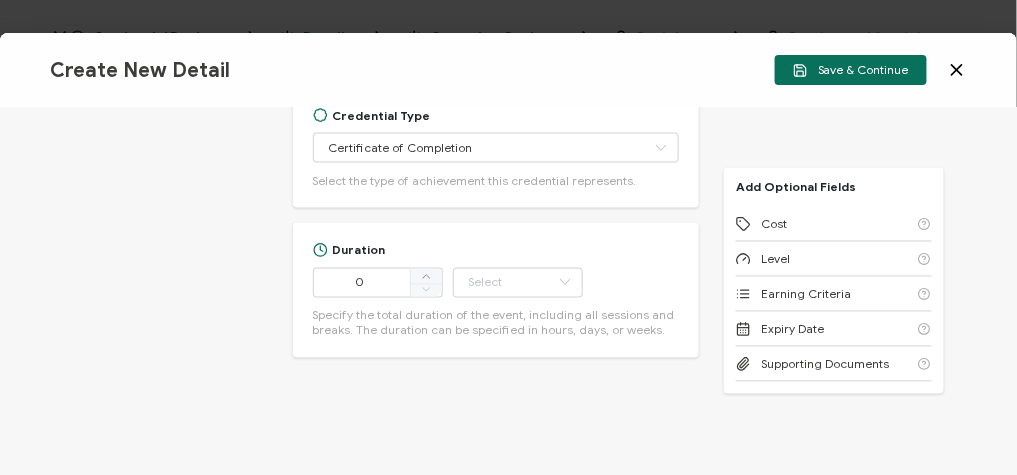 scroll, scrollTop: 771, scrollLeft: 0, axis: vertical 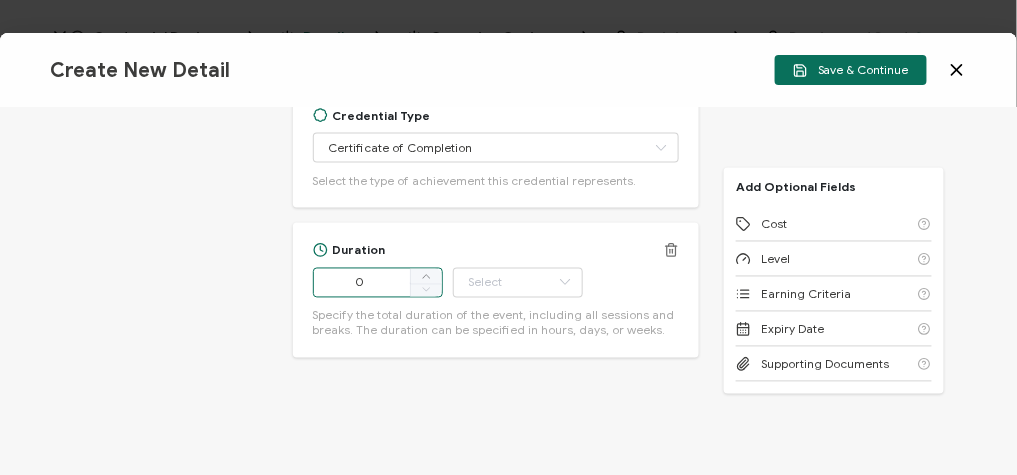 click on "0" at bounding box center [378, 283] 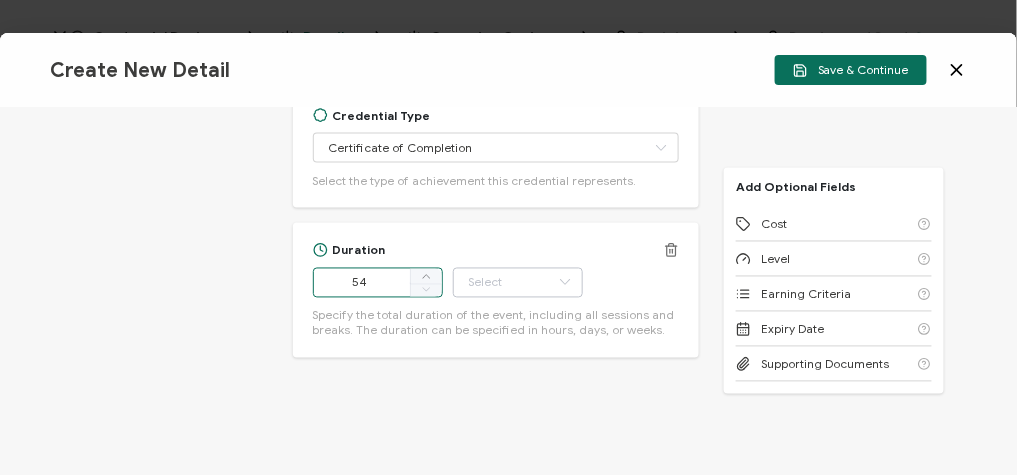 type on "54" 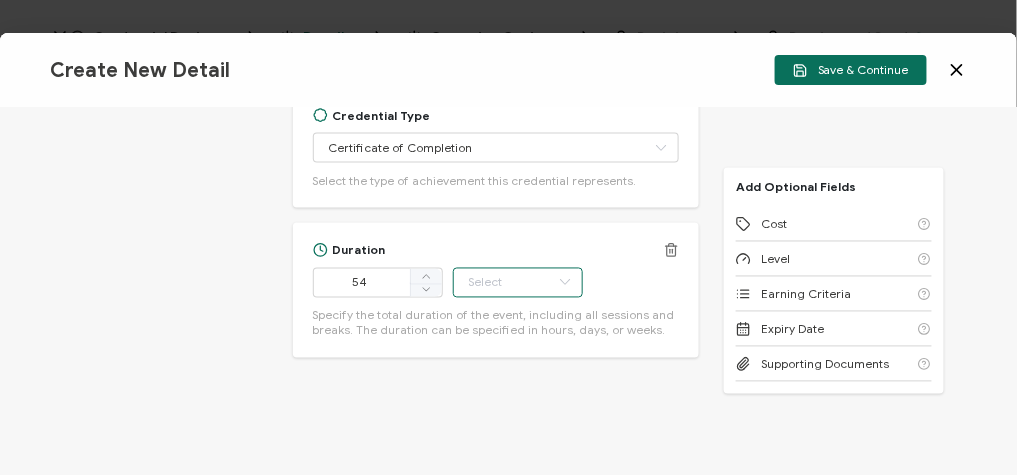 click at bounding box center (518, 283) 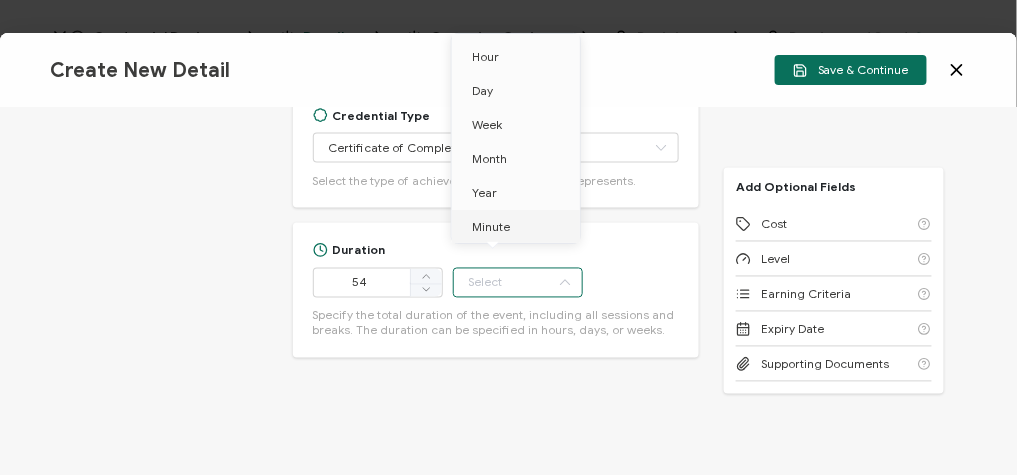 click on "Minute" at bounding box center (519, 227) 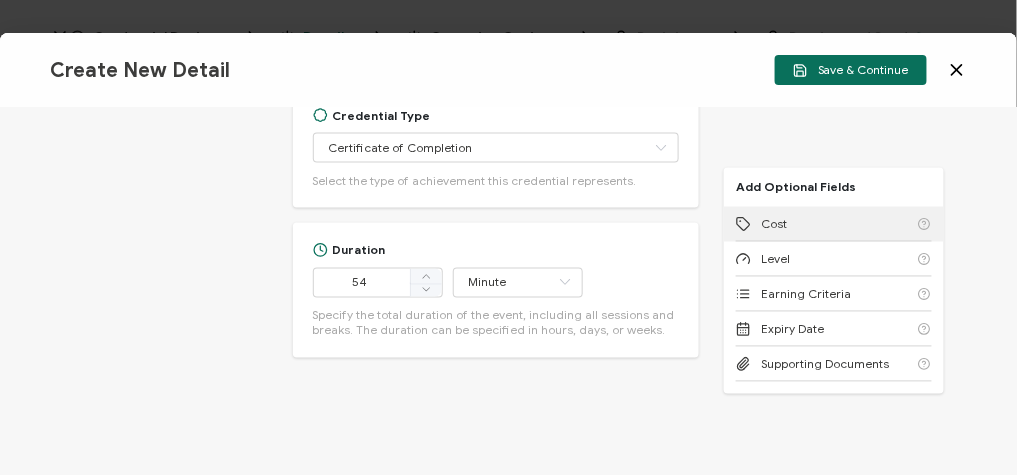 click on "Cost" at bounding box center (834, 224) 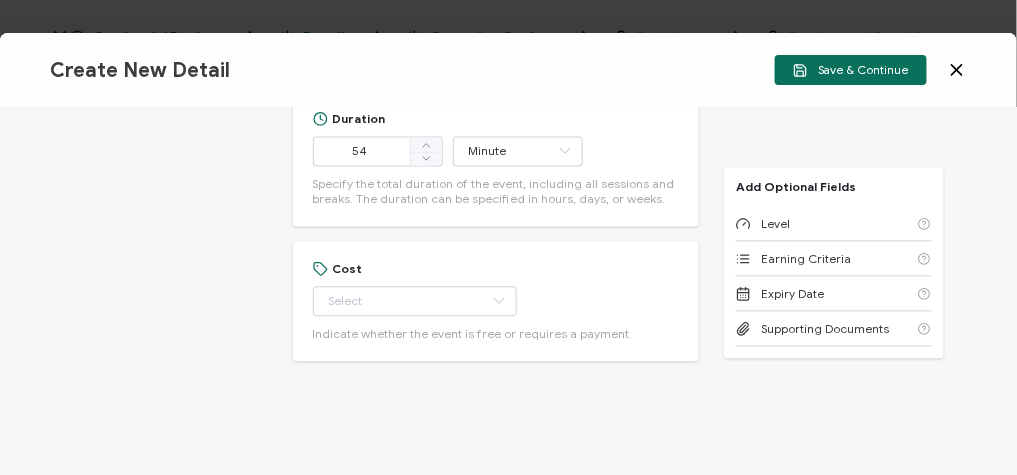 scroll, scrollTop: 906, scrollLeft: 0, axis: vertical 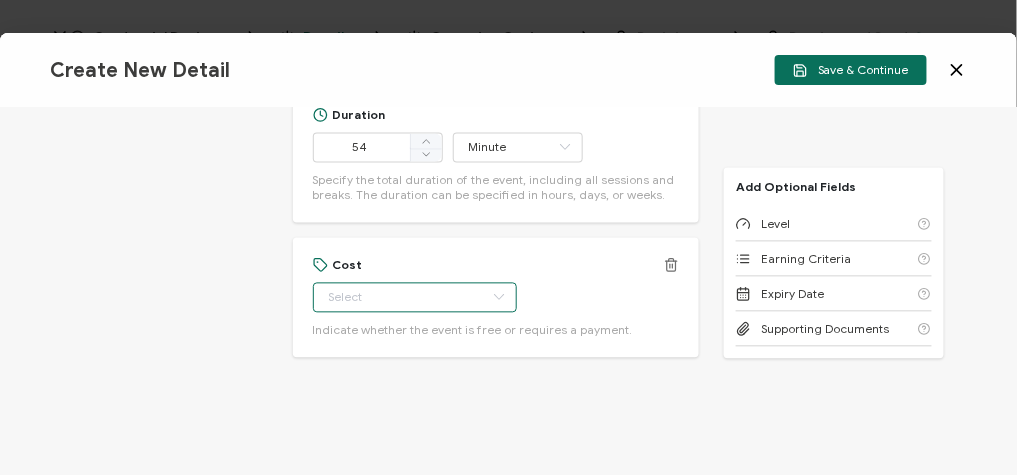 click at bounding box center (415, 298) 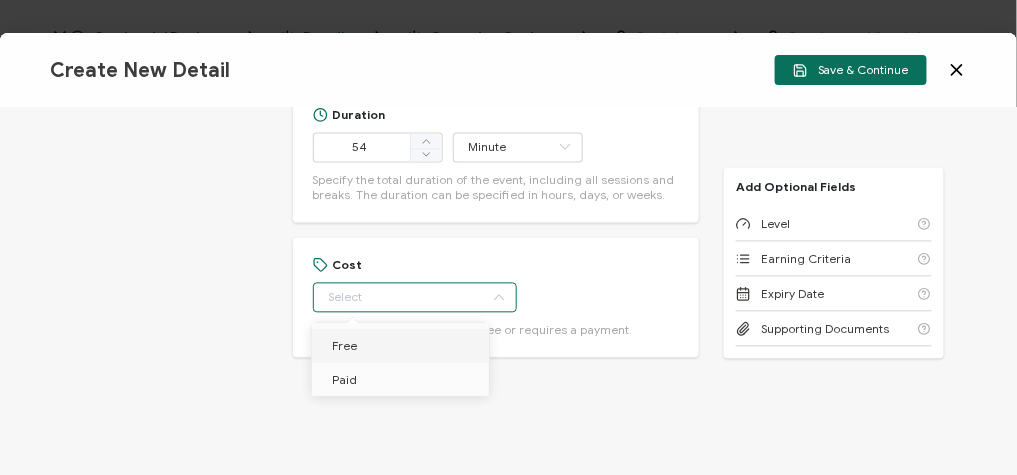 click on "Free" at bounding box center (404, 346) 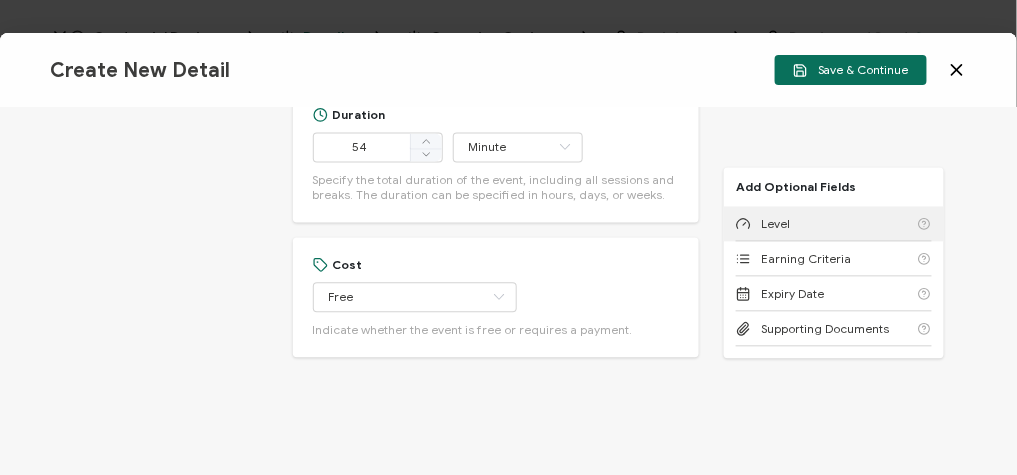 click on "Level" at bounding box center [834, 224] 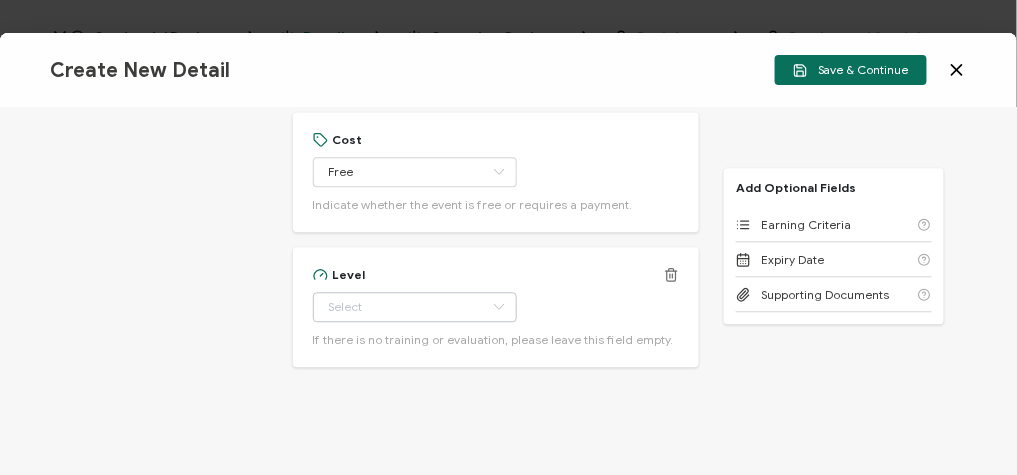 scroll, scrollTop: 1041, scrollLeft: 0, axis: vertical 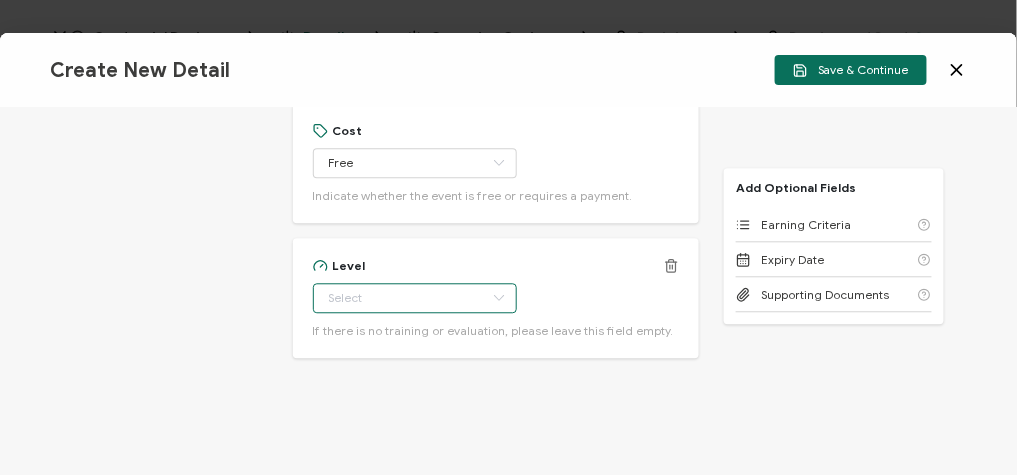 click at bounding box center (415, 298) 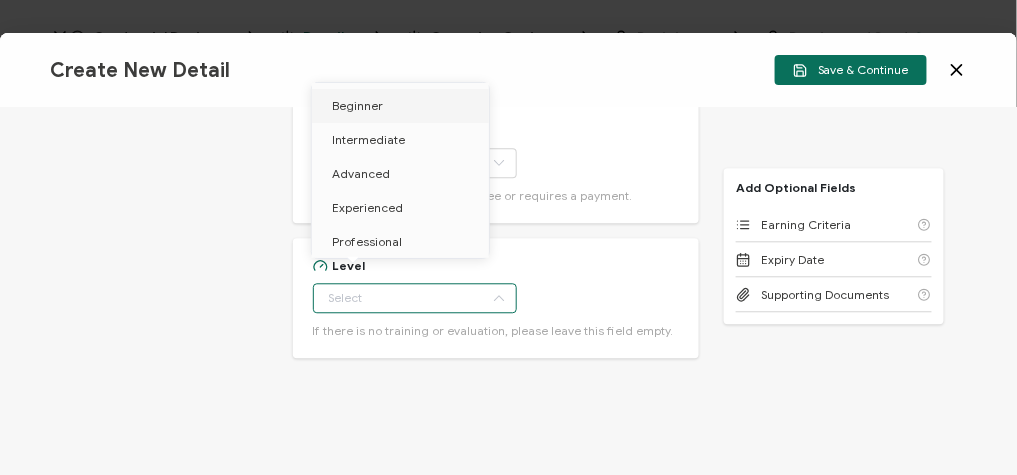 click on "Beginner" at bounding box center (404, 106) 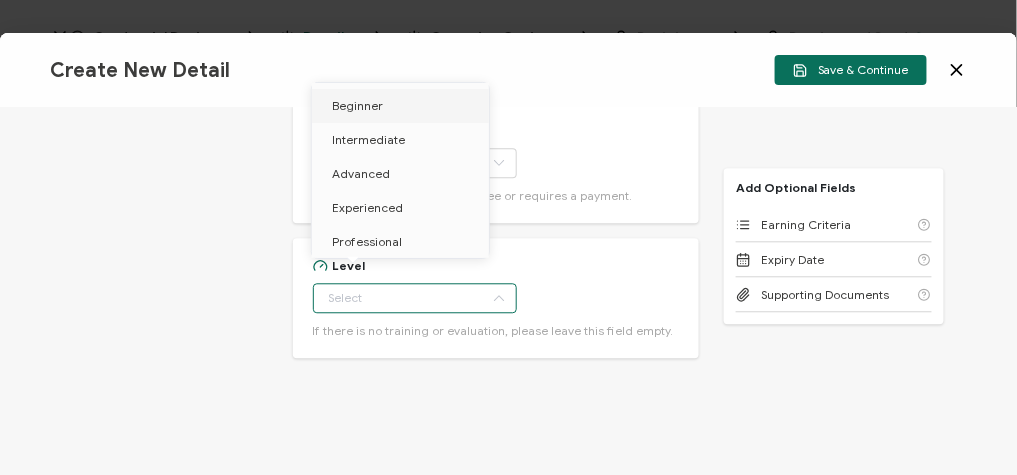 type on "Beginner" 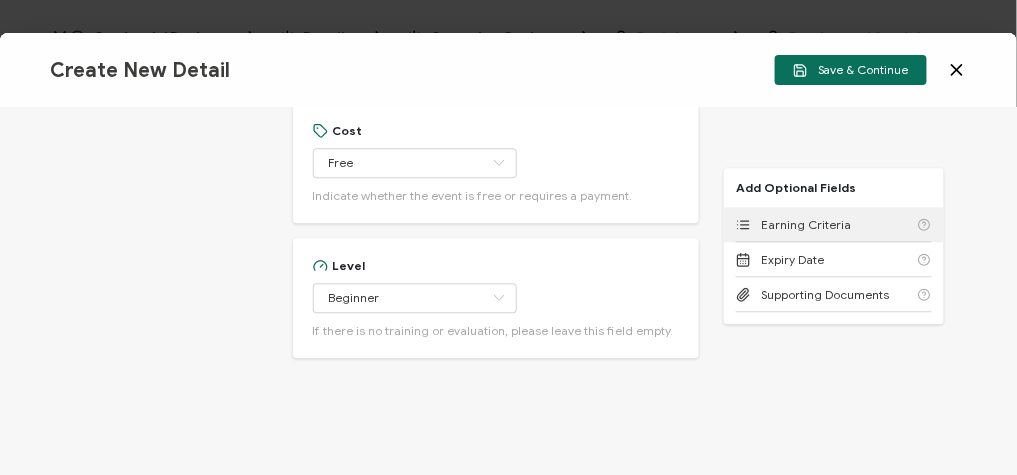click on "Earning Criteria" at bounding box center (806, 224) 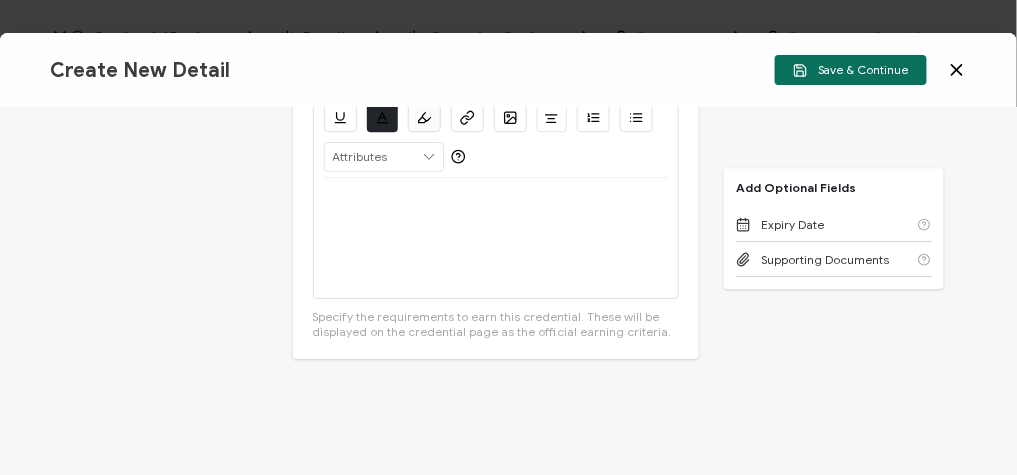 scroll, scrollTop: 1320, scrollLeft: 0, axis: vertical 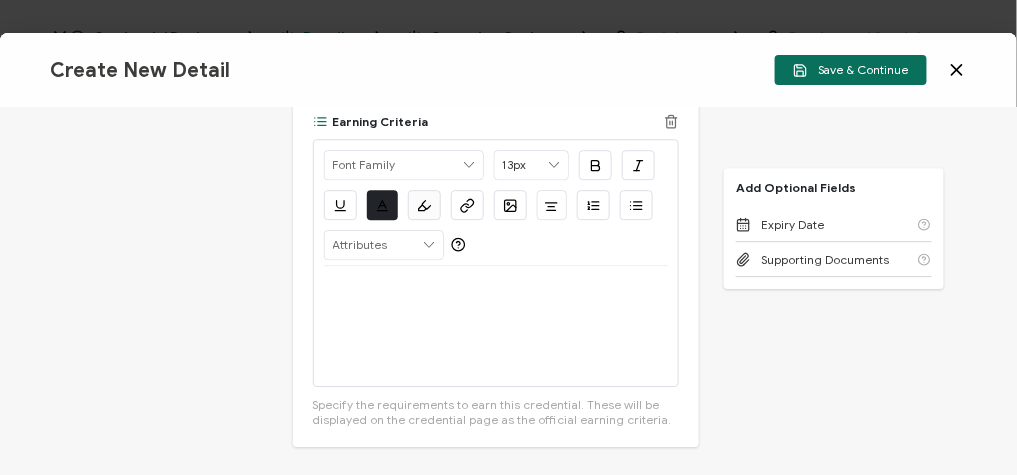 click at bounding box center (496, 326) 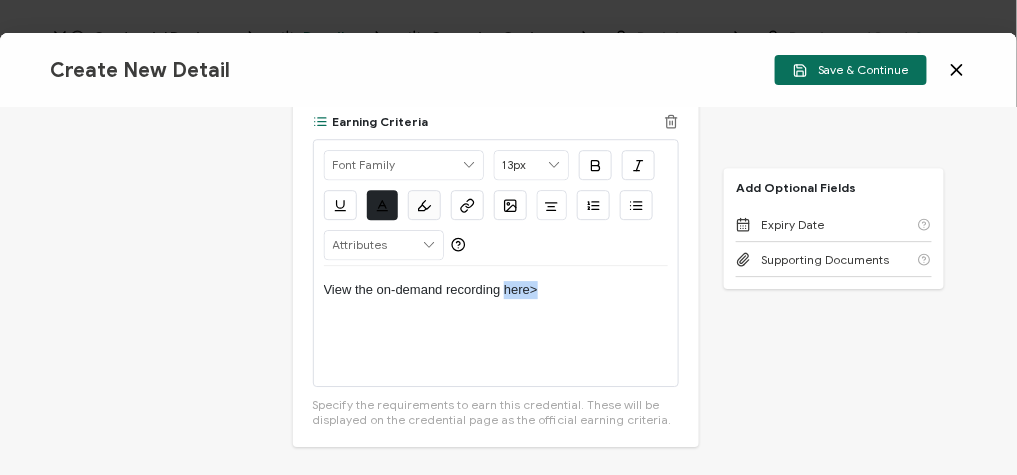 drag, startPoint x: 552, startPoint y: 293, endPoint x: 501, endPoint y: 285, distance: 51.62364 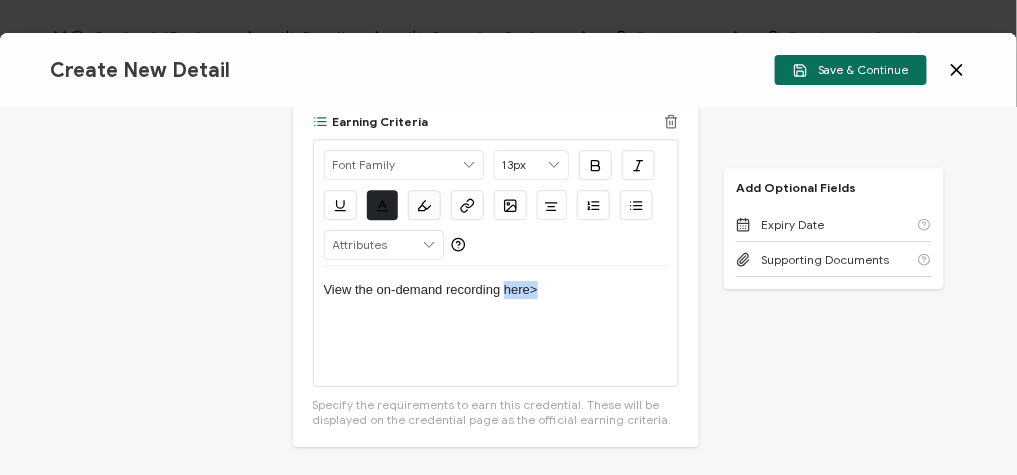 click 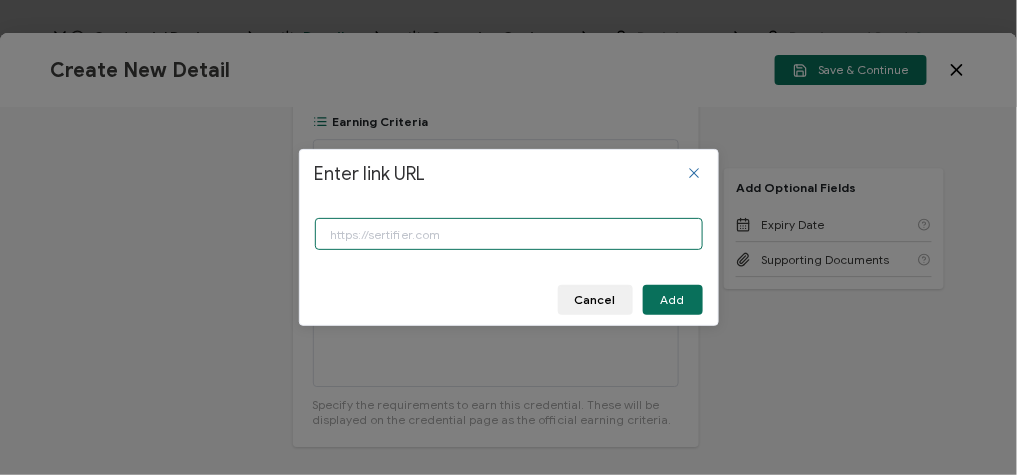 paste on "https://www.carahsoft.com/learn/event/69974-real-time-crime-centers-made-easy" 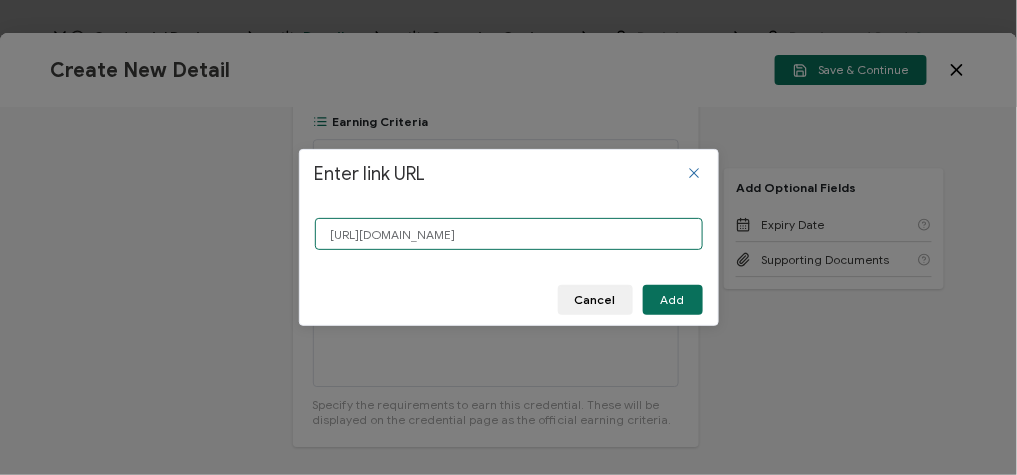 scroll, scrollTop: 0, scrollLeft: 96, axis: horizontal 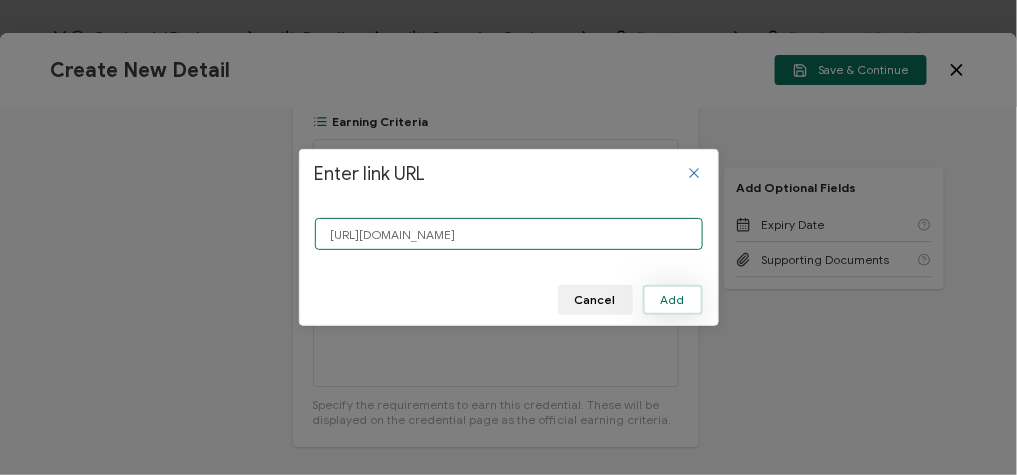 type on "https://www.carahsoft.com/learn/event/69974-real-time-crime-centers-made-easy" 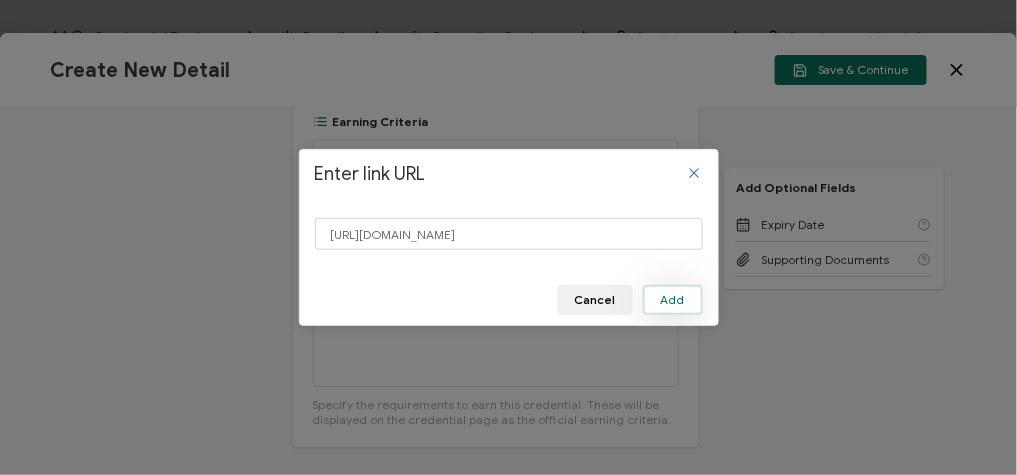 scroll, scrollTop: 0, scrollLeft: 0, axis: both 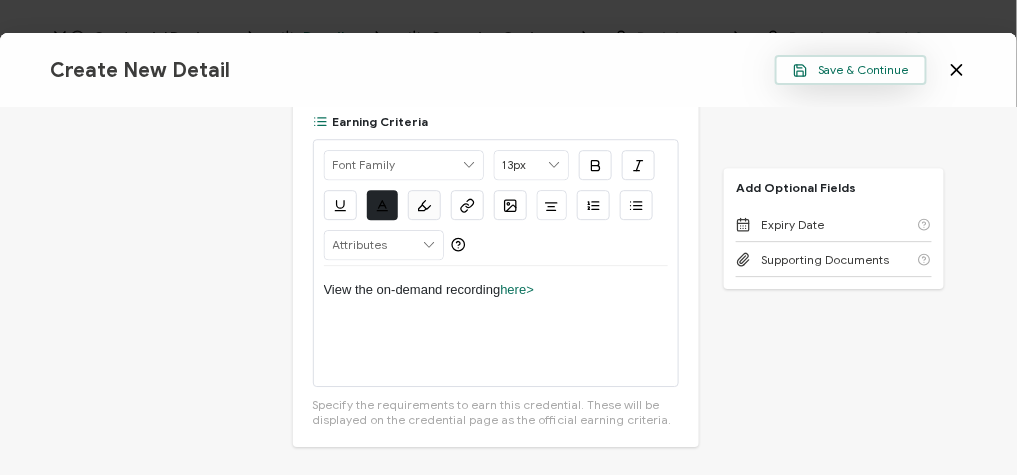 click on "Save & Continue" at bounding box center (851, 70) 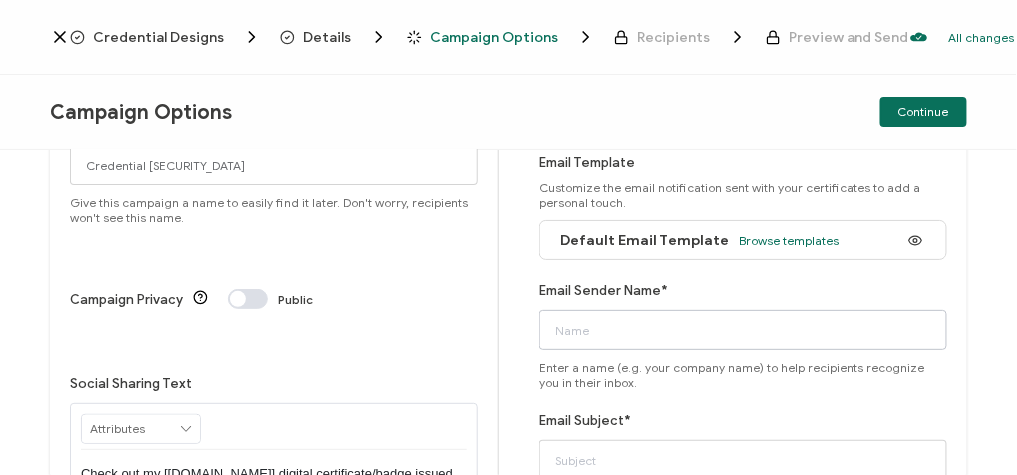 scroll, scrollTop: 46, scrollLeft: 0, axis: vertical 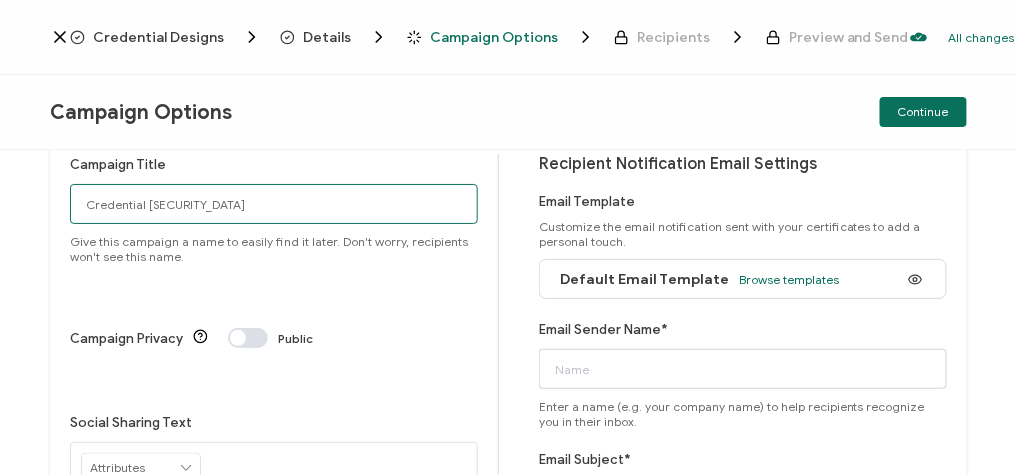click on "Credential 1436" at bounding box center [274, 204] 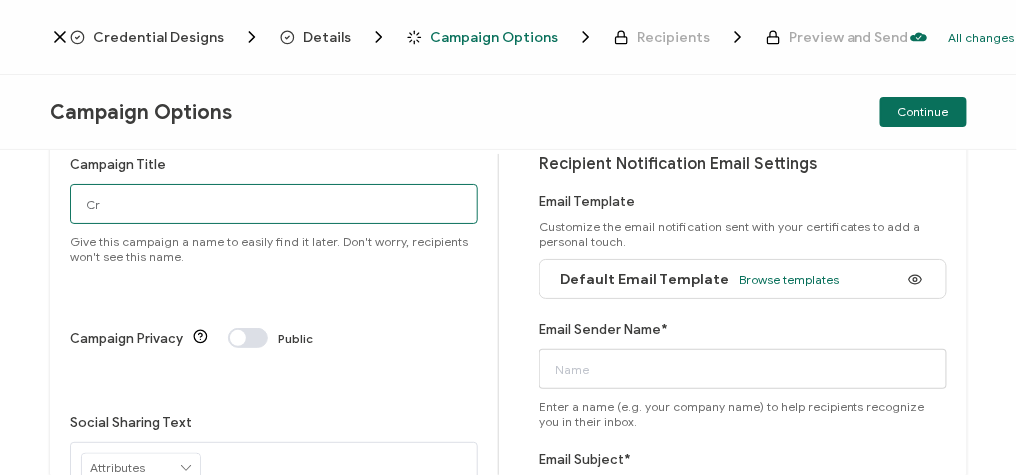 type on "C" 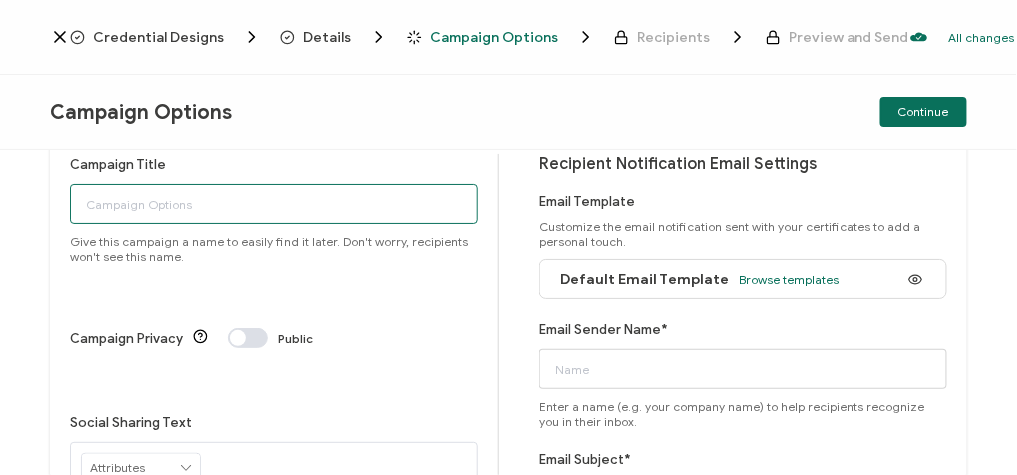 paste on "6-26-25_69974_Verkada Webinar" 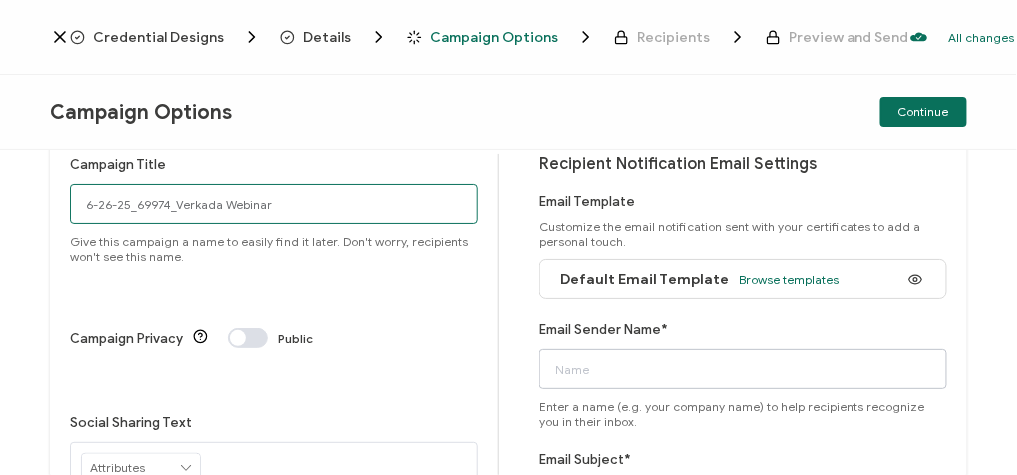 type on "6-26-25_69974_Verkada Webinar" 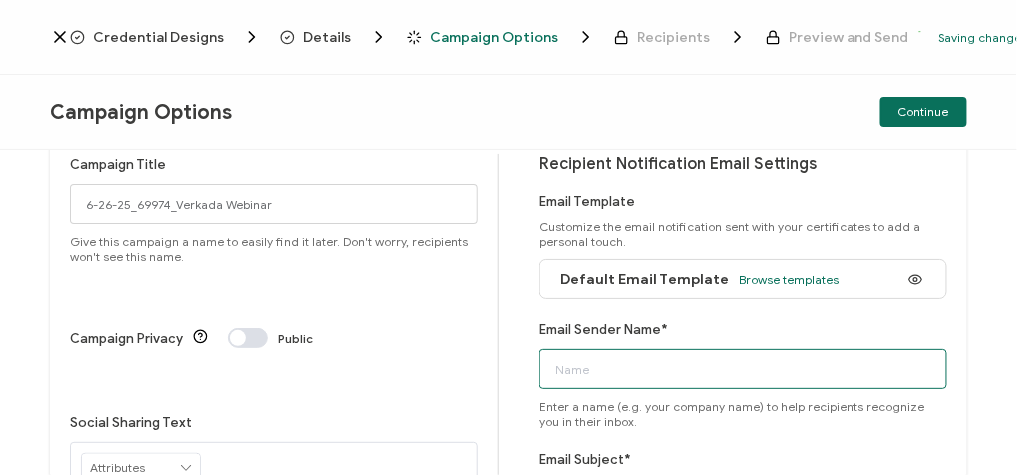 click on "Email Sender Name*" at bounding box center [743, 369] 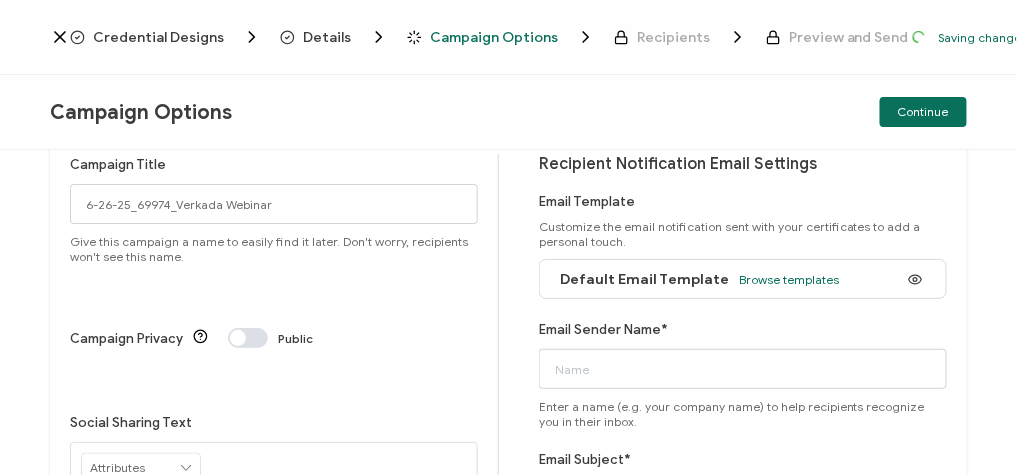 click on "Default Email Template   Browse templates" at bounding box center [743, 279] 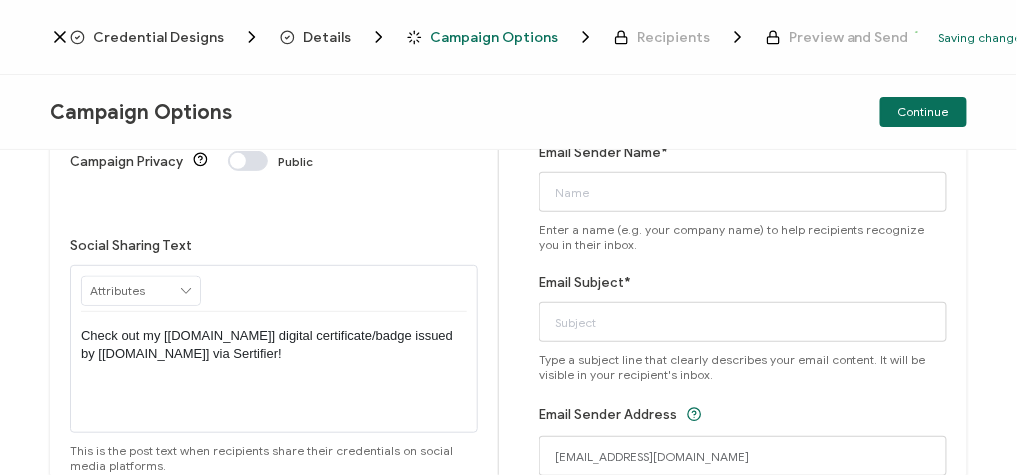 scroll, scrollTop: 247, scrollLeft: 0, axis: vertical 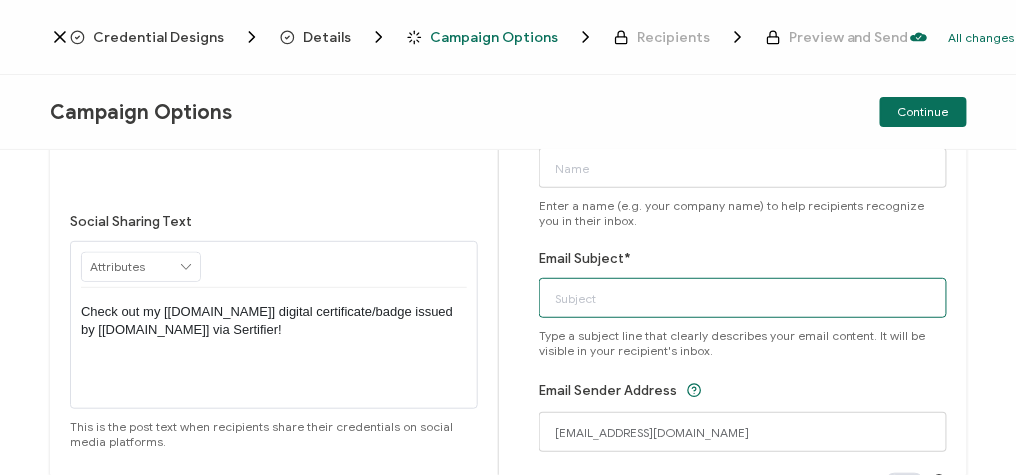 click on "Email Subject*" at bounding box center [743, 298] 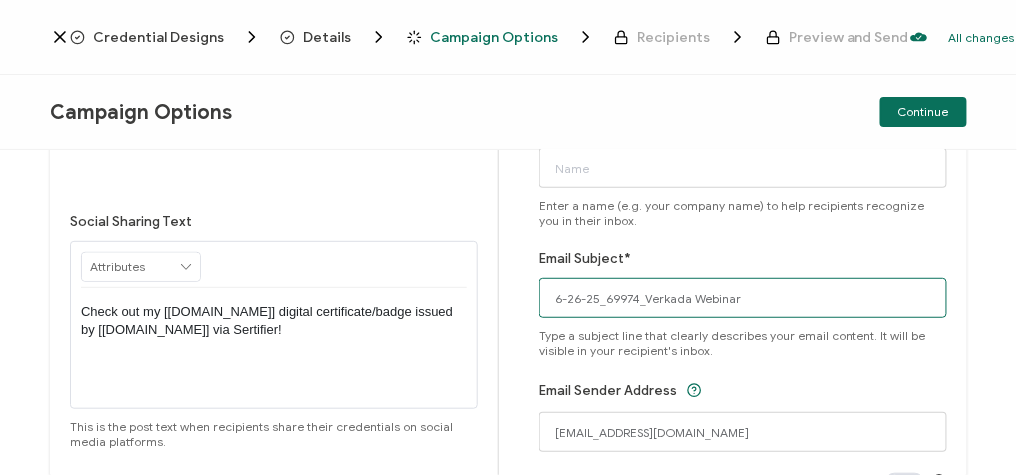 scroll, scrollTop: 178, scrollLeft: 0, axis: vertical 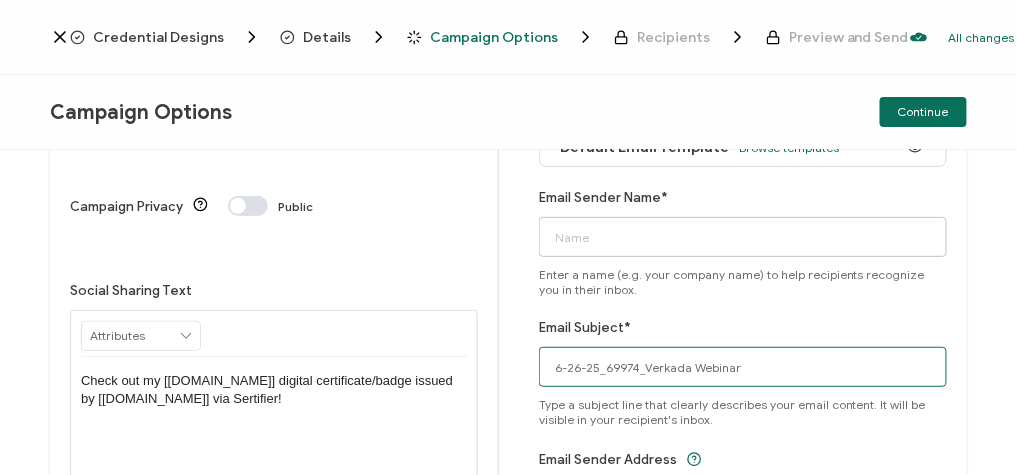 type on "6-26-25_69974_Verkada Webinar" 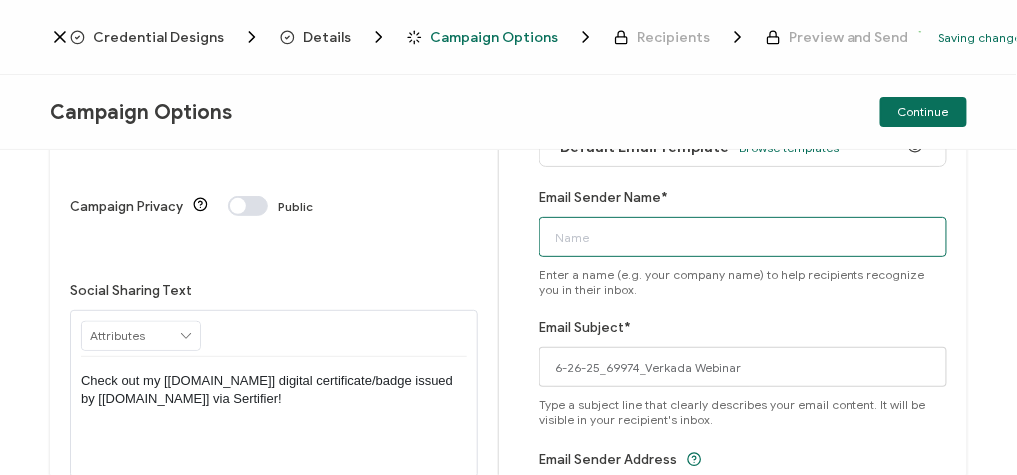 click on "Email Sender Name*" at bounding box center [743, 237] 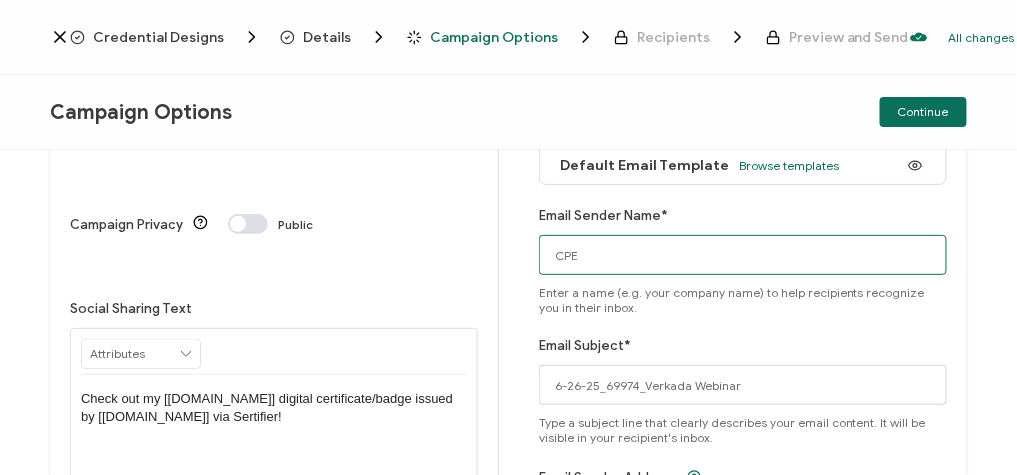 scroll, scrollTop: 246, scrollLeft: 0, axis: vertical 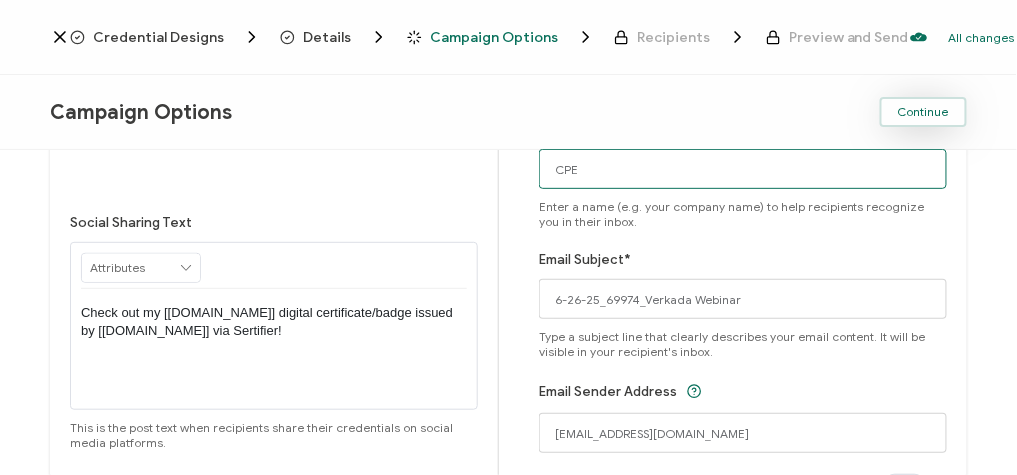 type on "CPE" 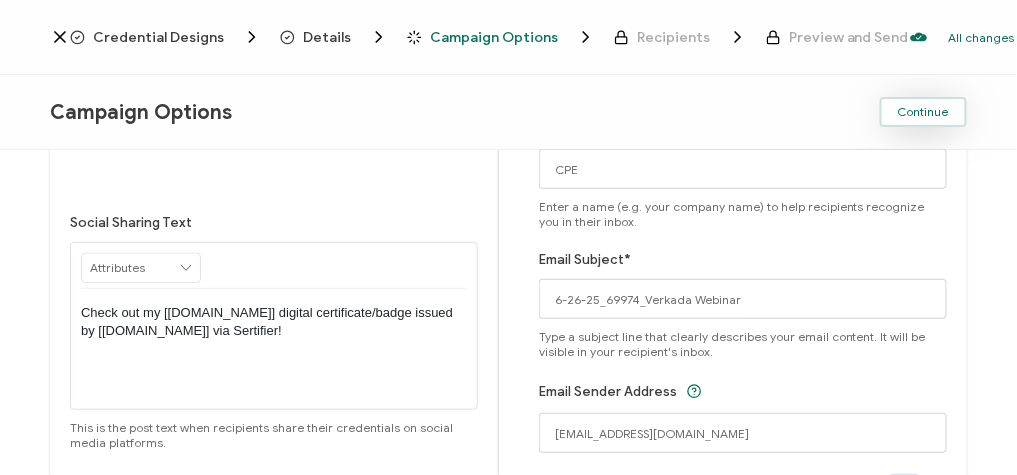 click on "Continue" at bounding box center [923, 112] 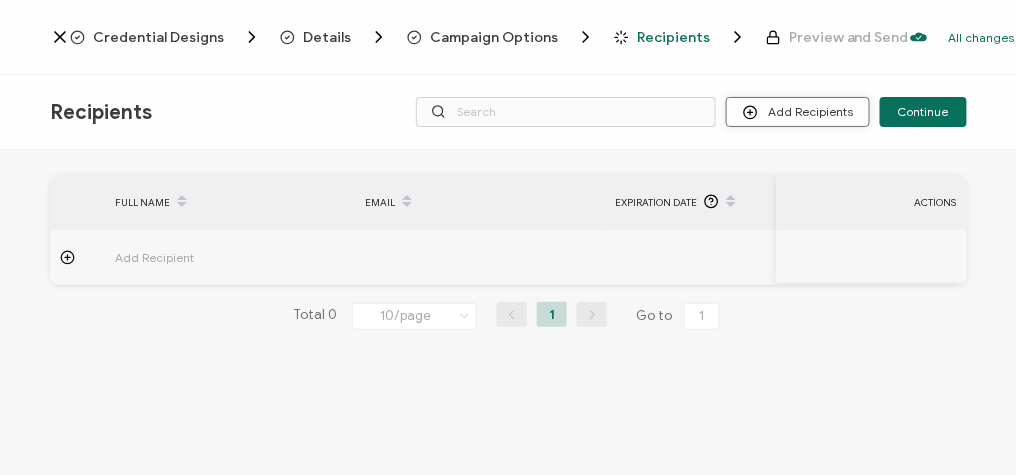 click on "Add Recipients" at bounding box center [798, 112] 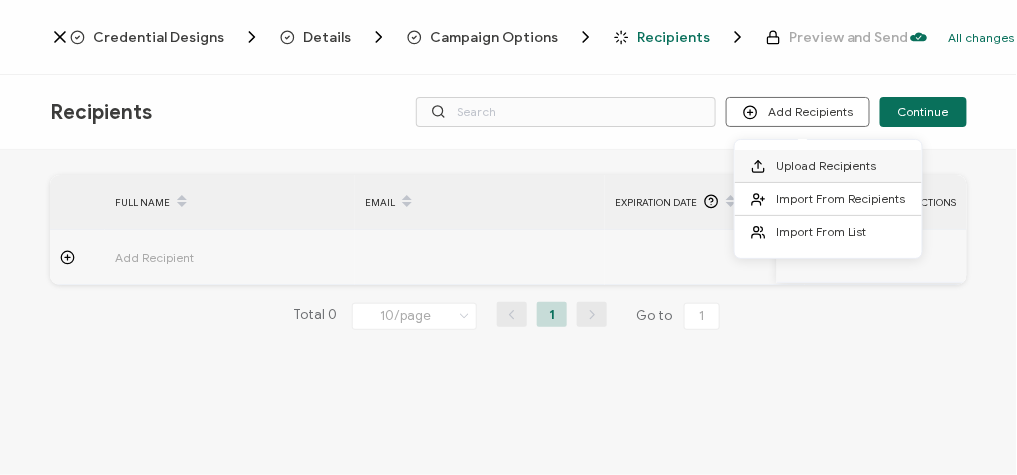 click on "Upload Recipients" at bounding box center [826, 165] 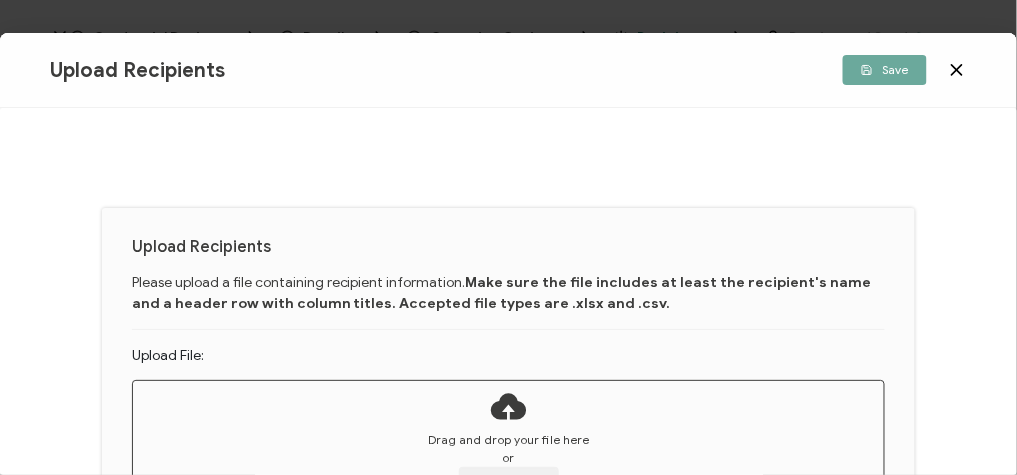 scroll, scrollTop: 108, scrollLeft: 0, axis: vertical 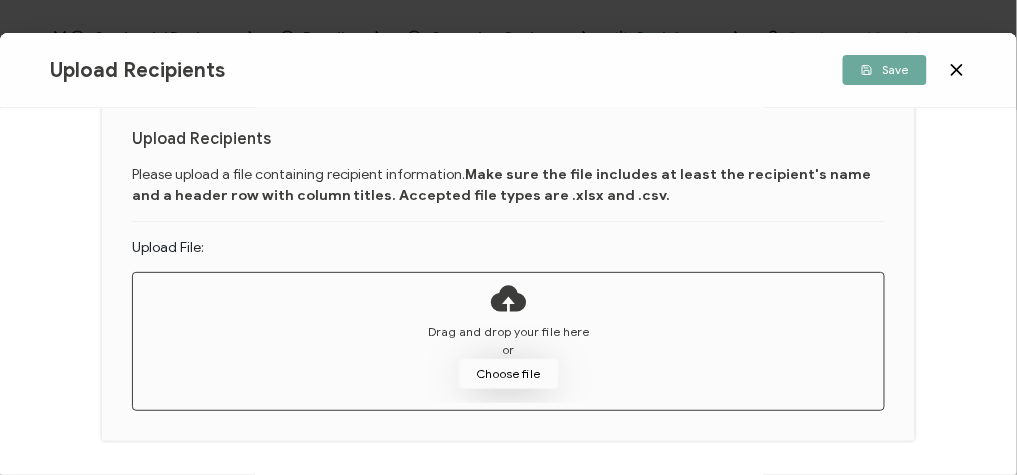 click on "Choose file" at bounding box center [509, 374] 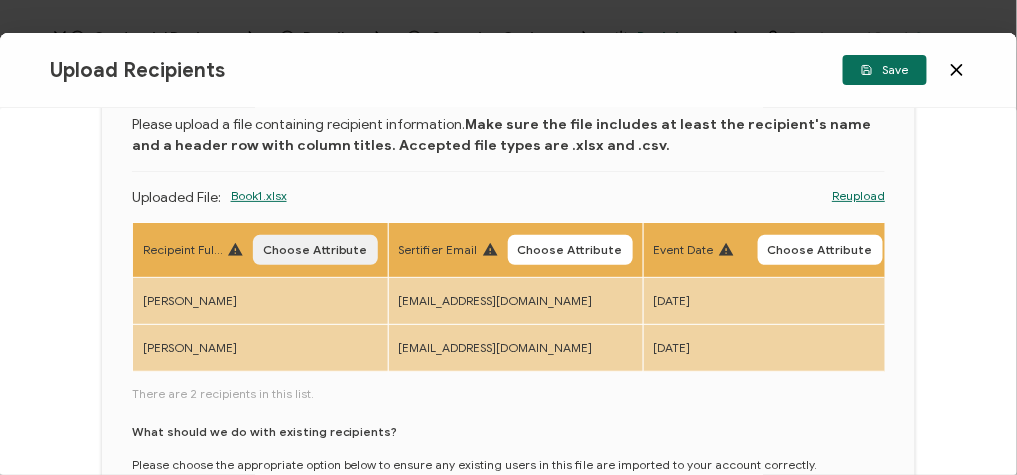 click on "Choose Attribute" at bounding box center [315, 250] 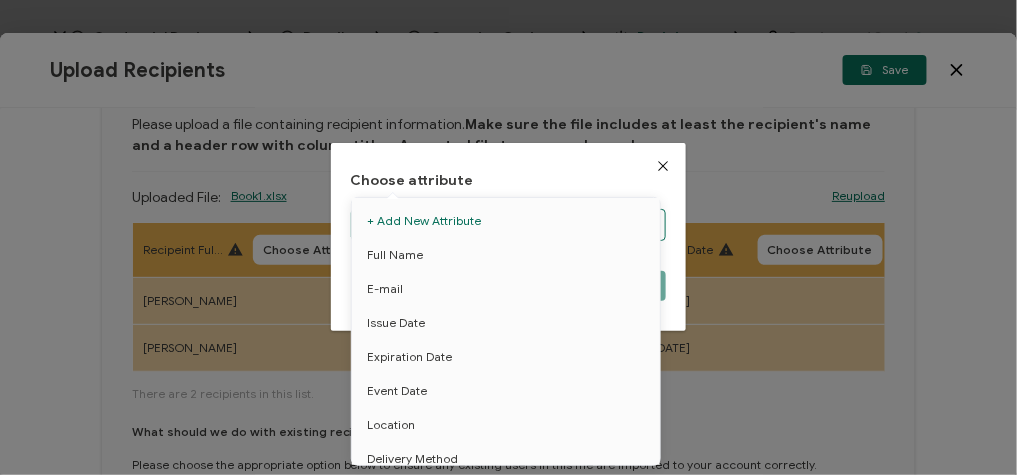 click on "Credential Designs       Details       Campaign Options       Recipients       Preview and Send
All changes saved
We save your content automatically as you keep working.
Changes are saved automatically. Any credentials sent from this campaign will update automatically. To undo modifications, re-edit the relevant element.
All changes saved
Last saved on 07/30/2025 11:35 AM
Recipients
Add Recipients
Continue
FULL NAME EMAIL Expiration Date   Issue Date   Event Date Location Delivery Method Field of Study" at bounding box center (508, 237) 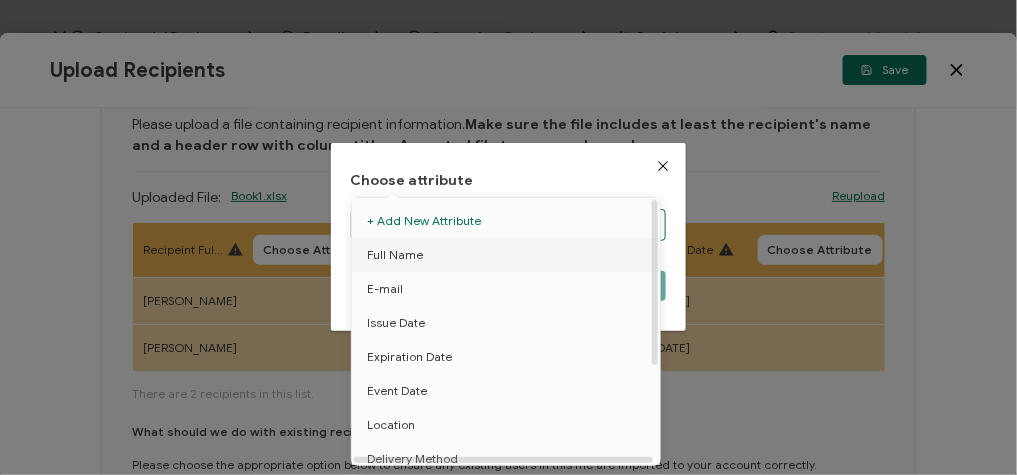 click on "Full Name" at bounding box center (509, 255) 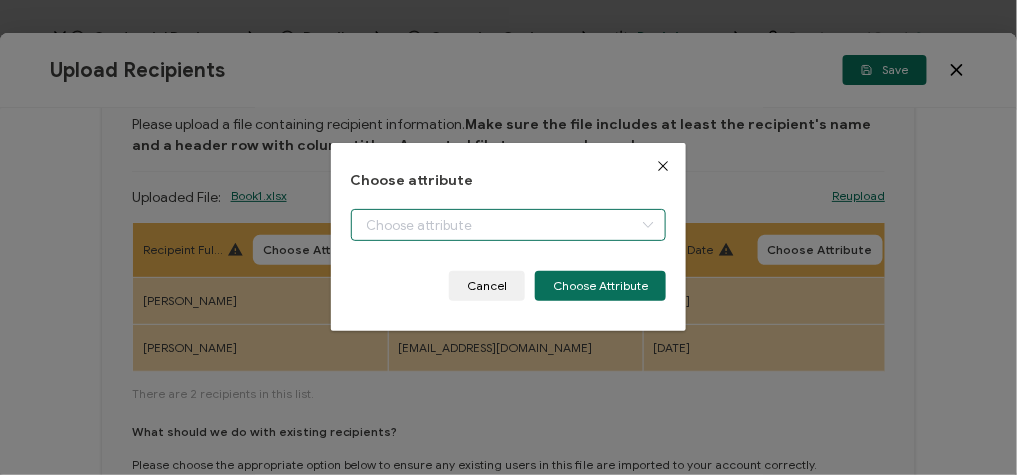 type on "Full Name" 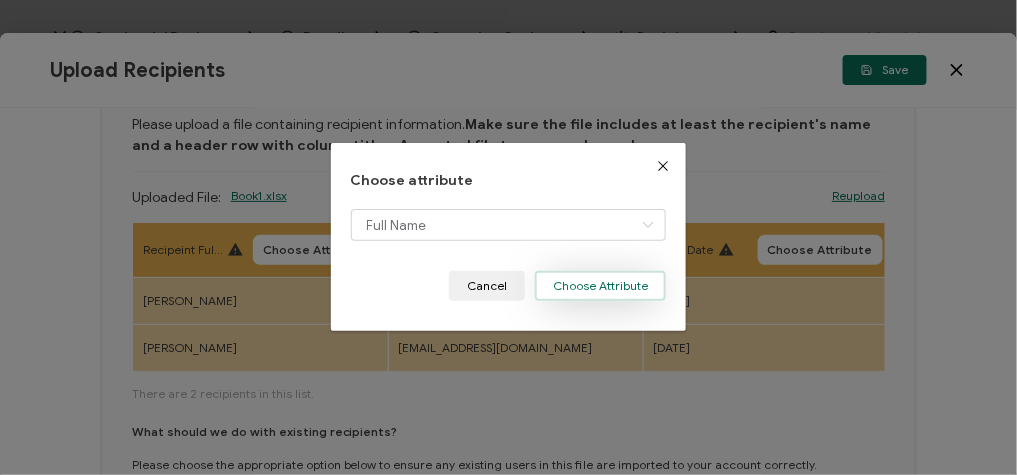 click on "Choose Attribute" at bounding box center (600, 286) 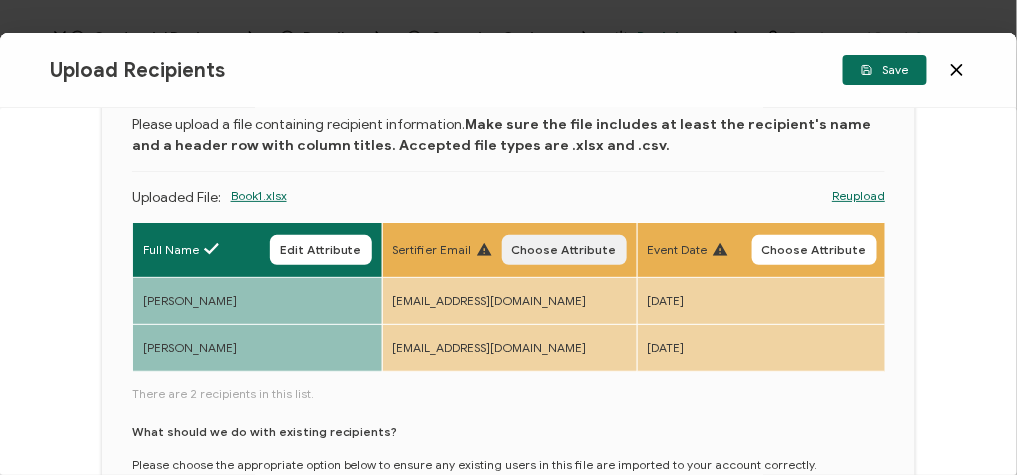click on "Choose Attribute" at bounding box center (564, 250) 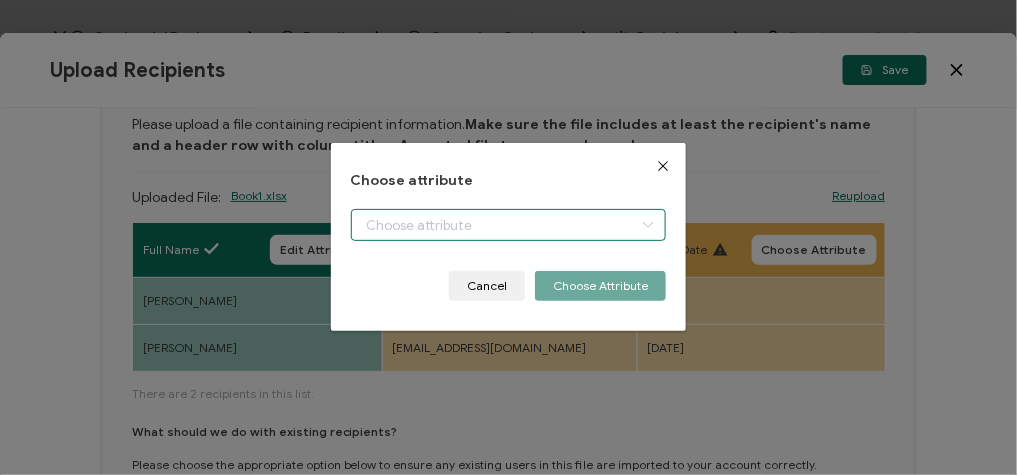 click on "Credential Designs       Details       Campaign Options       Recipients       Preview and Send
All changes saved
We save your content automatically as you keep working.
Changes are saved automatically. Any credentials sent from this campaign will update automatically. To undo modifications, re-edit the relevant element.
All changes saved
Last saved on 07/30/2025 11:35 AM
Recipients
Add Recipients
Continue
FULL NAME EMAIL Expiration Date   Issue Date   Event Date Location Delivery Method Field of Study" at bounding box center [508, 237] 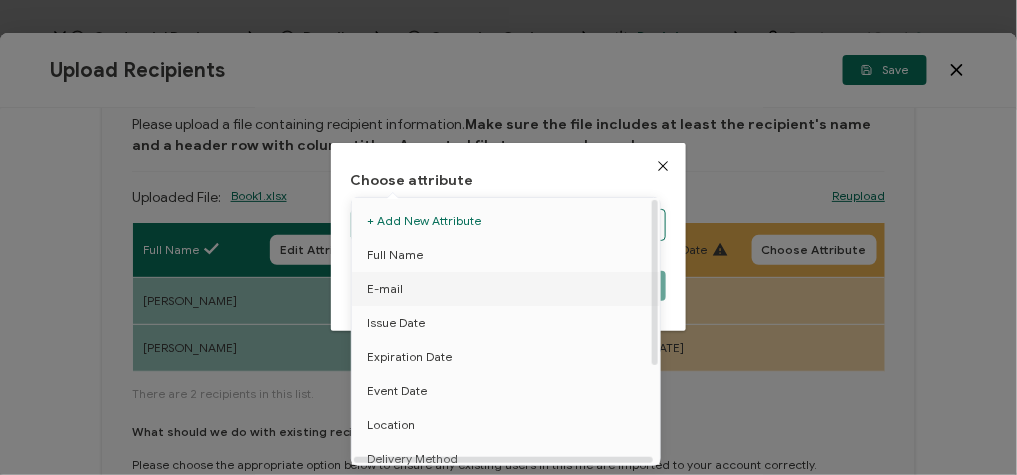 click on "E-mail" at bounding box center (509, 289) 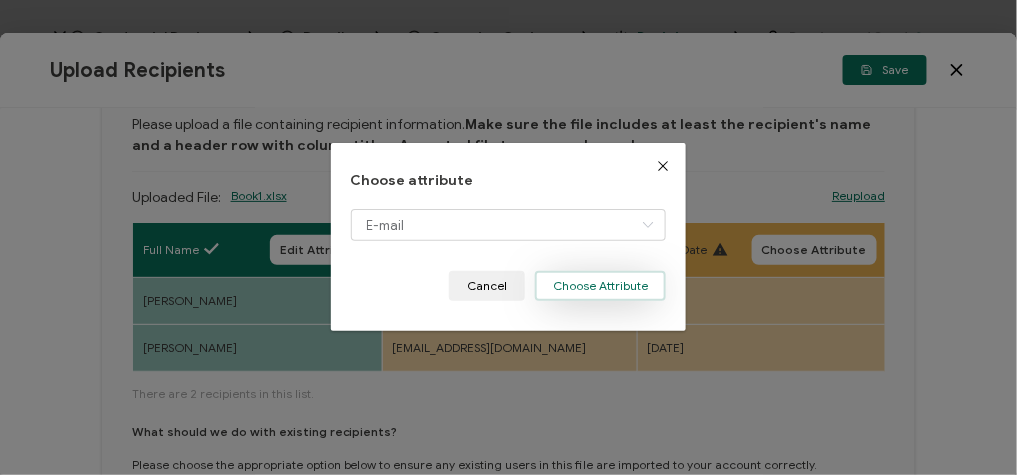 click on "Choose Attribute" at bounding box center [600, 286] 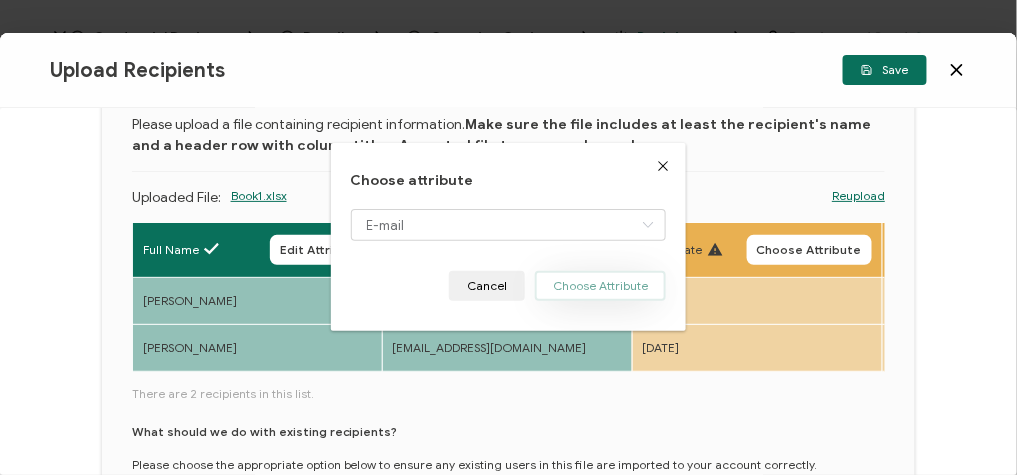 type 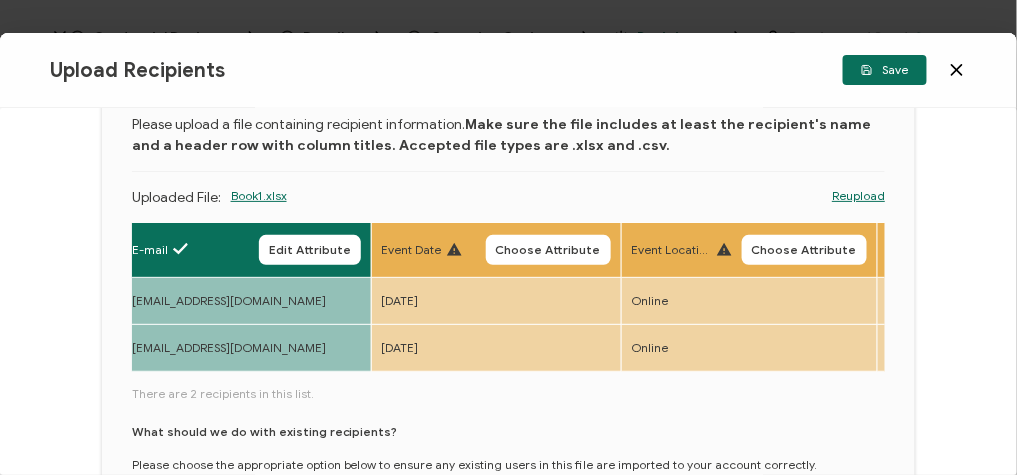 scroll, scrollTop: 0, scrollLeft: 264, axis: horizontal 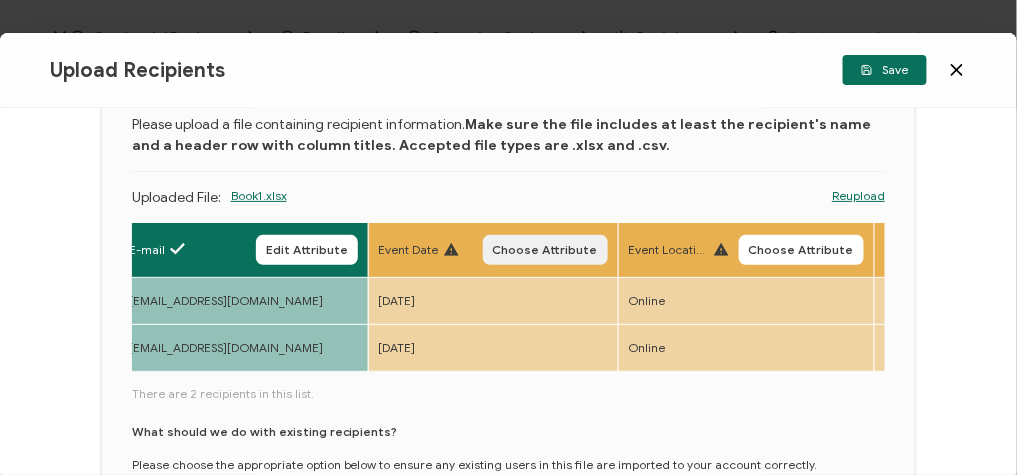 click on "Choose Attribute" at bounding box center [545, 250] 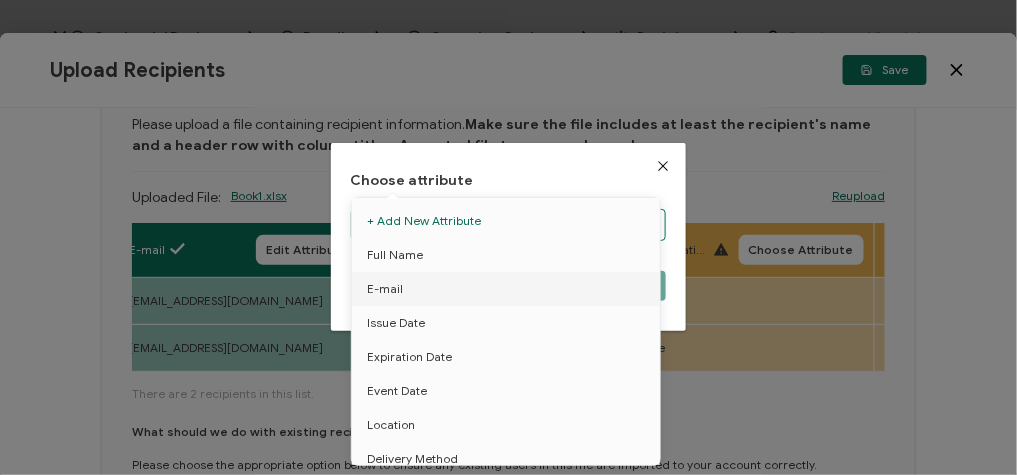 click on "Credential Designs       Details       Campaign Options       Recipients       Preview and Send
All changes saved
We save your content automatically as you keep working.
Changes are saved automatically. Any credentials sent from this campaign will update automatically. To undo modifications, re-edit the relevant element.
All changes saved
Last saved on 07/30/2025 11:35 AM
Recipients
Add Recipients
Continue
FULL NAME EMAIL Expiration Date   Issue Date   Event Date Location Delivery Method Field of Study" at bounding box center (508, 237) 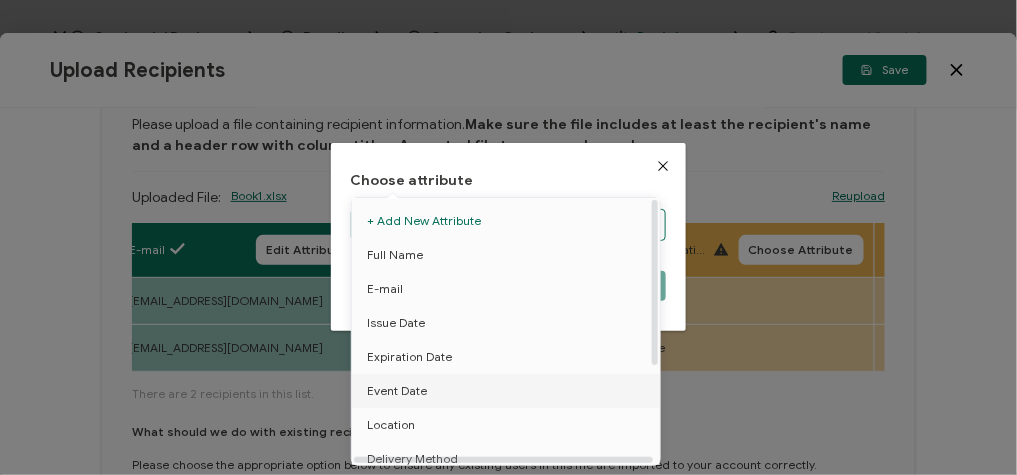 click on "Event Date" at bounding box center [509, 391] 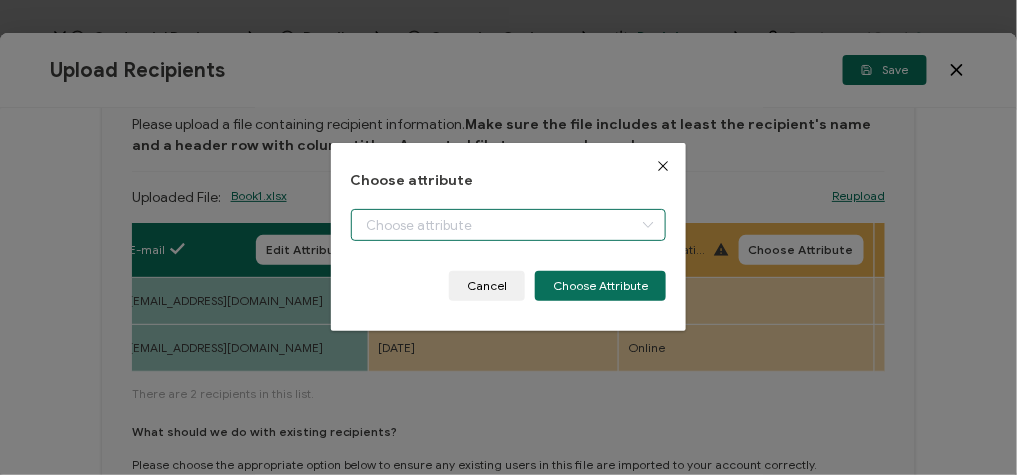 type on "Event Date" 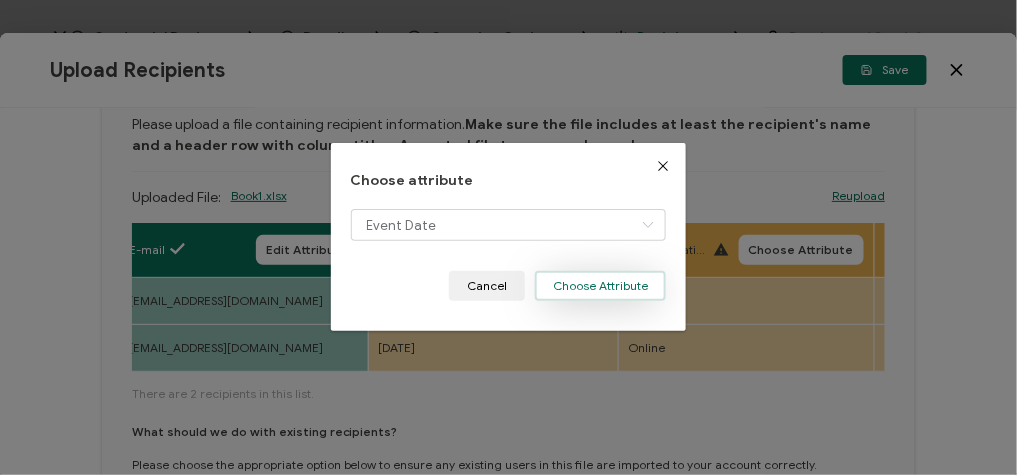 click on "Choose Attribute" at bounding box center [600, 286] 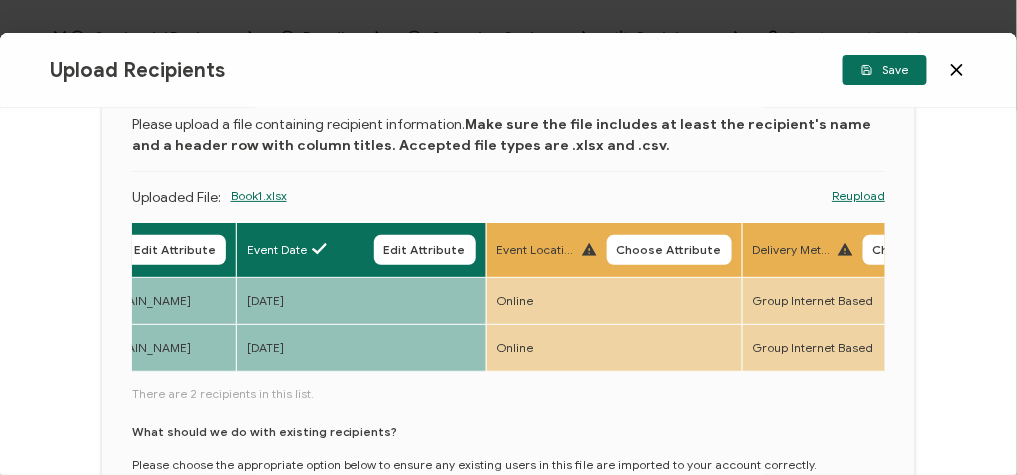 scroll, scrollTop: 0, scrollLeft: 454, axis: horizontal 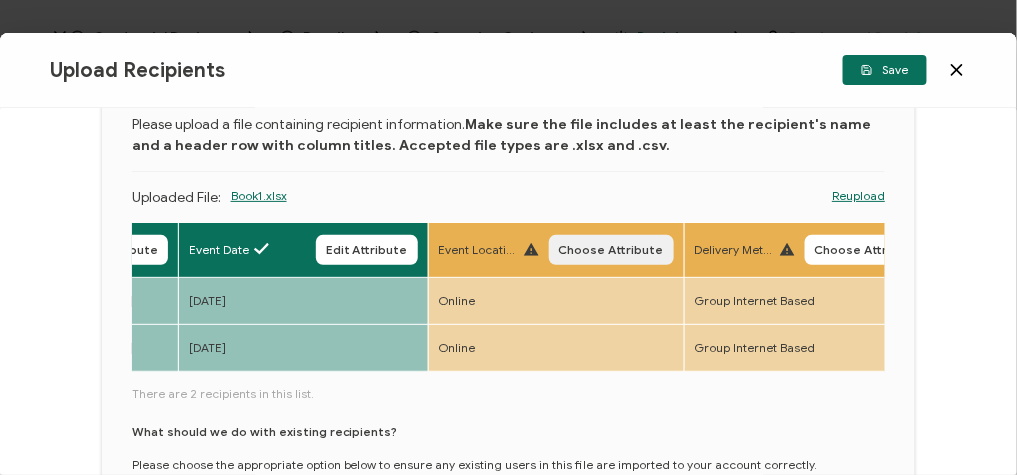 click on "Choose Attribute" at bounding box center [611, 250] 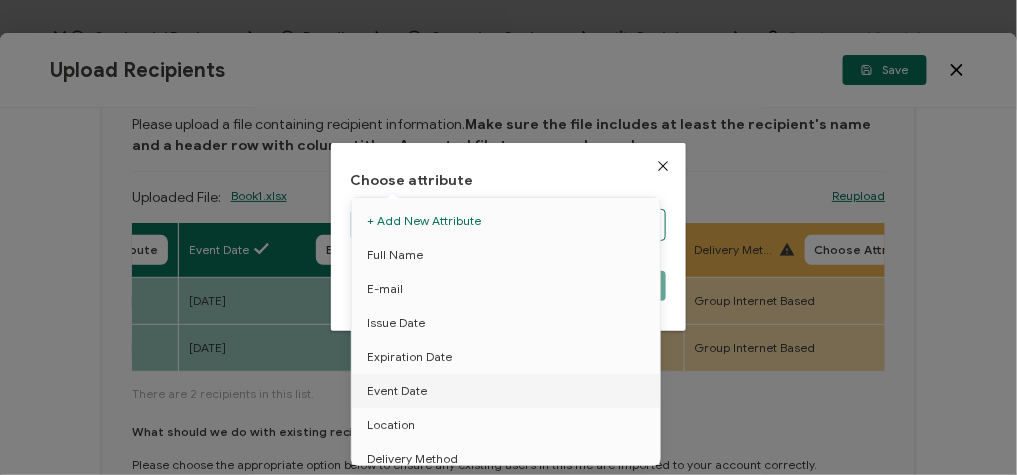click on "Credential Designs       Details       Campaign Options       Recipients       Preview and Send
All changes saved
We save your content automatically as you keep working.
Changes are saved automatically. Any credentials sent from this campaign will update automatically. To undo modifications, re-edit the relevant element.
All changes saved
Last saved on 07/30/2025 11:35 AM
Recipients
Add Recipients
Continue
FULL NAME EMAIL Expiration Date   Issue Date   Event Date Location Delivery Method Field of Study" at bounding box center [508, 237] 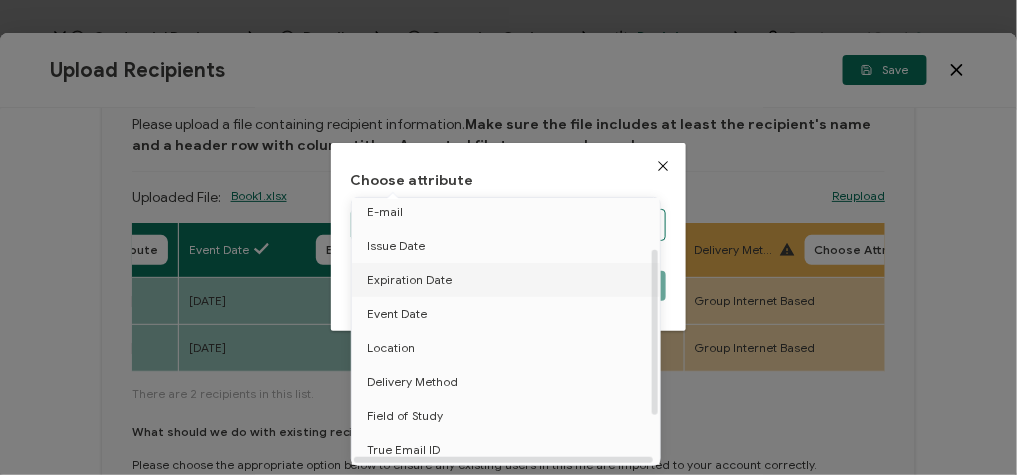 scroll, scrollTop: 78, scrollLeft: 0, axis: vertical 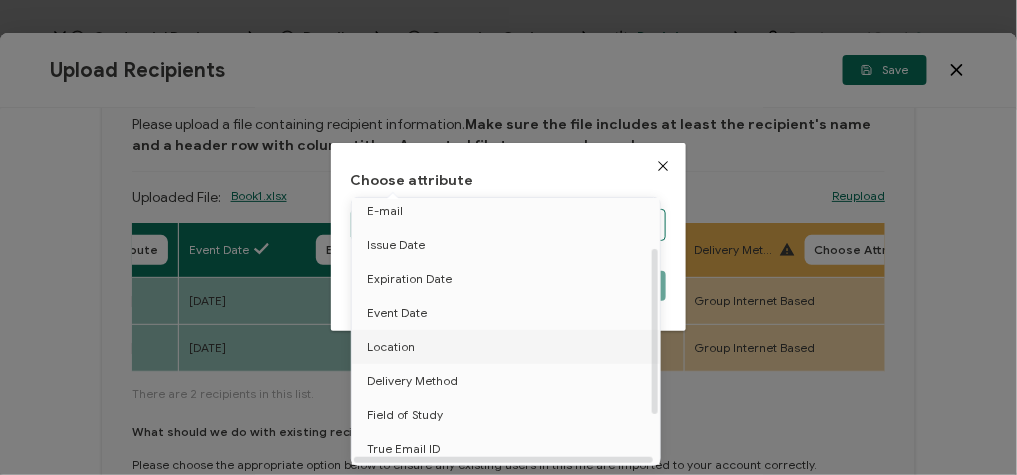 click on "Location" at bounding box center (509, 347) 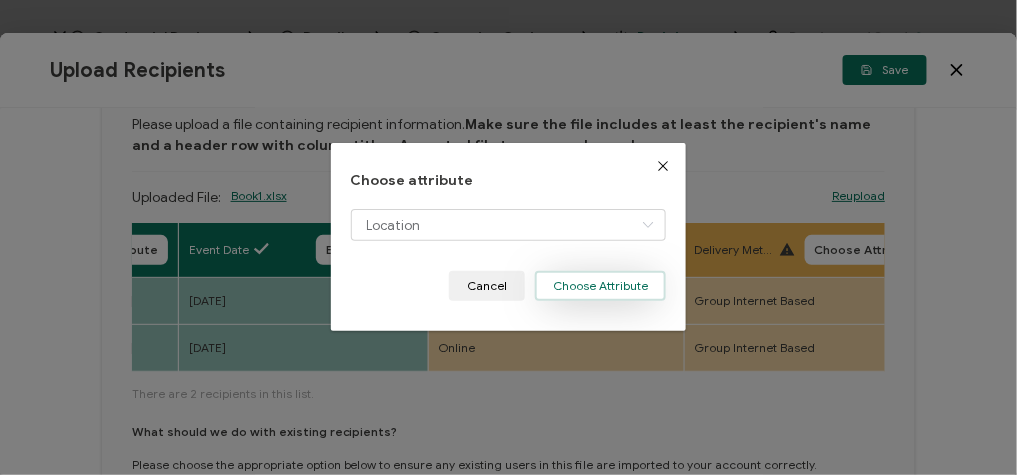 click on "Choose Attribute" at bounding box center (600, 286) 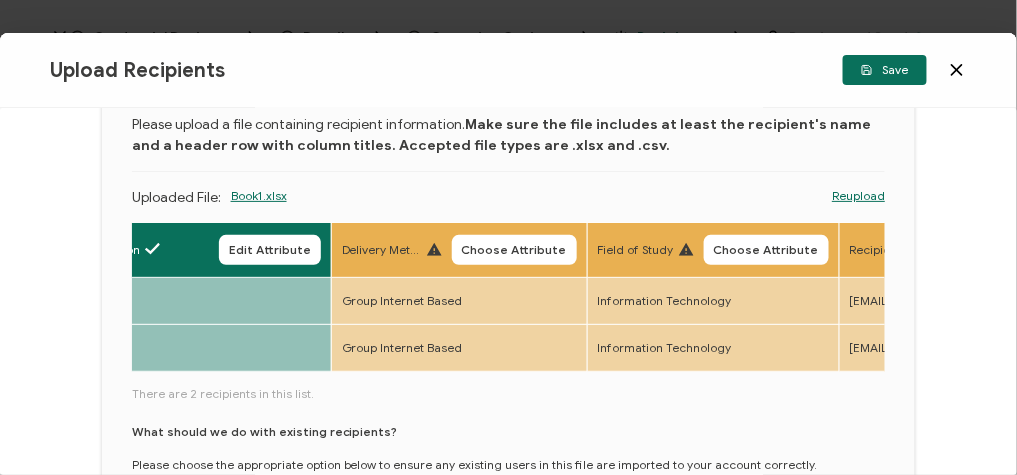 scroll, scrollTop: 0, scrollLeft: 803, axis: horizontal 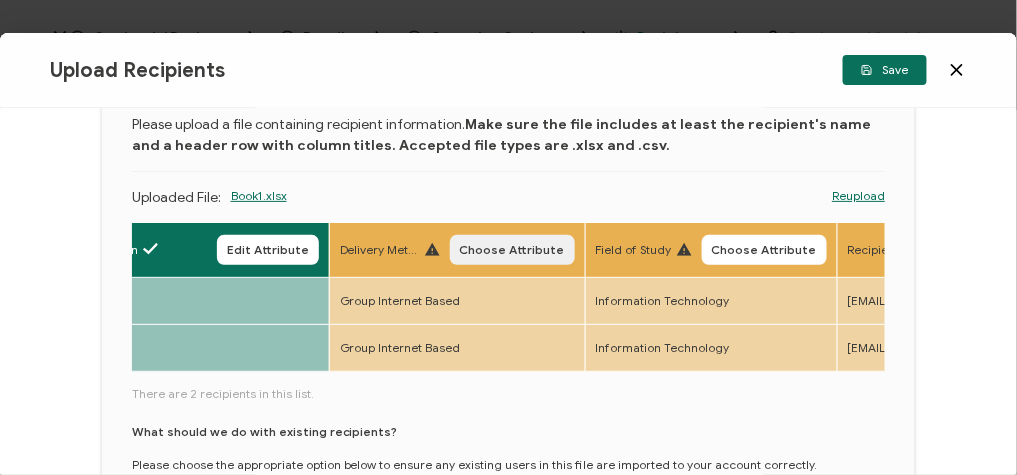 click on "Choose Attribute" at bounding box center [512, 250] 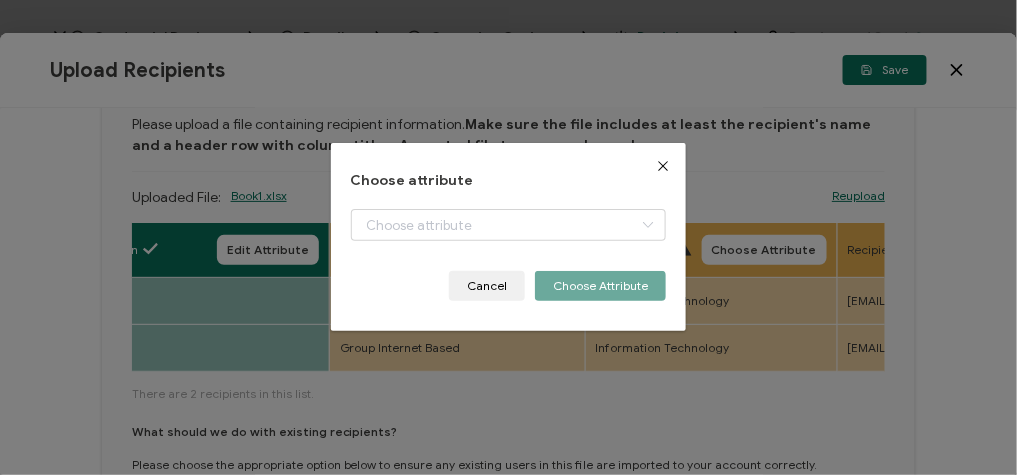 click at bounding box center [509, 240] 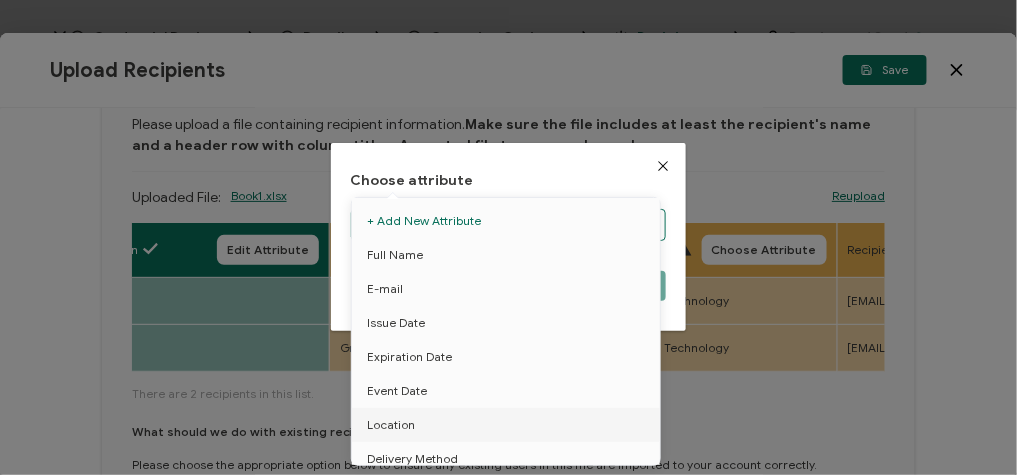 click on "Credential Designs       Details       Campaign Options       Recipients       Preview and Send
All changes saved
We save your content automatically as you keep working.
Changes are saved automatically. Any credentials sent from this campaign will update automatically. To undo modifications, re-edit the relevant element.
All changes saved
Last saved on 07/30/2025 11:35 AM
Recipients
Add Recipients
Continue
FULL NAME EMAIL Expiration Date   Issue Date   Event Date Location Delivery Method Field of Study" at bounding box center [508, 237] 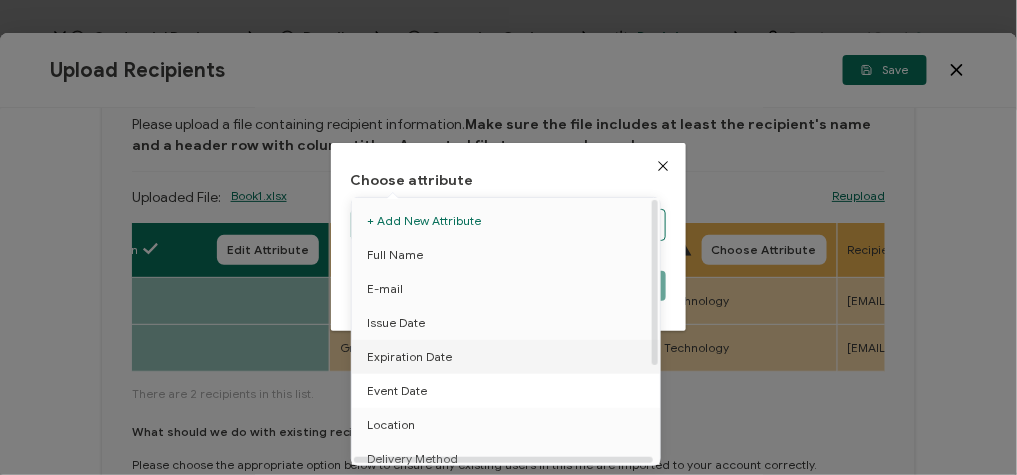 scroll, scrollTop: 89, scrollLeft: 0, axis: vertical 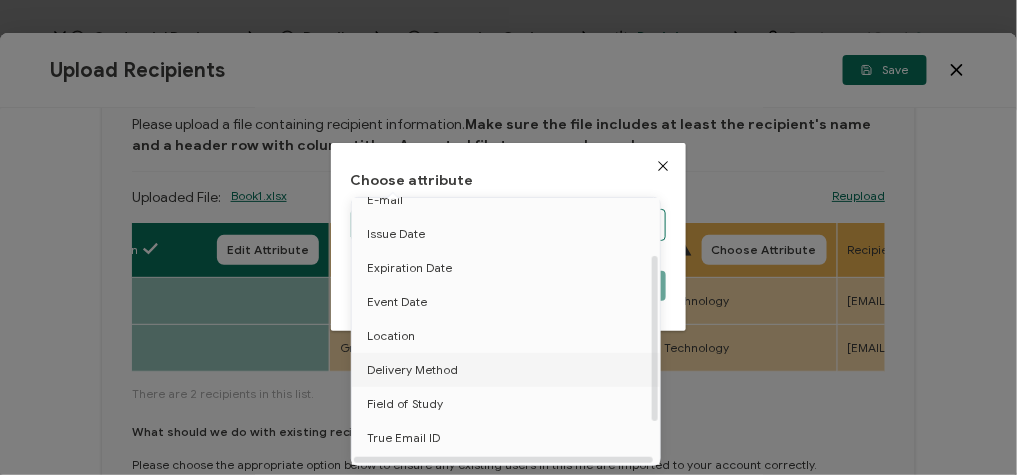 click on "Delivery Method" at bounding box center [412, 370] 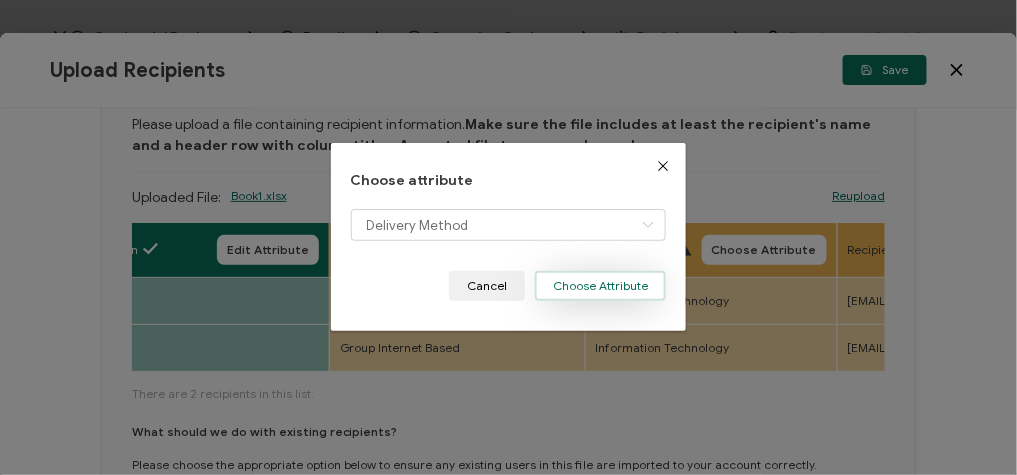click on "Choose Attribute" at bounding box center [600, 286] 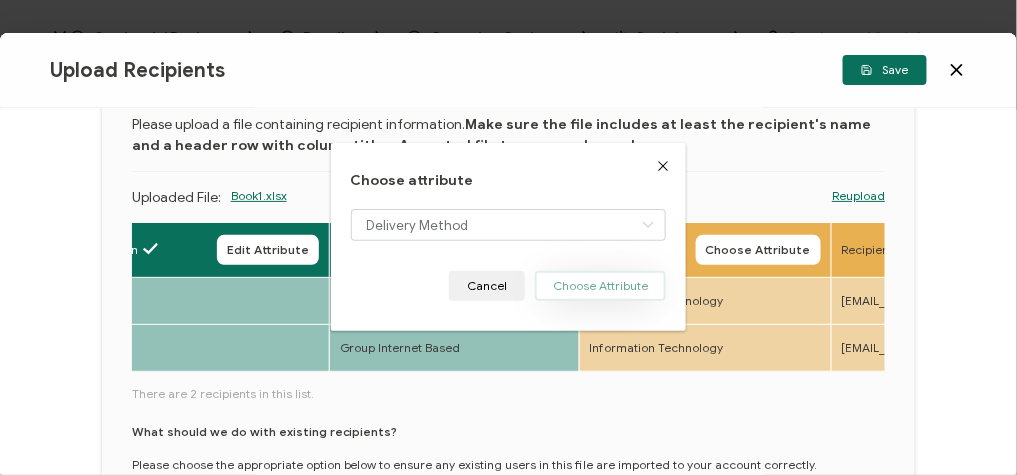 type 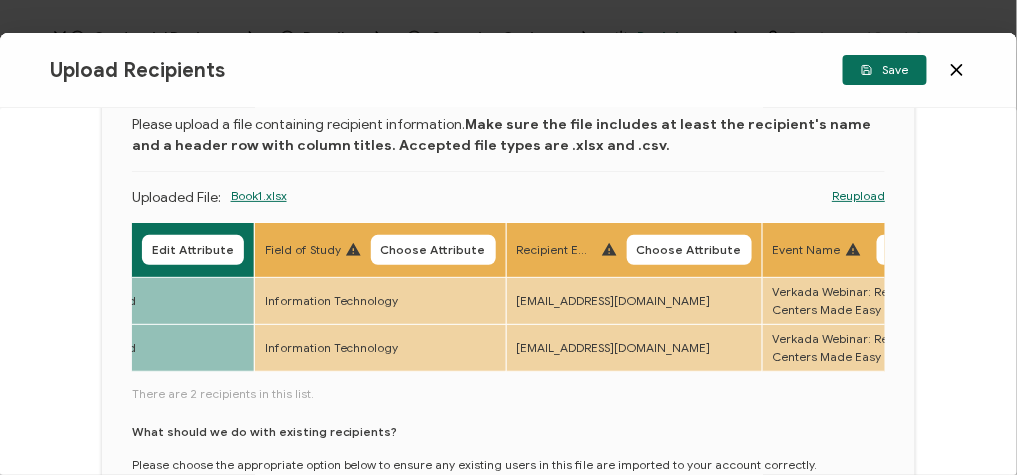 scroll, scrollTop: 0, scrollLeft: 1131, axis: horizontal 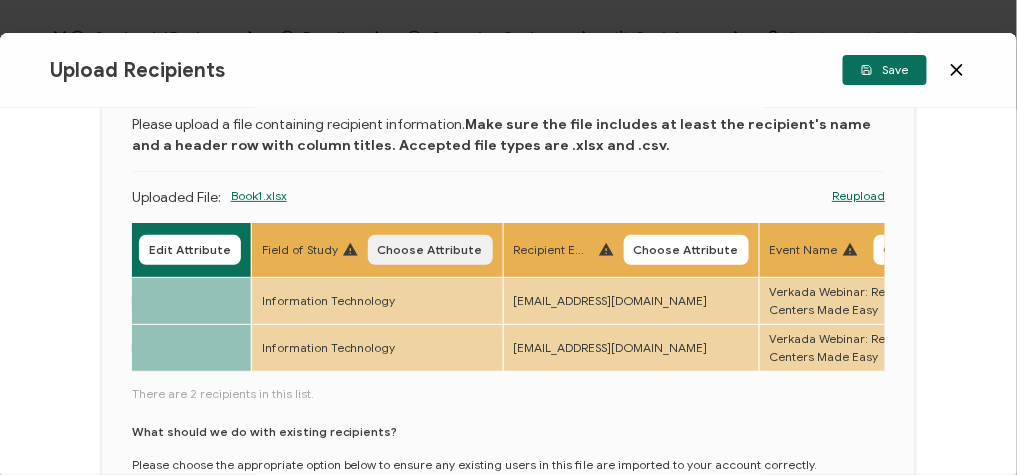 click on "Choose Attribute" at bounding box center [430, 250] 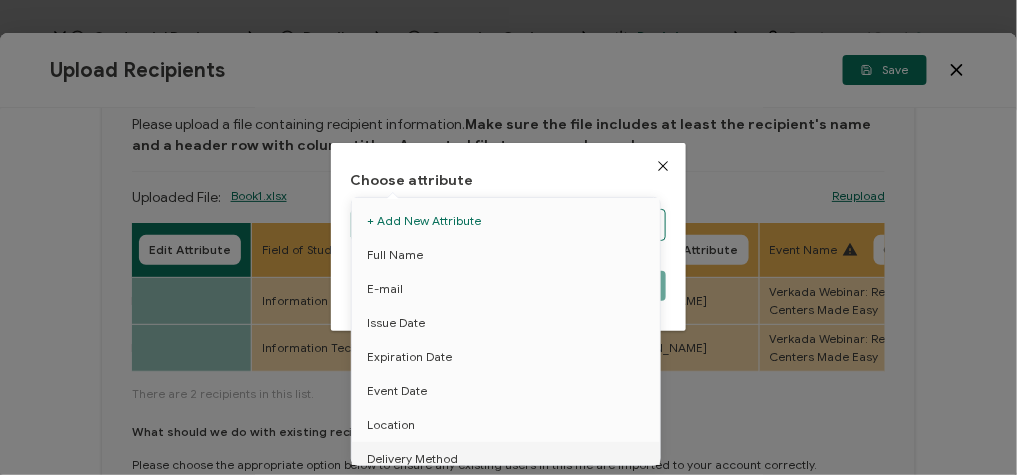 click on "Credential Designs       Details       Campaign Options       Recipients       Preview and Send
All changes saved
We save your content automatically as you keep working.
Changes are saved automatically. Any credentials sent from this campaign will update automatically. To undo modifications, re-edit the relevant element.
All changes saved
Last saved on 07/30/2025 11:35 AM
Recipients
Add Recipients
Continue
FULL NAME EMAIL Expiration Date   Issue Date   Event Date Location Delivery Method Field of Study" at bounding box center (508, 237) 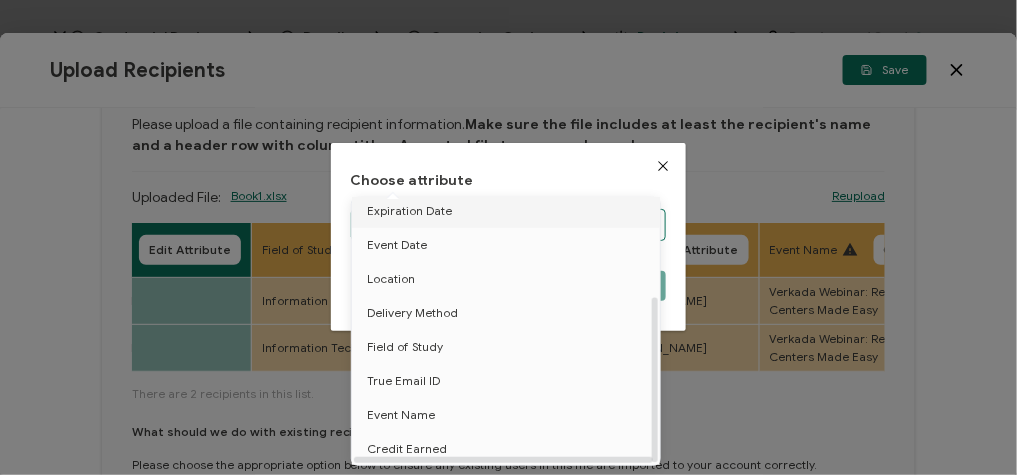 scroll, scrollTop: 155, scrollLeft: 0, axis: vertical 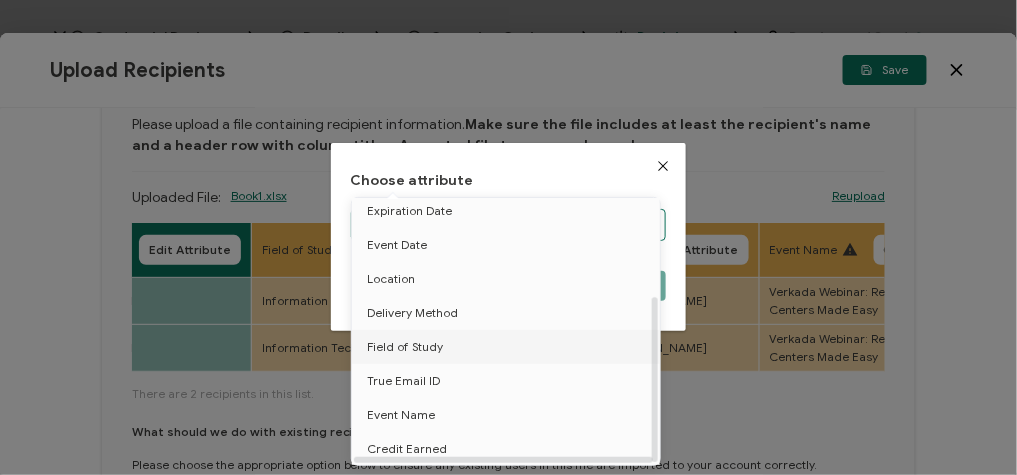 click on "Field of Study" at bounding box center (405, 347) 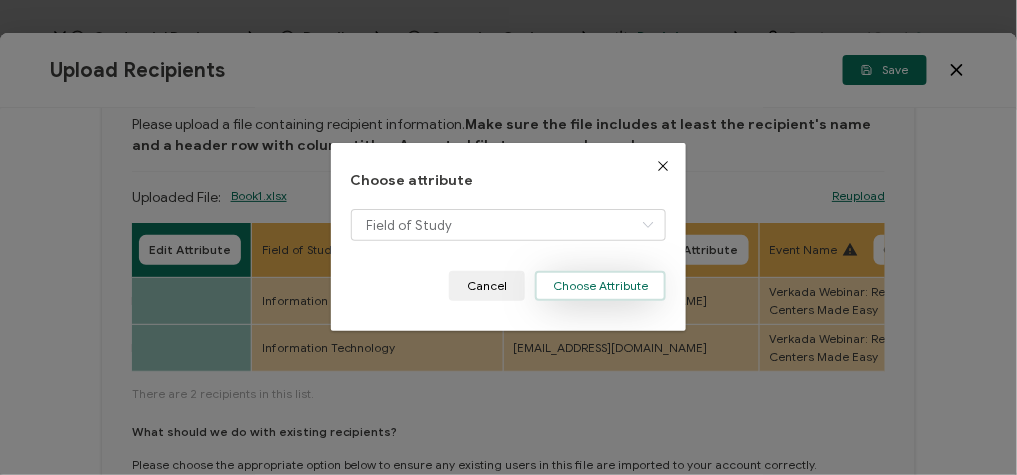 click on "Choose Attribute" at bounding box center (600, 286) 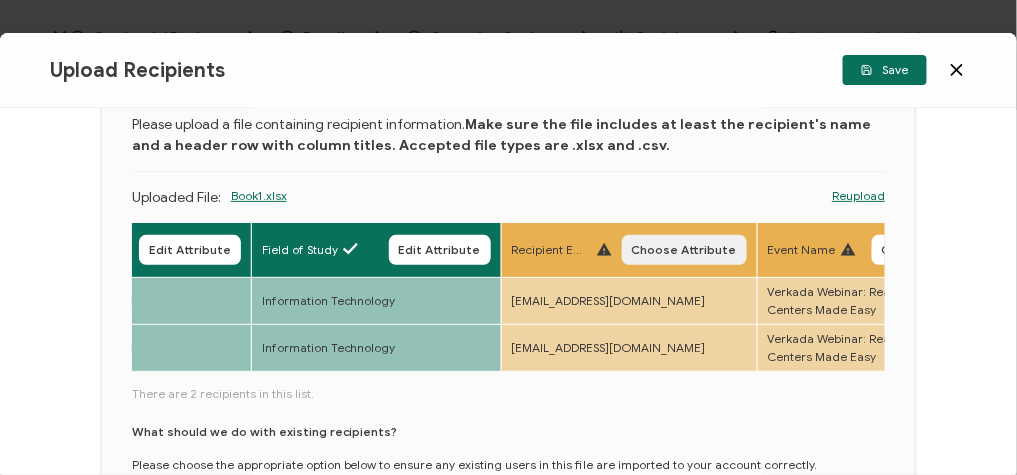 click on "Choose Attribute" at bounding box center [684, 250] 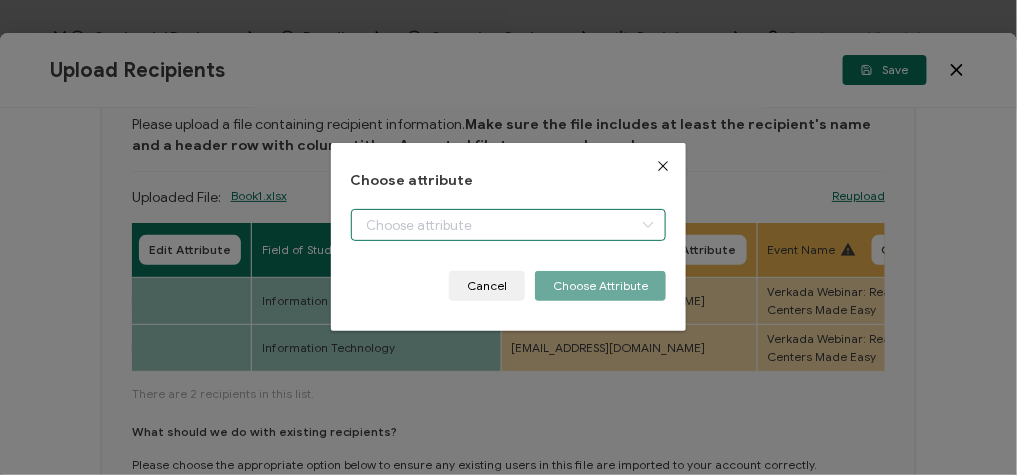 click on "Credential Designs       Details       Campaign Options       Recipients       Preview and Send
All changes saved
We save your content automatically as you keep working.
Changes are saved automatically. Any credentials sent from this campaign will update automatically. To undo modifications, re-edit the relevant element.
All changes saved
Last saved on 07/30/2025 11:35 AM
Recipients
Add Recipients
Continue
FULL NAME EMAIL Expiration Date   Issue Date   Event Date Location Delivery Method Field of Study" at bounding box center (508, 237) 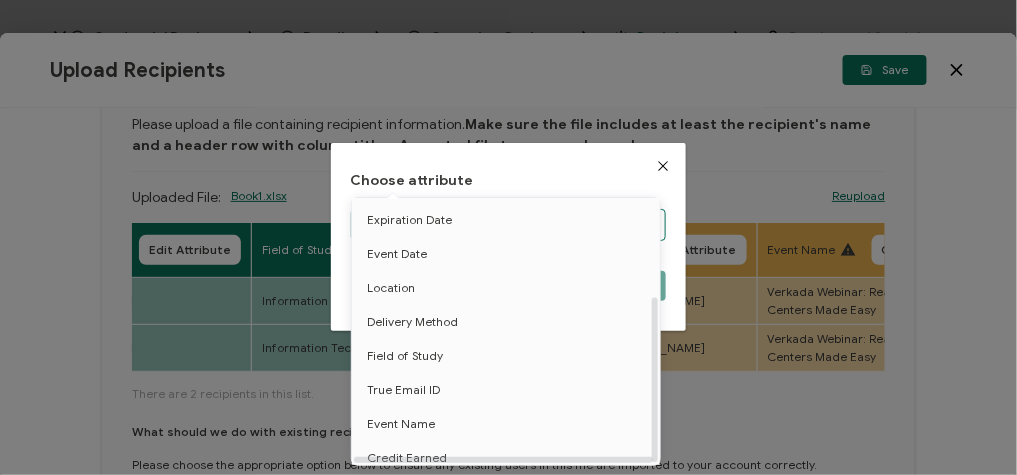 scroll, scrollTop: 155, scrollLeft: 0, axis: vertical 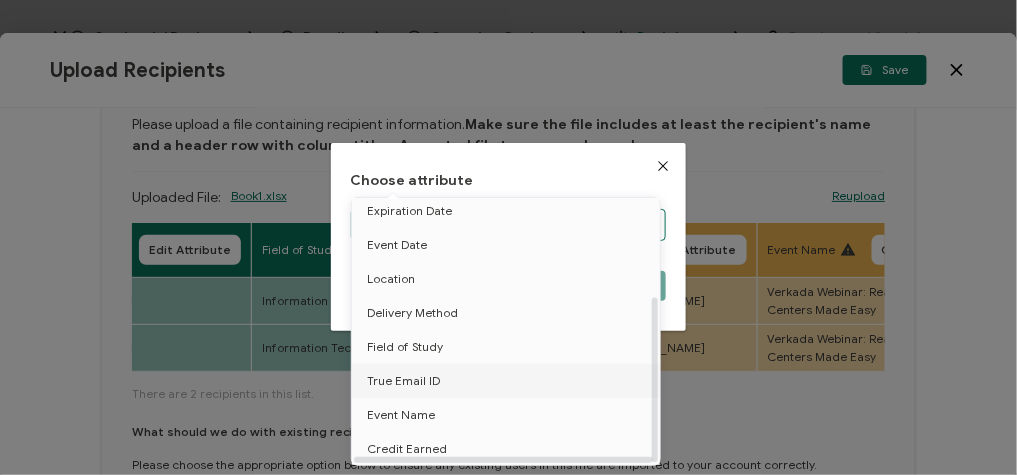 click on "True Email ID" at bounding box center [509, 381] 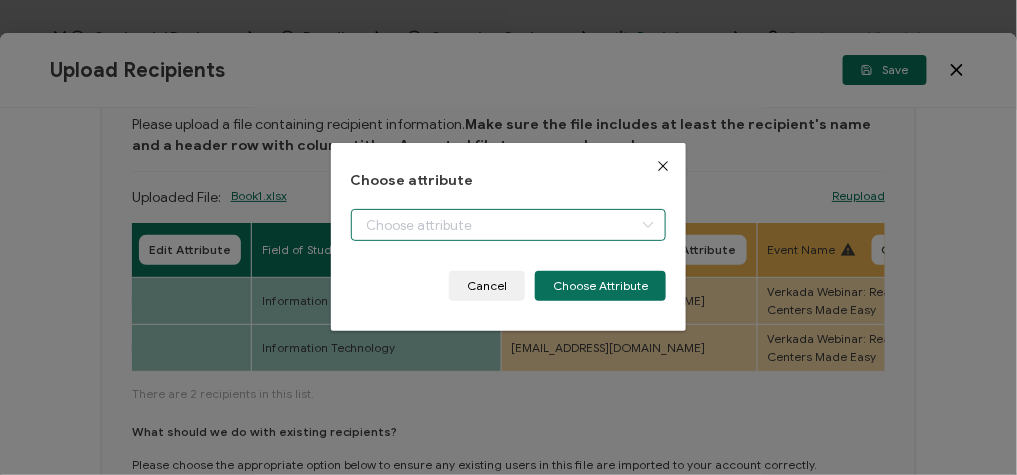 type on "True Email ID" 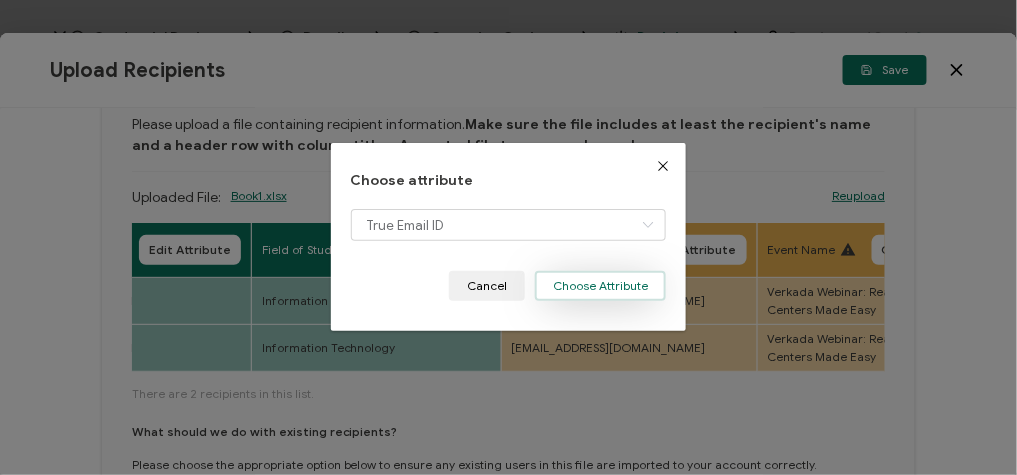 click on "Choose Attribute" at bounding box center [600, 286] 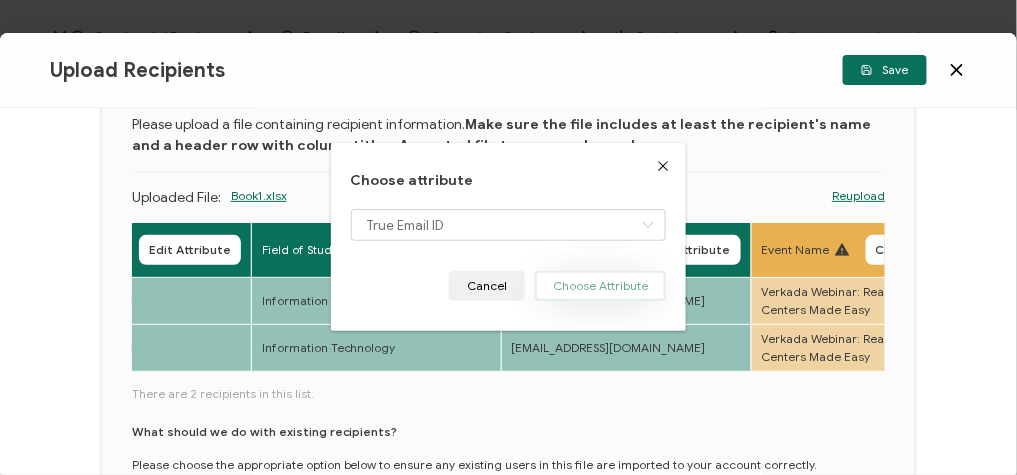 type 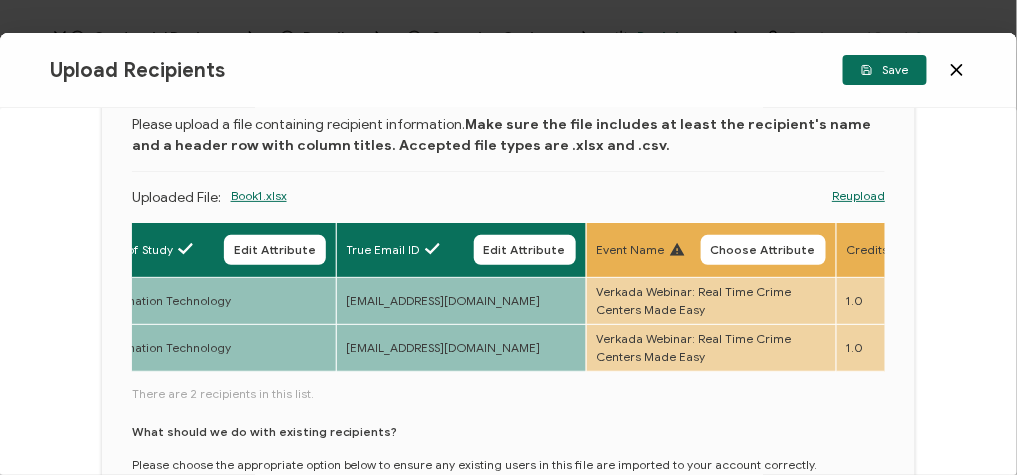 scroll, scrollTop: 0, scrollLeft: 1388, axis: horizontal 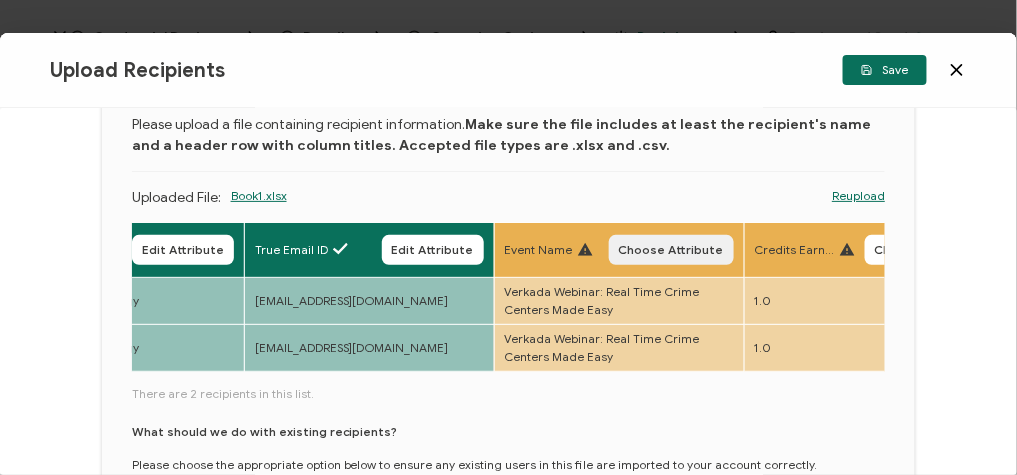 click on "Choose Attribute" at bounding box center (671, 250) 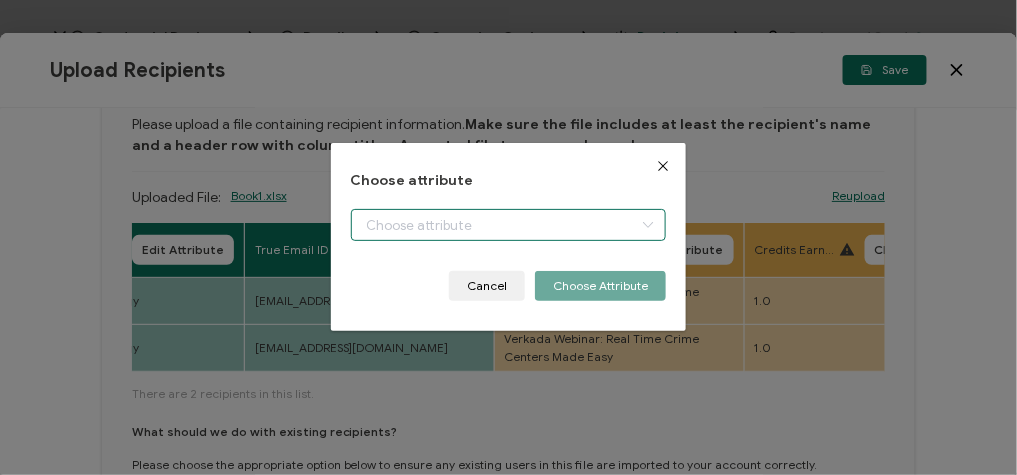 click on "Credential Designs       Details       Campaign Options       Recipients       Preview and Send
All changes saved
We save your content automatically as you keep working.
Changes are saved automatically. Any credentials sent from this campaign will update automatically. To undo modifications, re-edit the relevant element.
All changes saved
Last saved on 07/30/2025 11:35 AM
Recipients
Add Recipients
Continue
FULL NAME EMAIL Expiration Date   Issue Date   Event Date Location Delivery Method Field of Study" at bounding box center [508, 237] 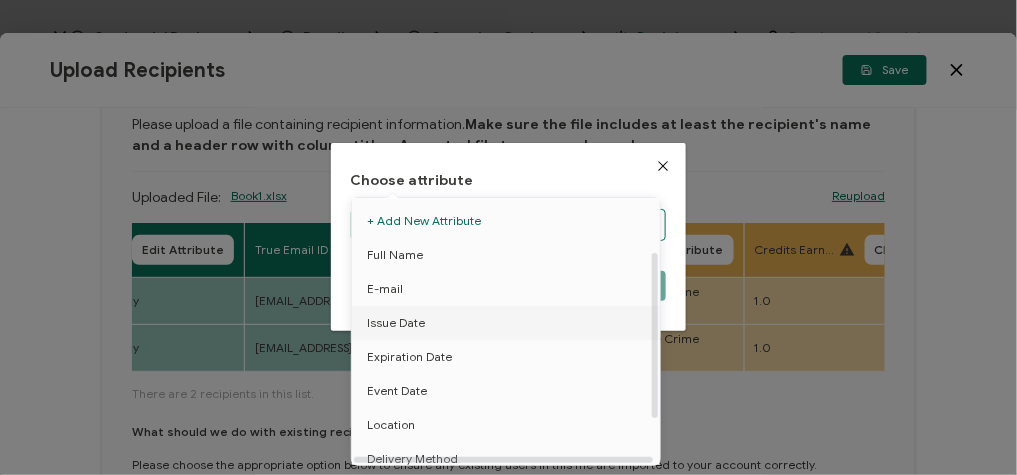 scroll, scrollTop: 155, scrollLeft: 0, axis: vertical 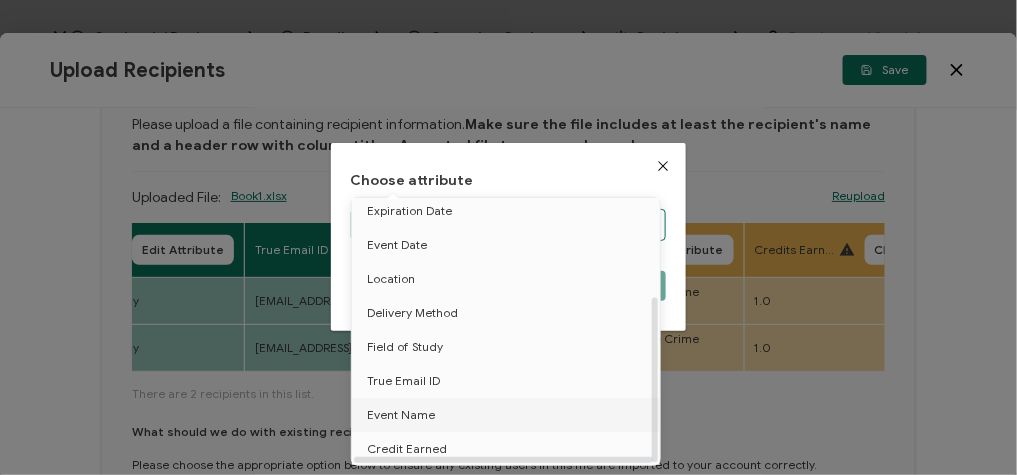 click on "Event Name" at bounding box center [401, 415] 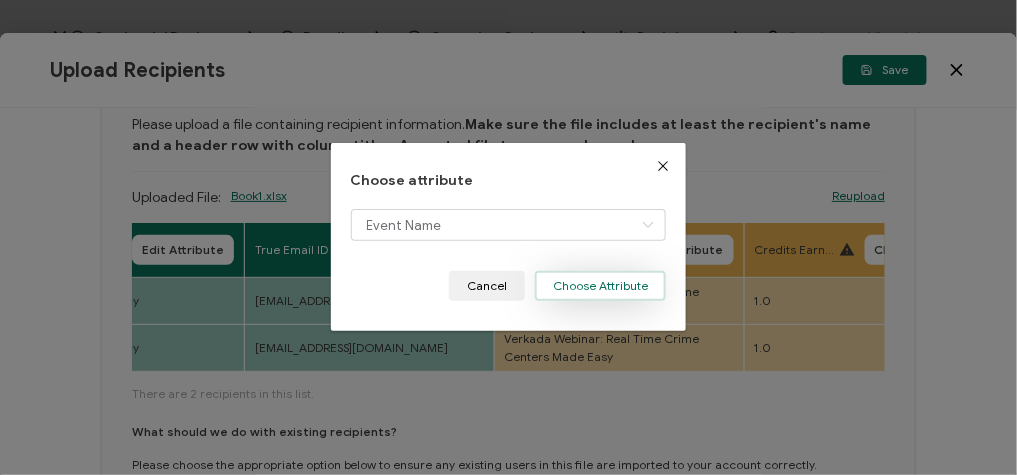 click on "Choose Attribute" at bounding box center (600, 286) 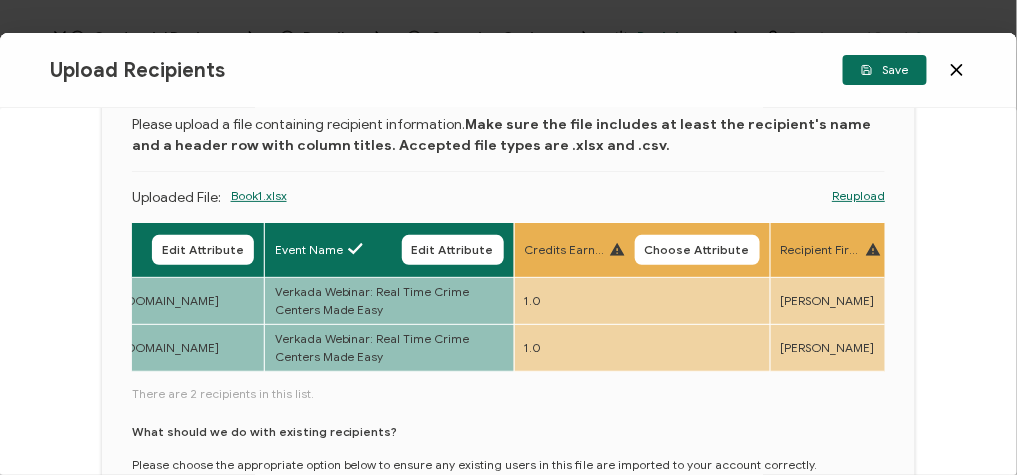 scroll, scrollTop: 0, scrollLeft: 1620, axis: horizontal 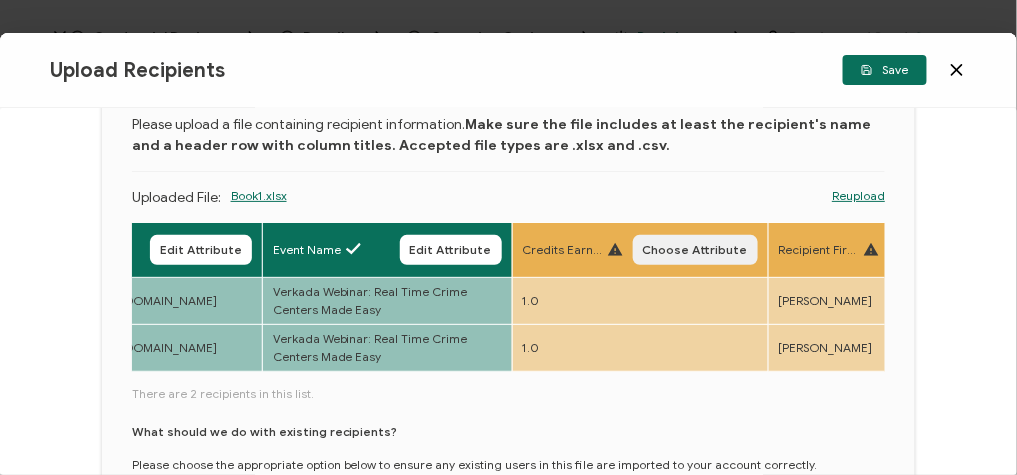 click on "Choose Attribute" at bounding box center (695, 250) 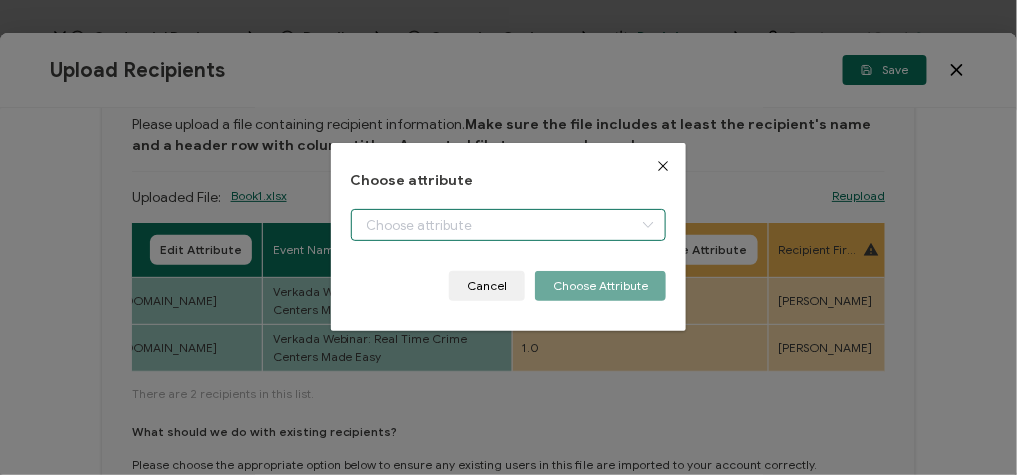 click at bounding box center [509, 225] 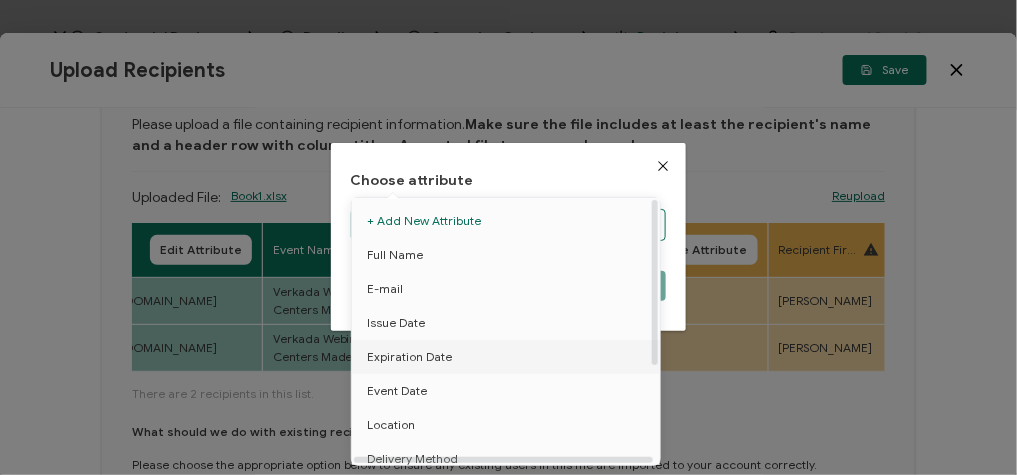 scroll, scrollTop: 155, scrollLeft: 0, axis: vertical 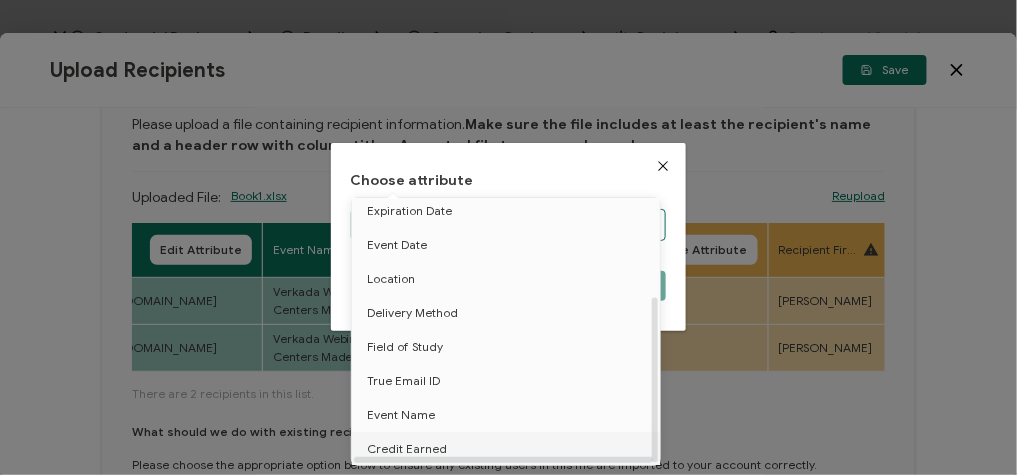 click on "Credit Earned" at bounding box center [509, 449] 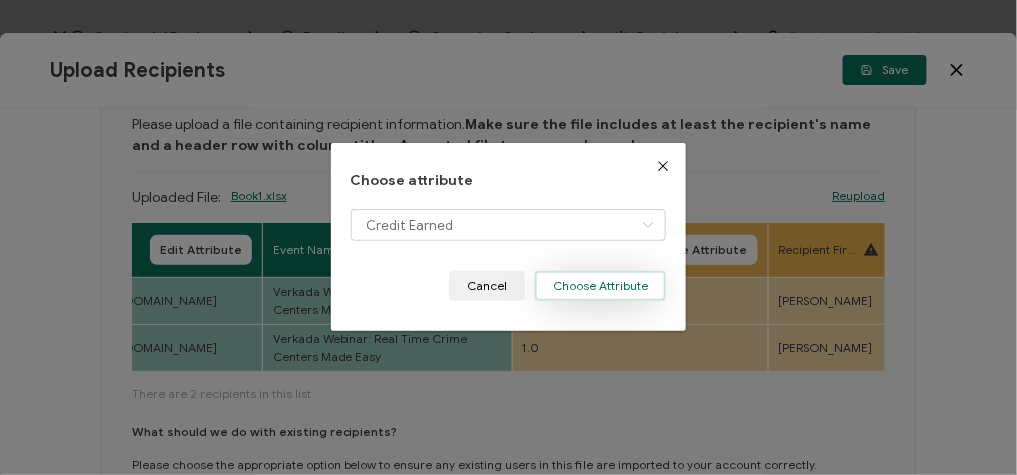 click on "Choose Attribute" at bounding box center (600, 286) 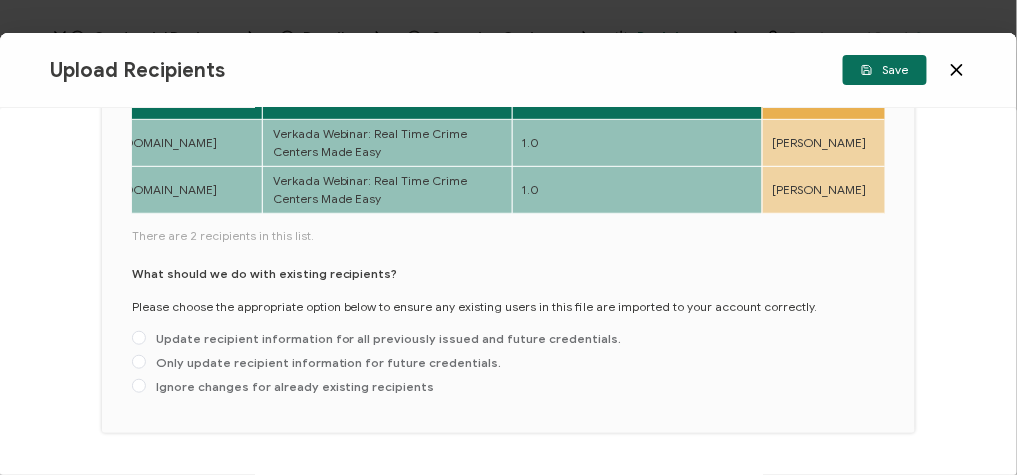 scroll, scrollTop: 267, scrollLeft: 0, axis: vertical 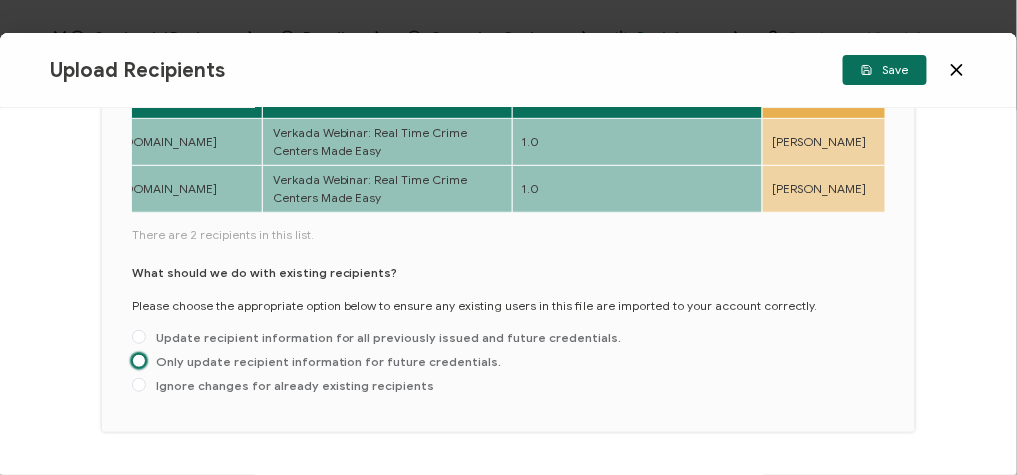 click at bounding box center (139, 361) 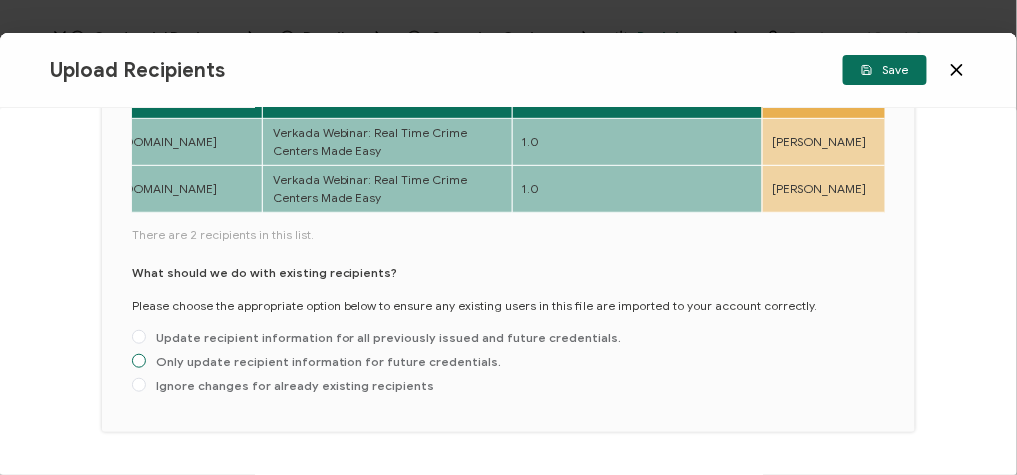 click on "Only update recipient information for future credentials." at bounding box center (139, 362) 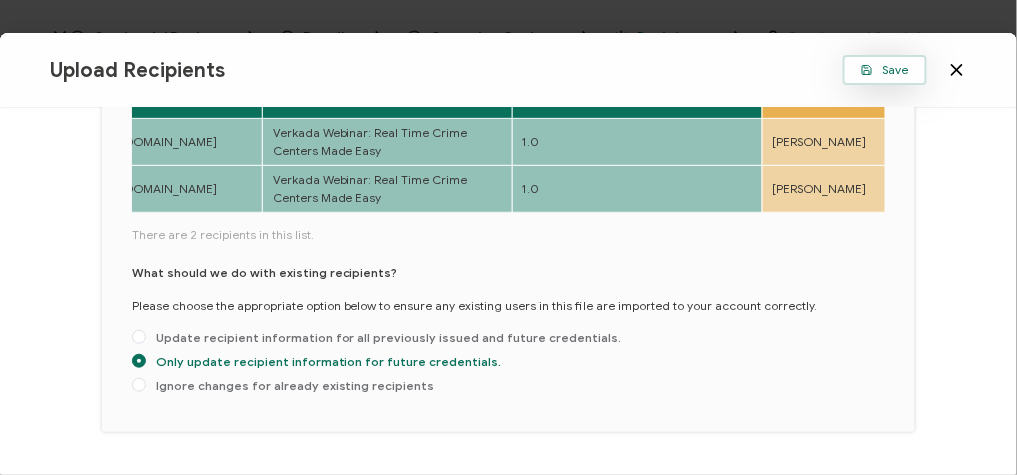 click on "Save" at bounding box center (885, 70) 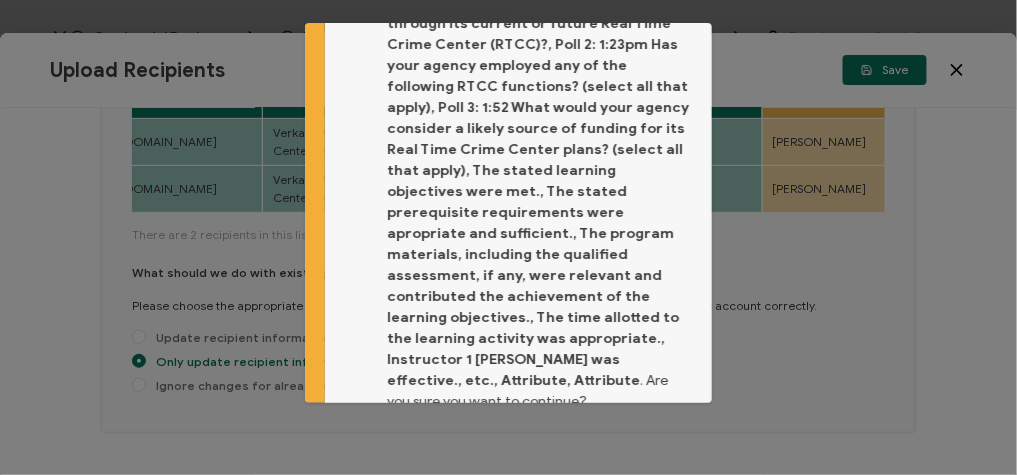 scroll, scrollTop: 268, scrollLeft: 0, axis: vertical 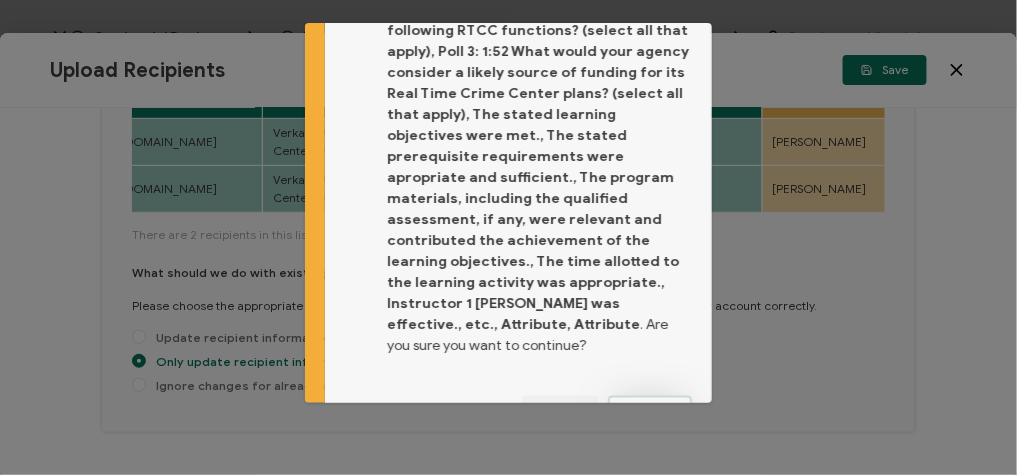 click on "Proceed" at bounding box center [650, 411] 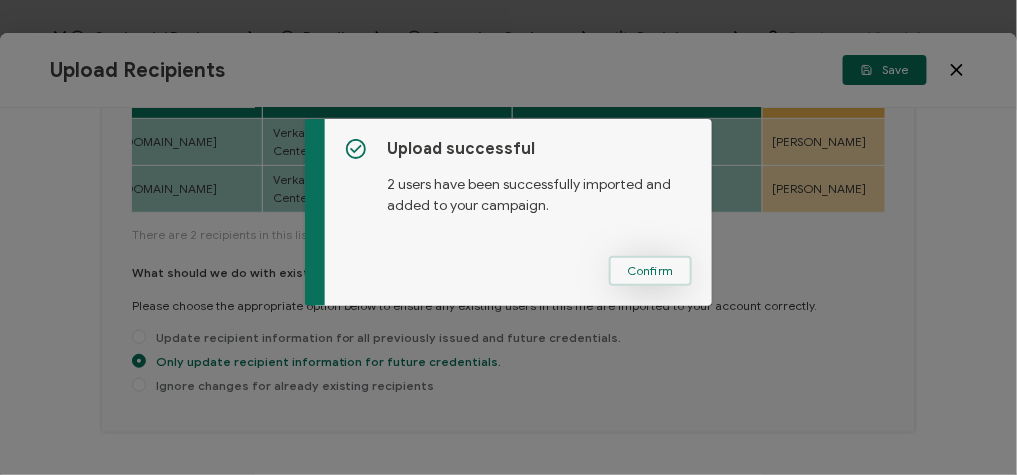 click on "Confirm" at bounding box center [650, 271] 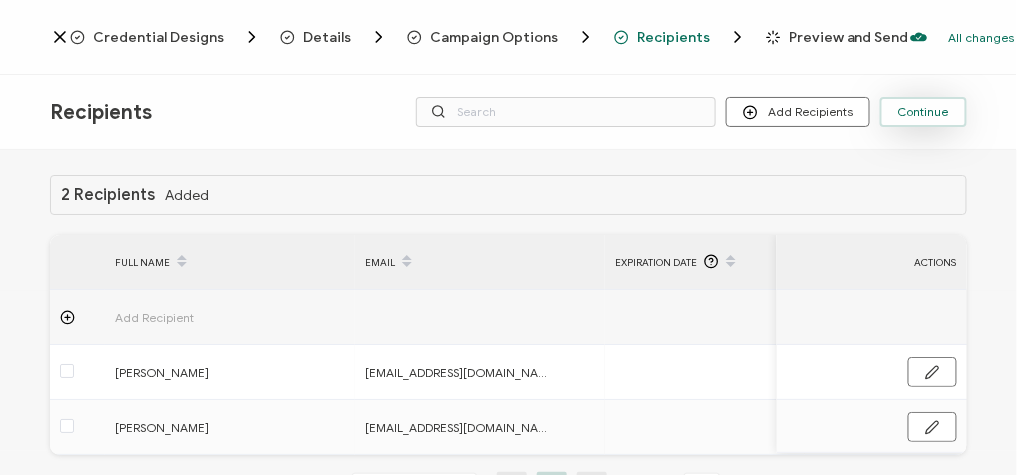 click on "Continue" at bounding box center [923, 112] 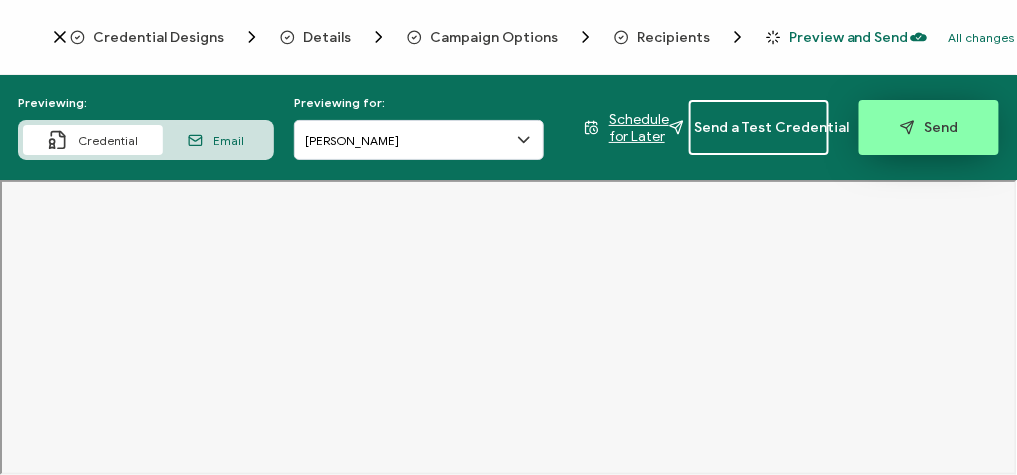 click 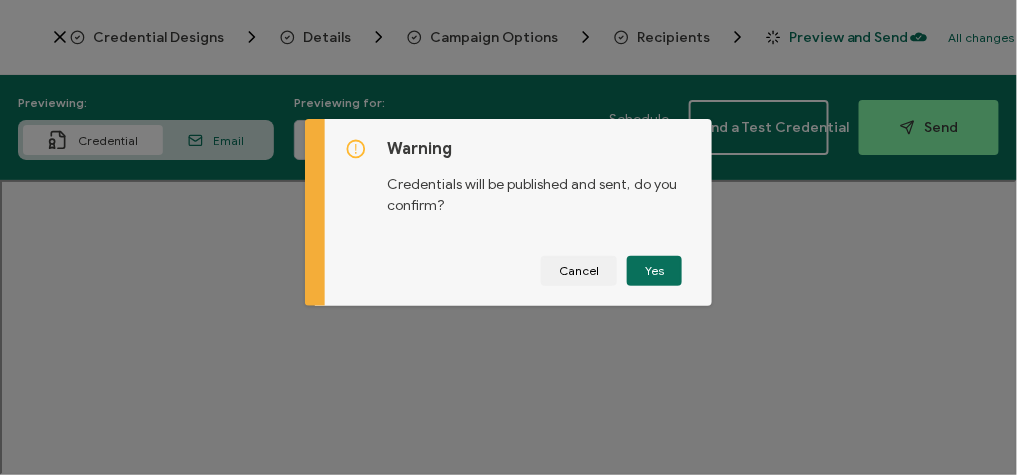 click on "Warning   Credentials will be published and sent, do you confirm?   Cancel
Yes" at bounding box center [518, 212] 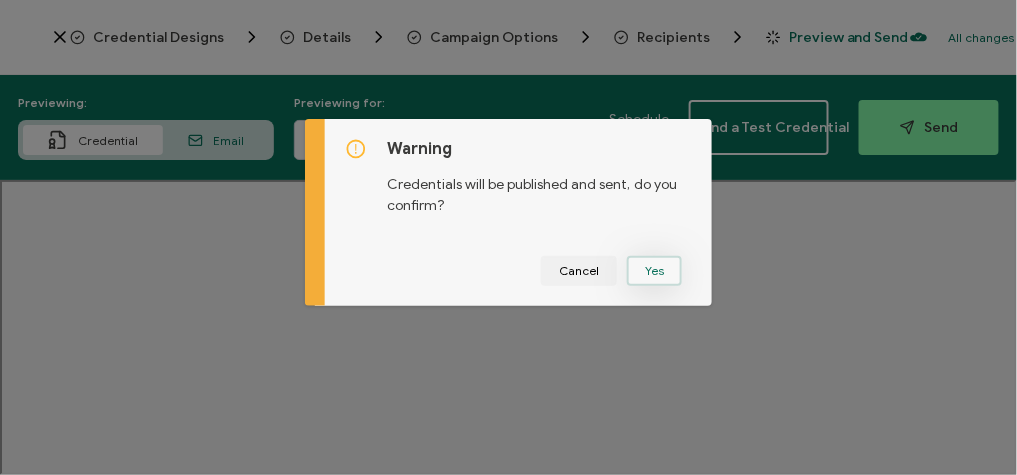 click on "Yes" at bounding box center [654, 271] 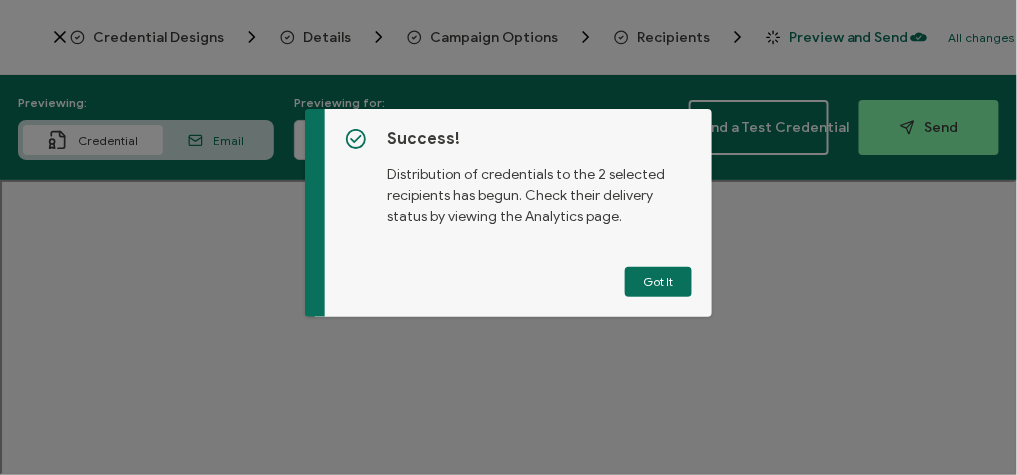 click on "Got It" at bounding box center (658, 282) 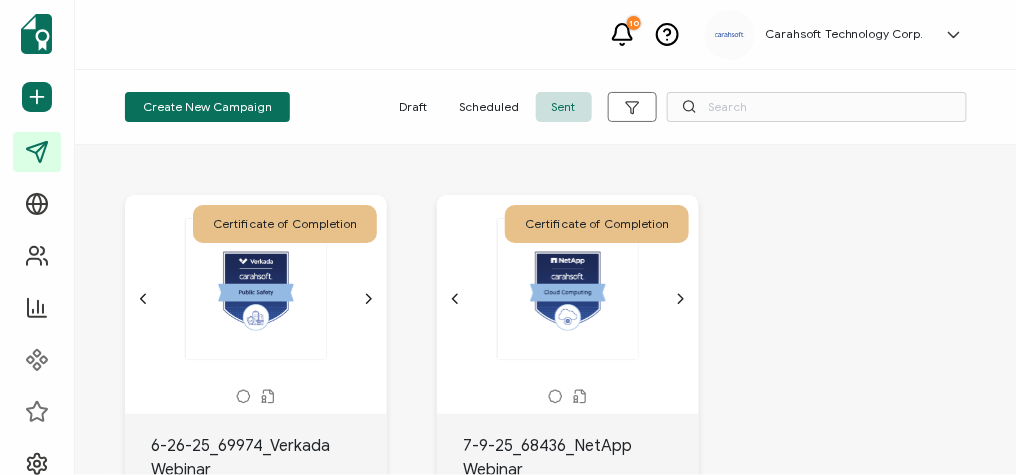 scroll, scrollTop: 203, scrollLeft: 0, axis: vertical 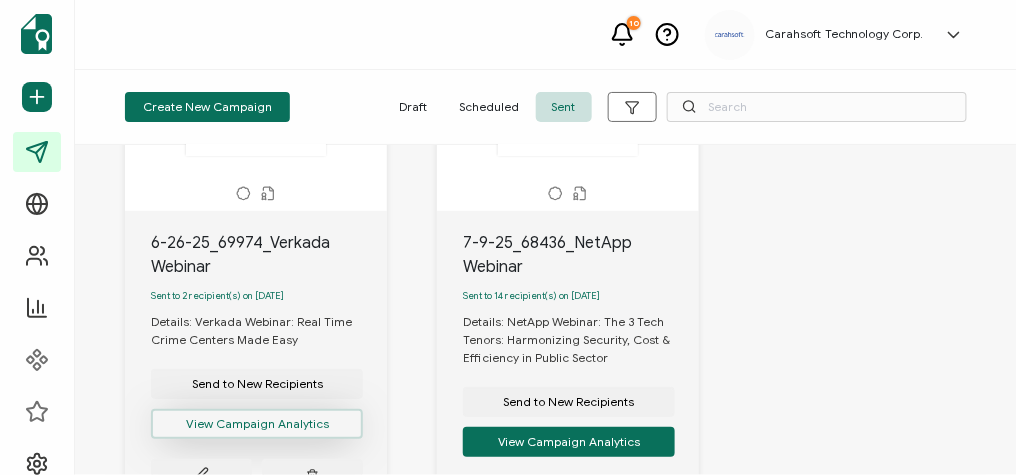 click on "View Campaign Analytics" at bounding box center (257, 424) 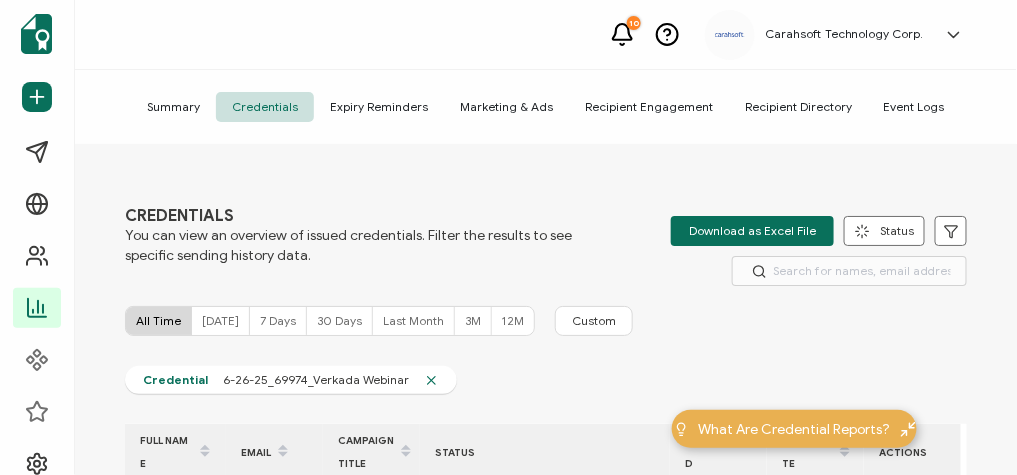 scroll, scrollTop: 0, scrollLeft: 0, axis: both 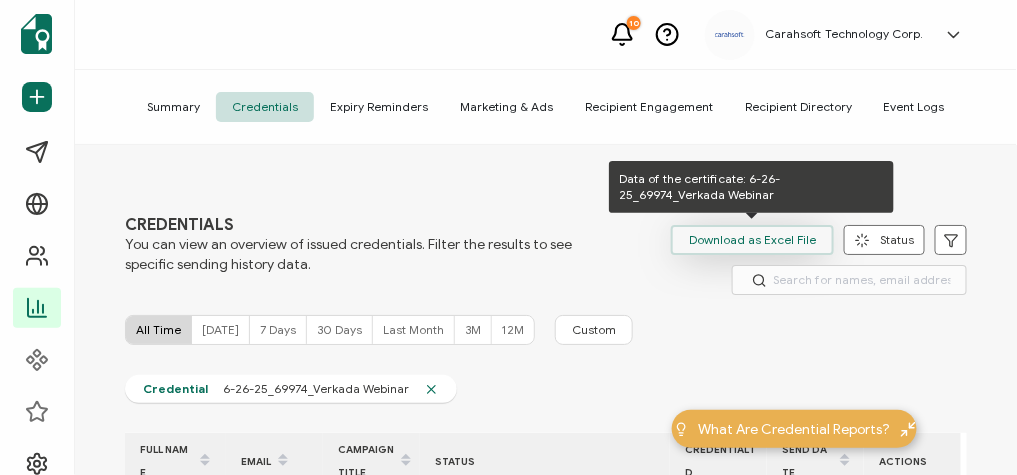click on "Download as Excel File" at bounding box center [752, 240] 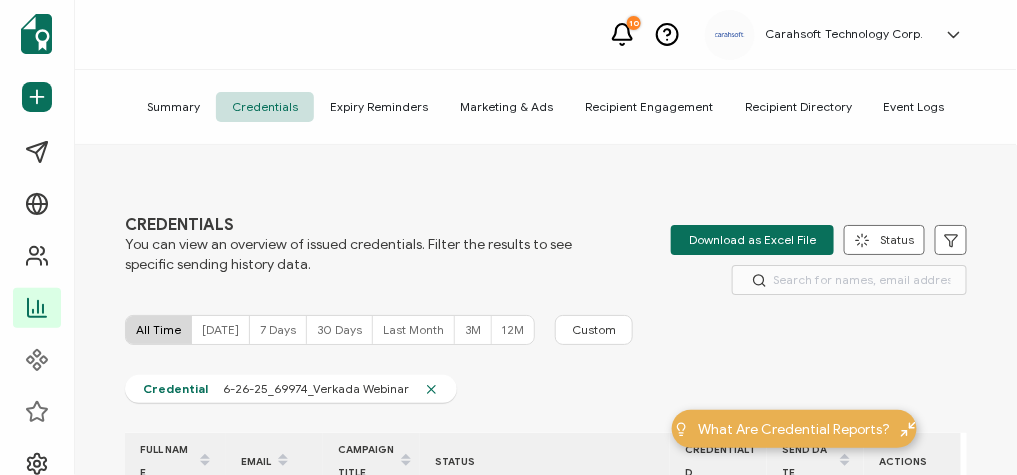 click at bounding box center (559, 22) 